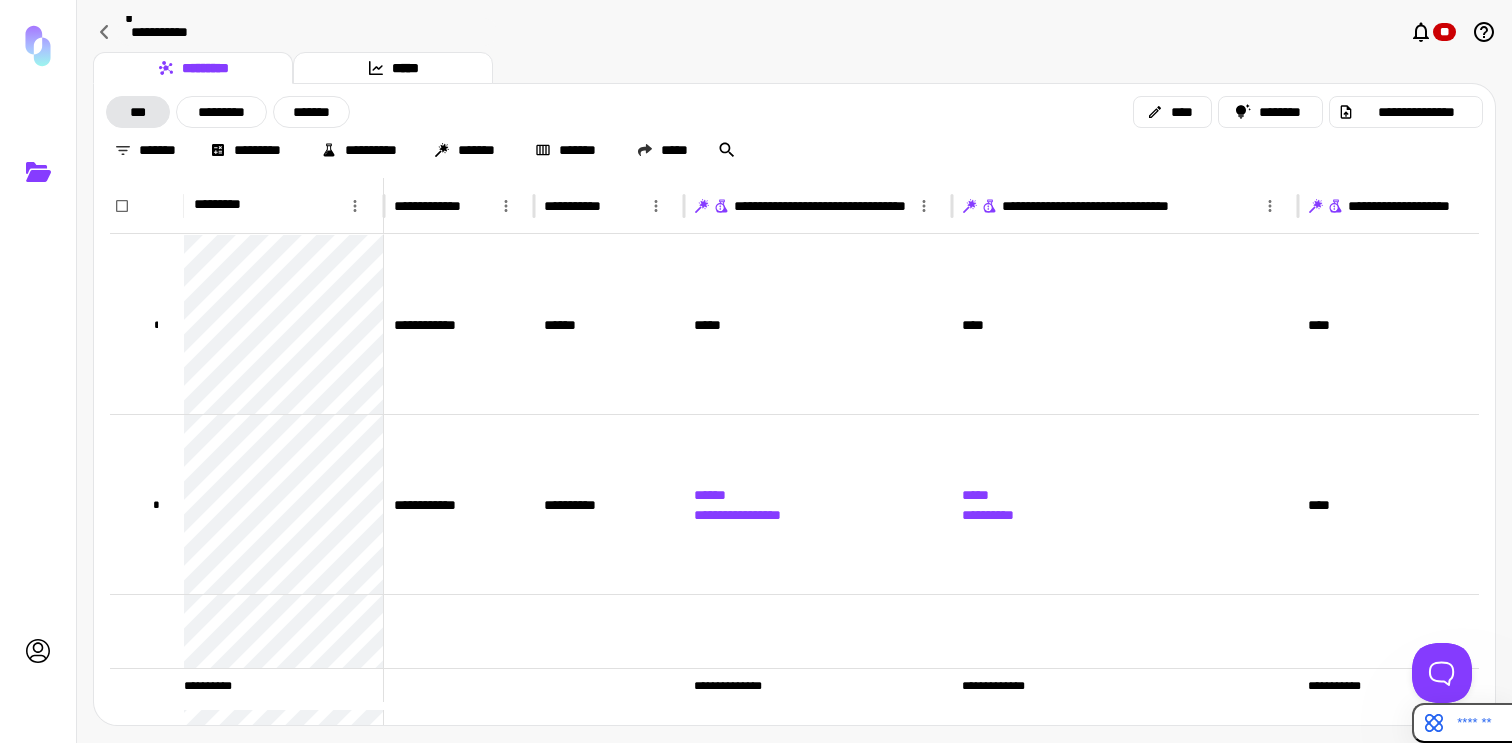 scroll, scrollTop: 0, scrollLeft: 0, axis: both 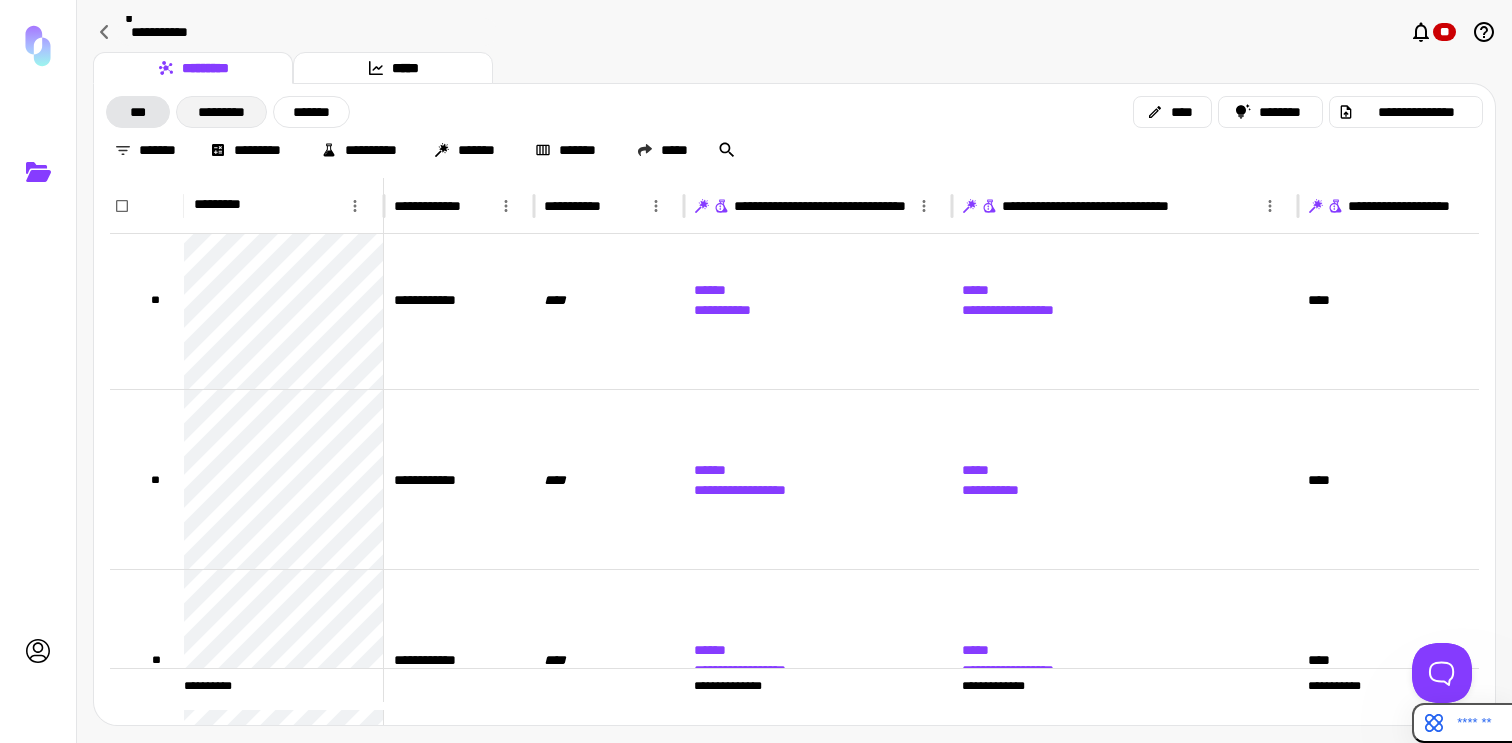 click on "*********" at bounding box center [221, 112] 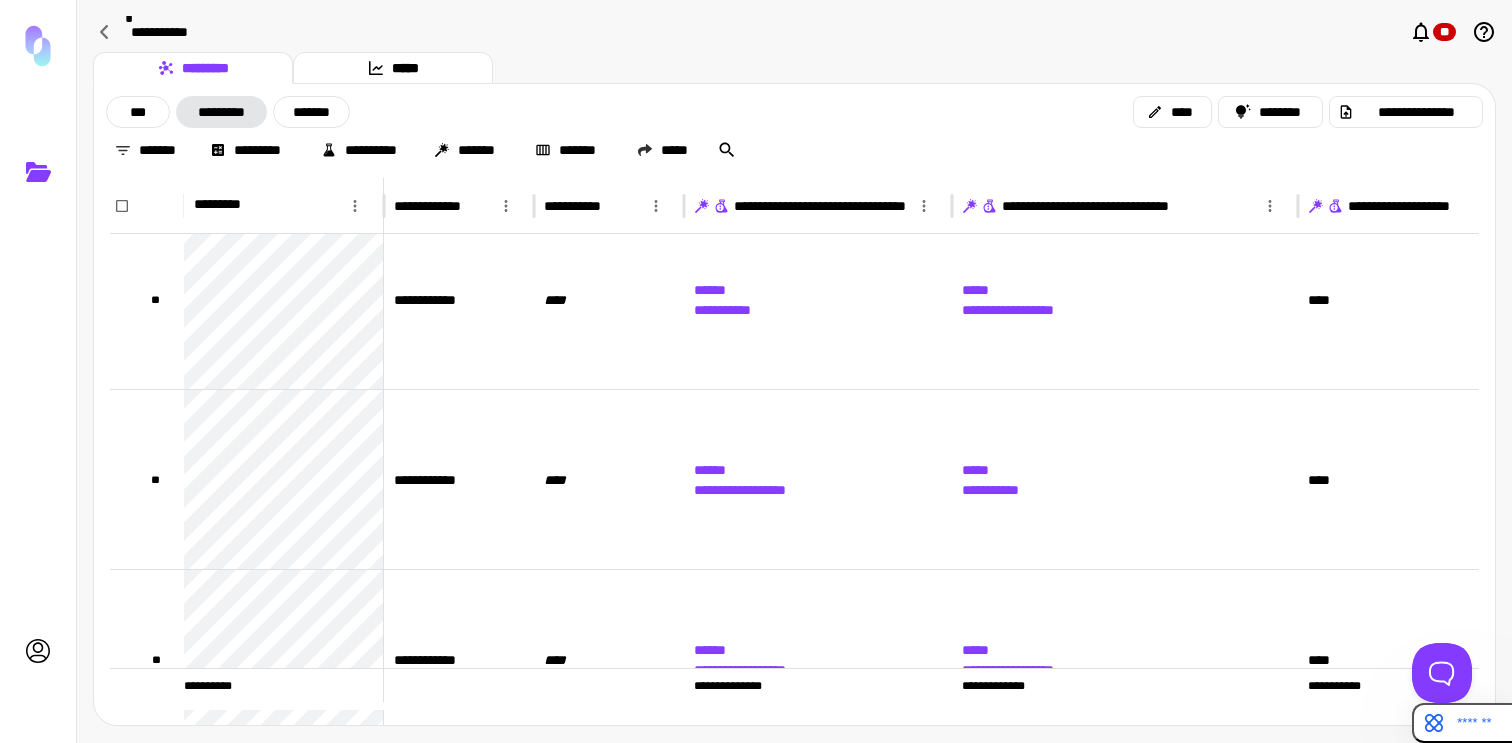 click on "*********" at bounding box center (221, 112) 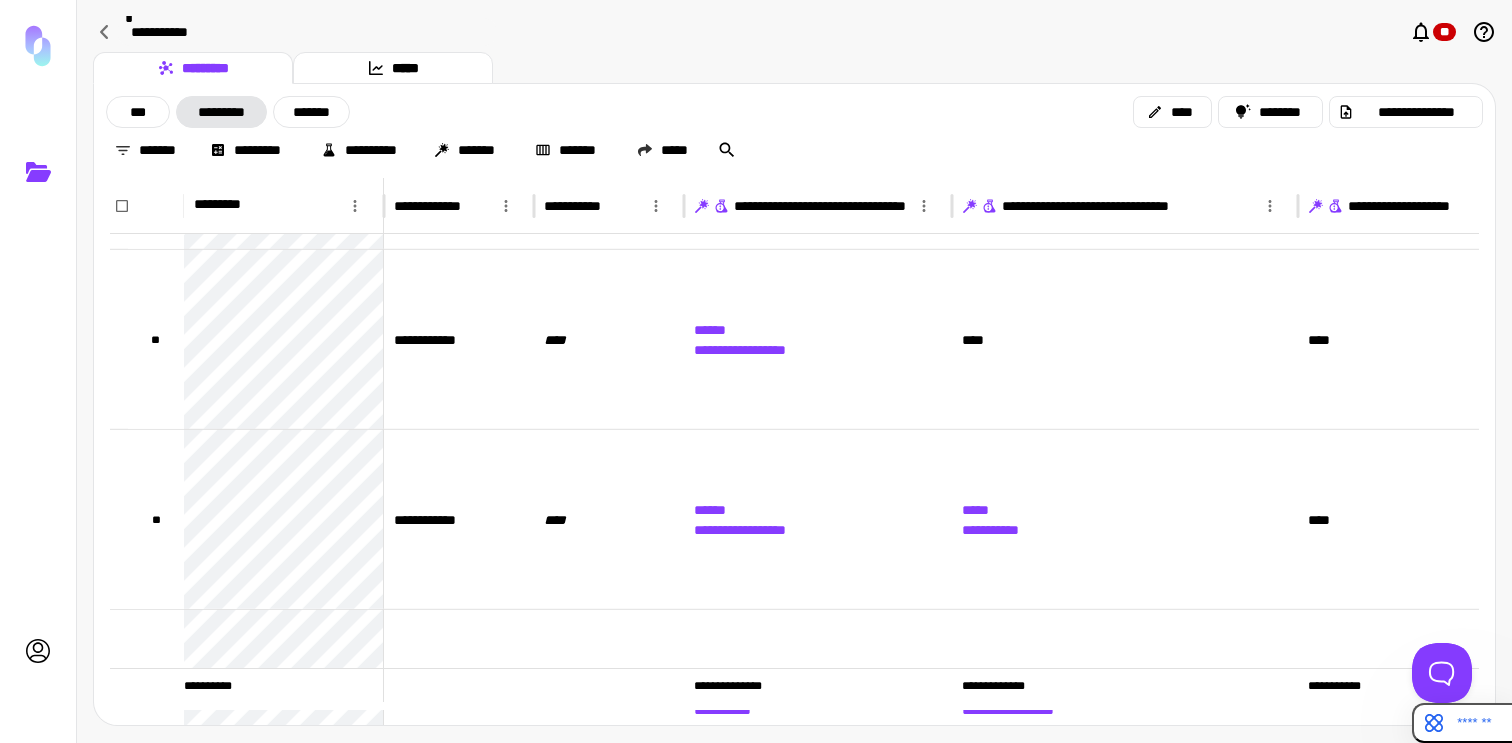 click on "**********" at bounding box center [794, 131] 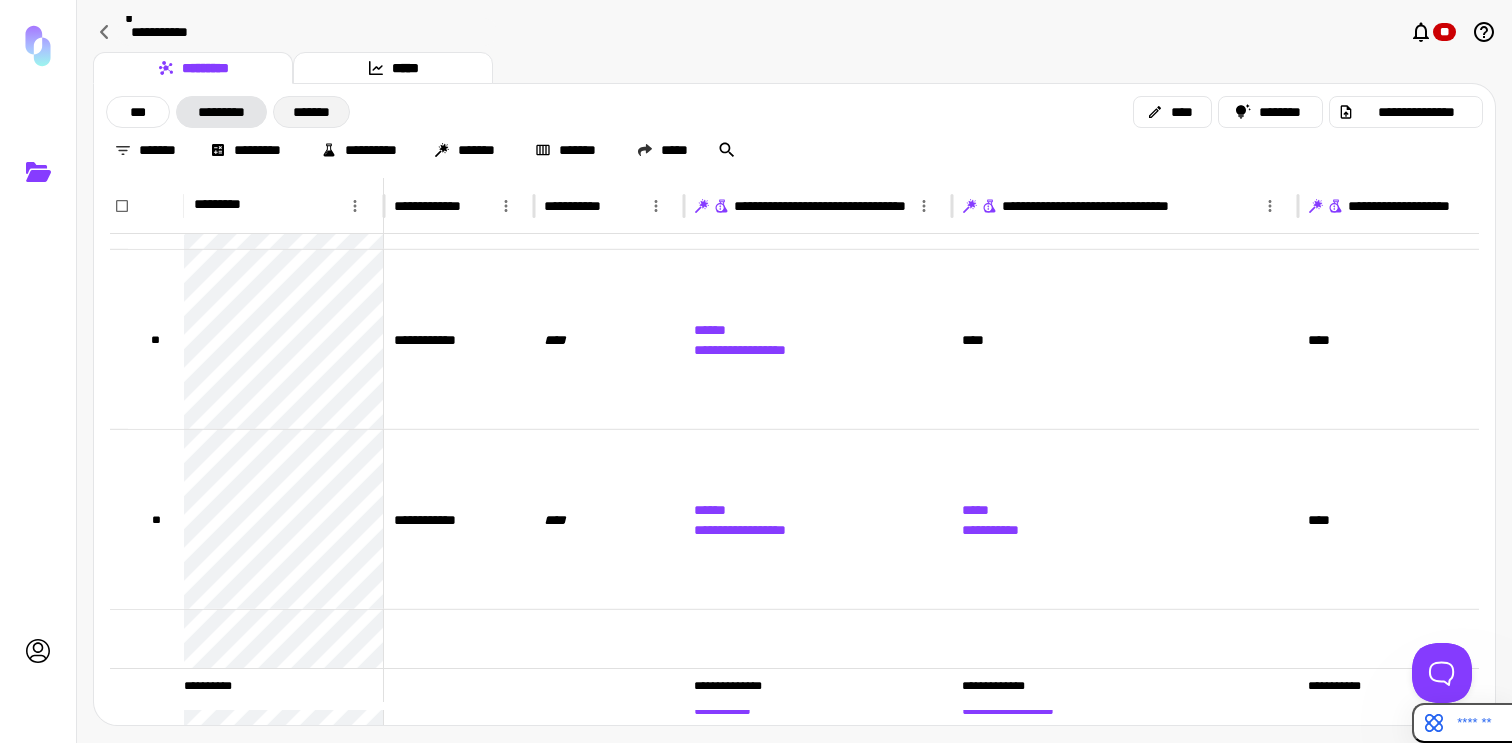 click on "*******" at bounding box center [311, 112] 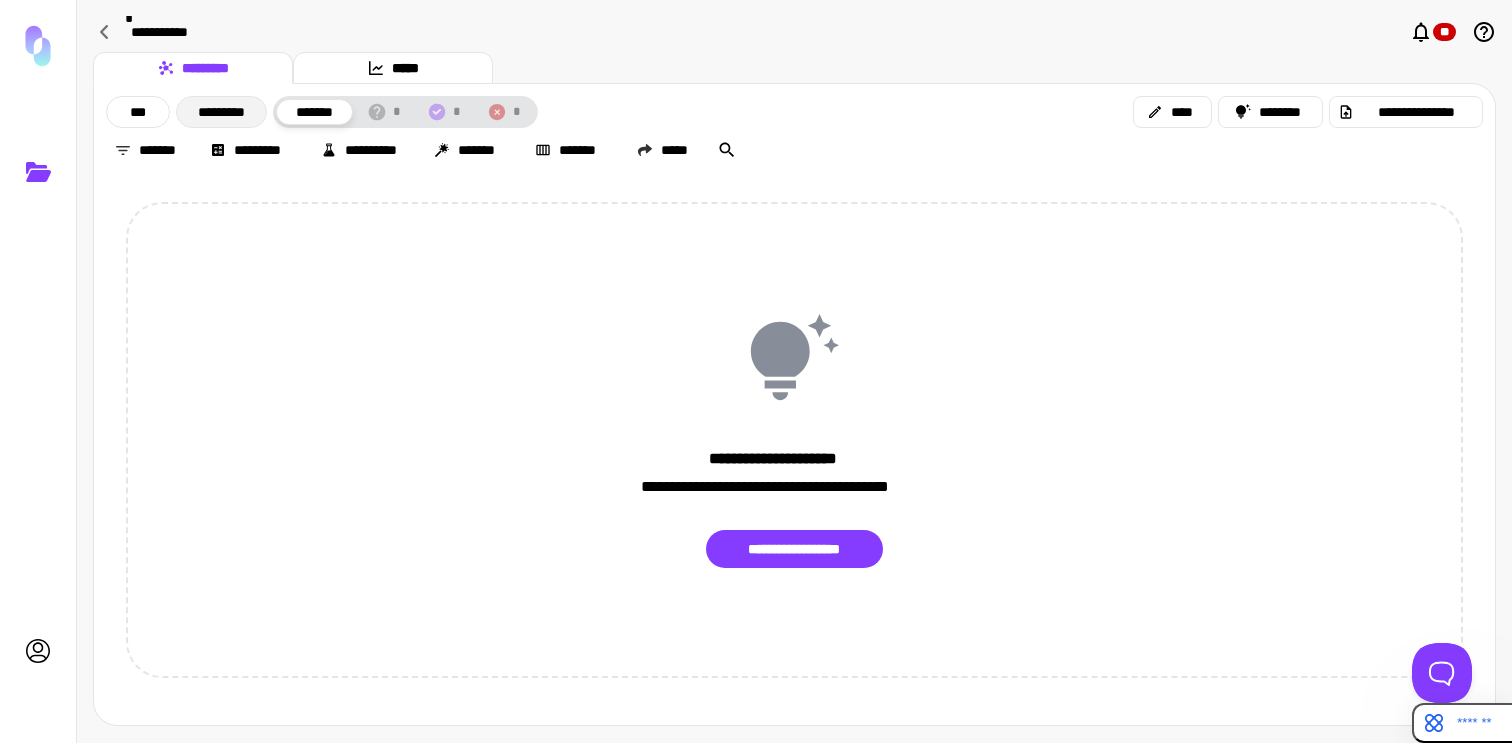 click on "*********" at bounding box center (221, 112) 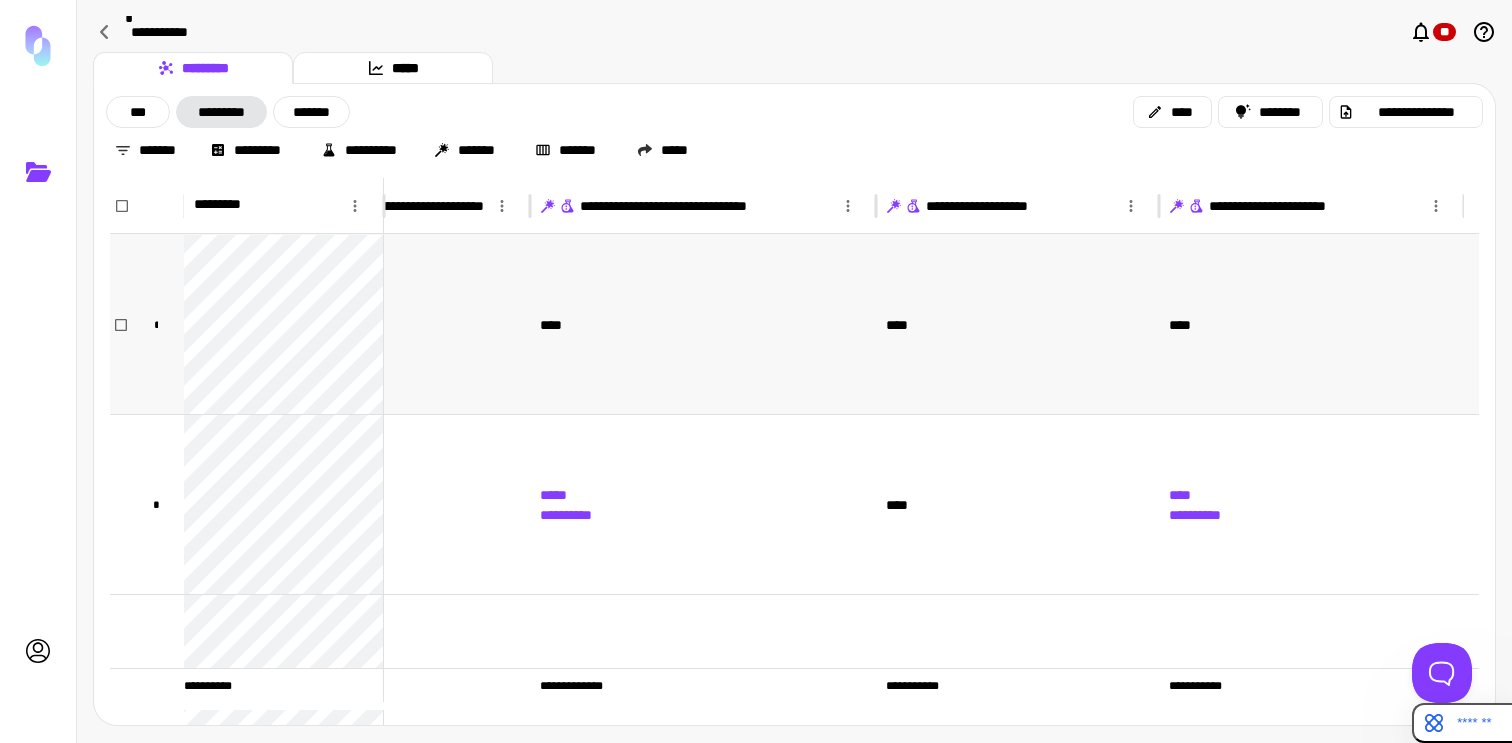 scroll, scrollTop: 0, scrollLeft: 258, axis: horizontal 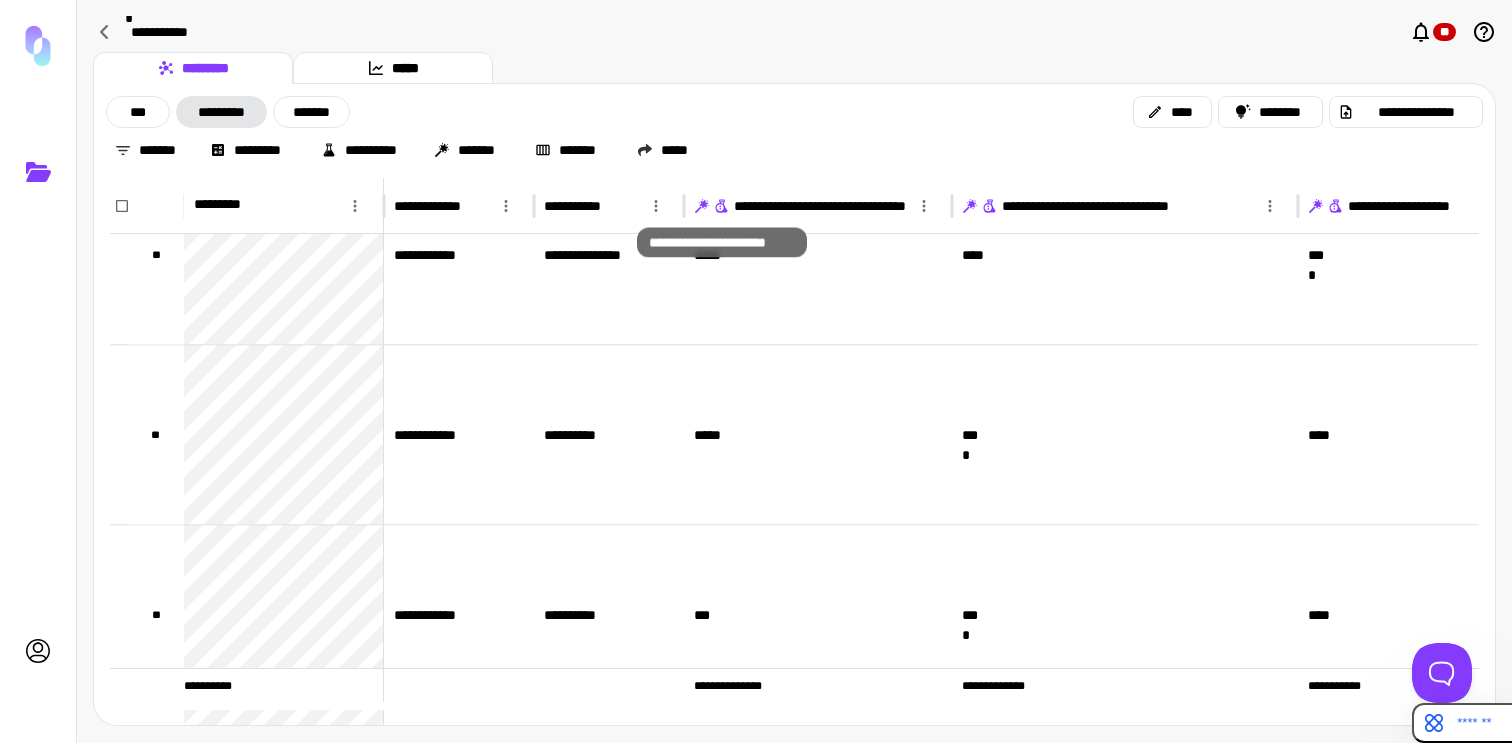 click 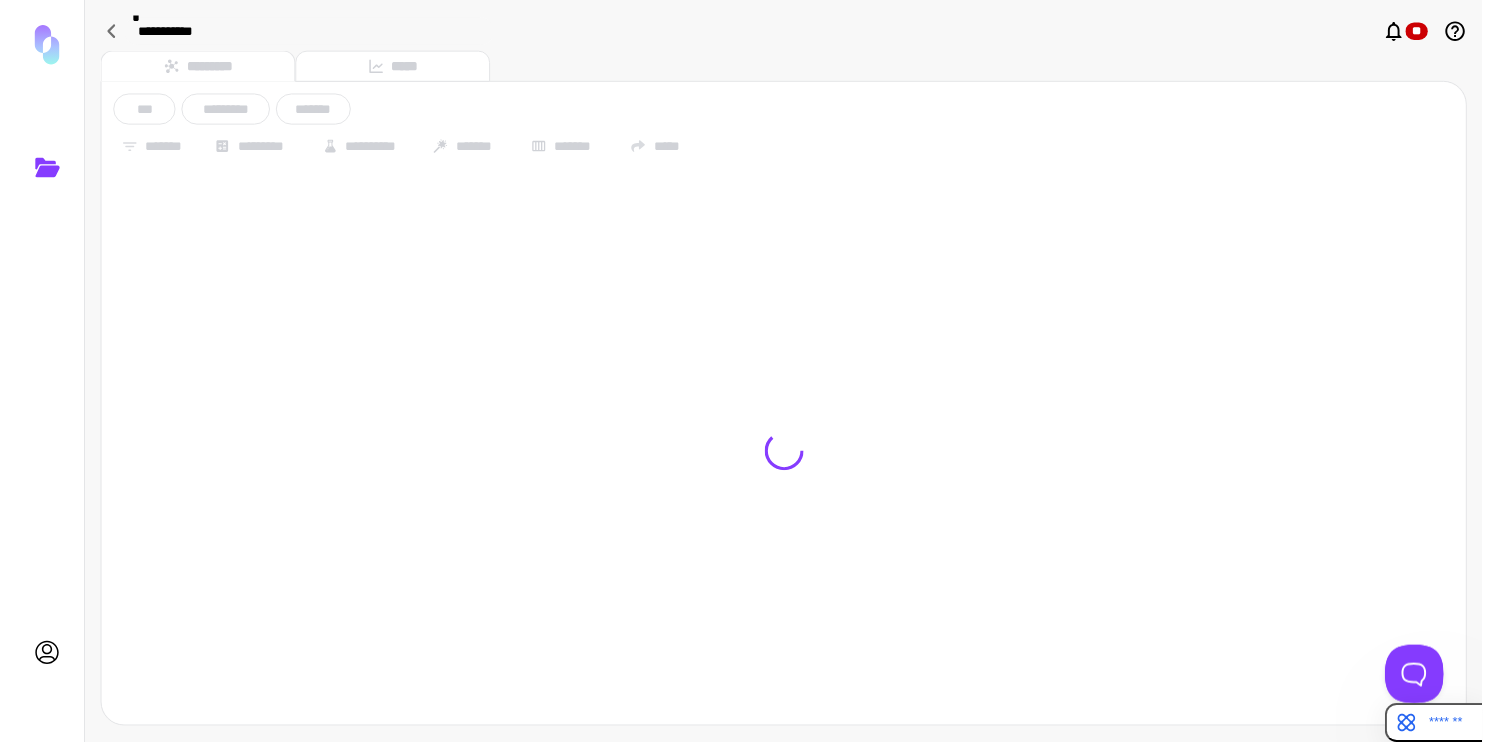 scroll, scrollTop: 0, scrollLeft: 0, axis: both 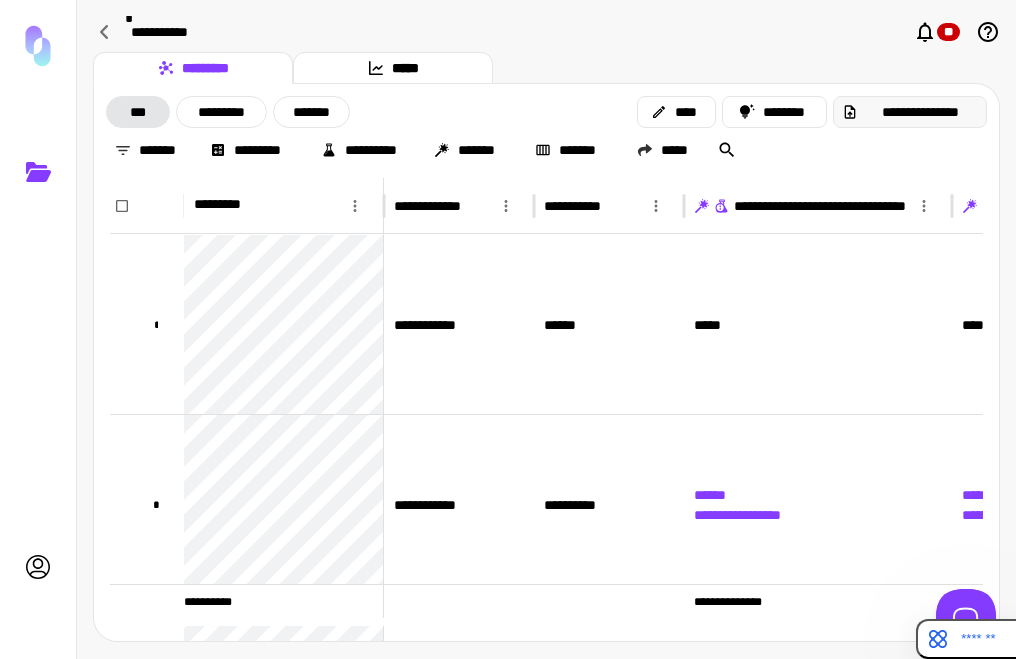 click on "**********" at bounding box center [920, 112] 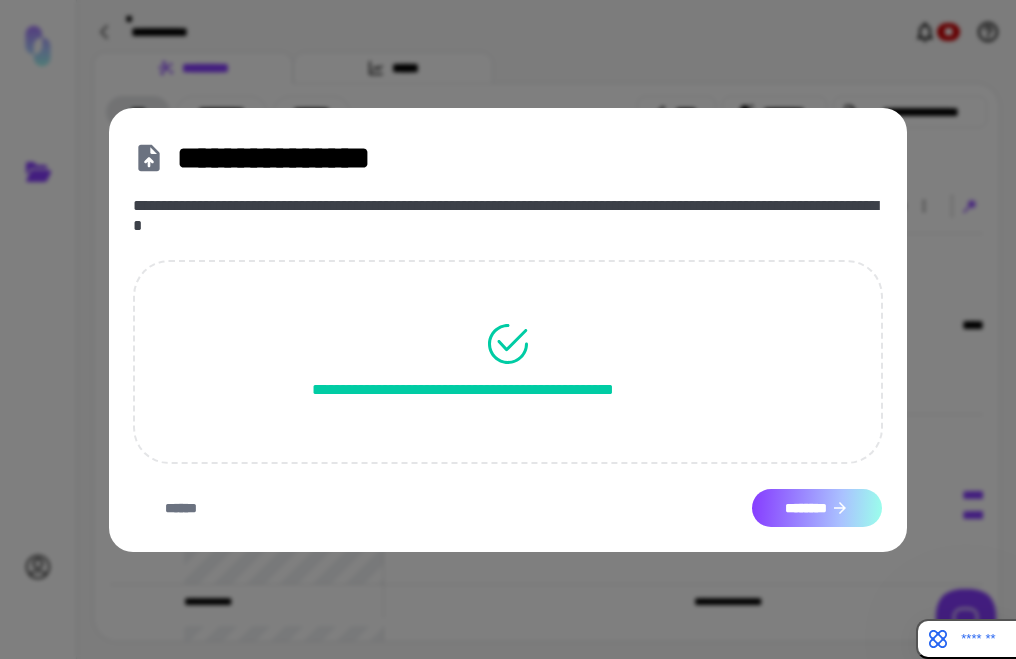 click on "********" at bounding box center (817, 508) 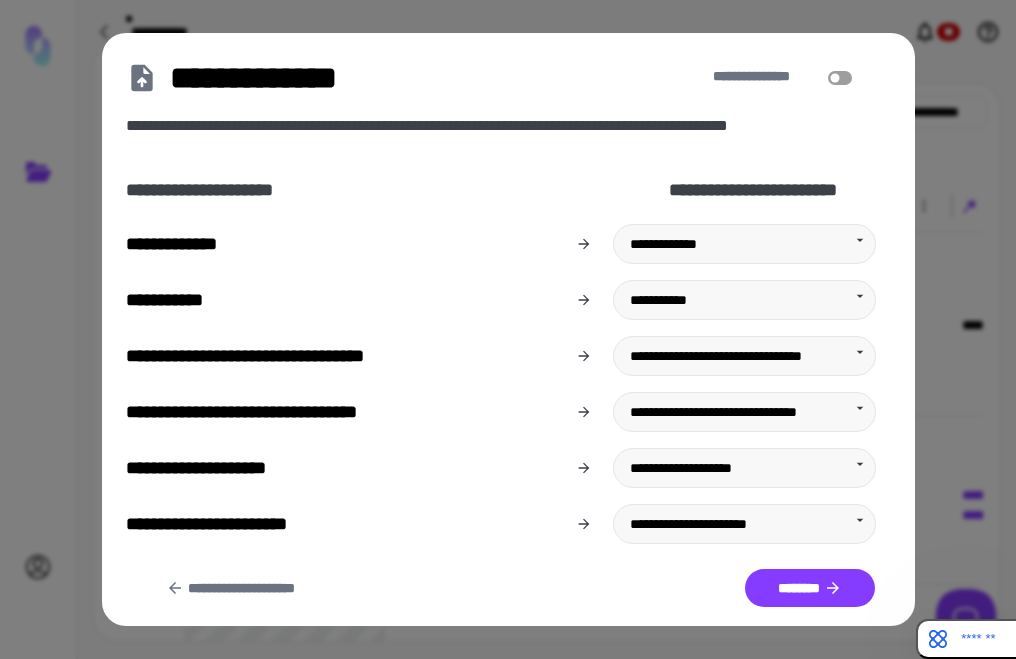 scroll, scrollTop: 49, scrollLeft: 0, axis: vertical 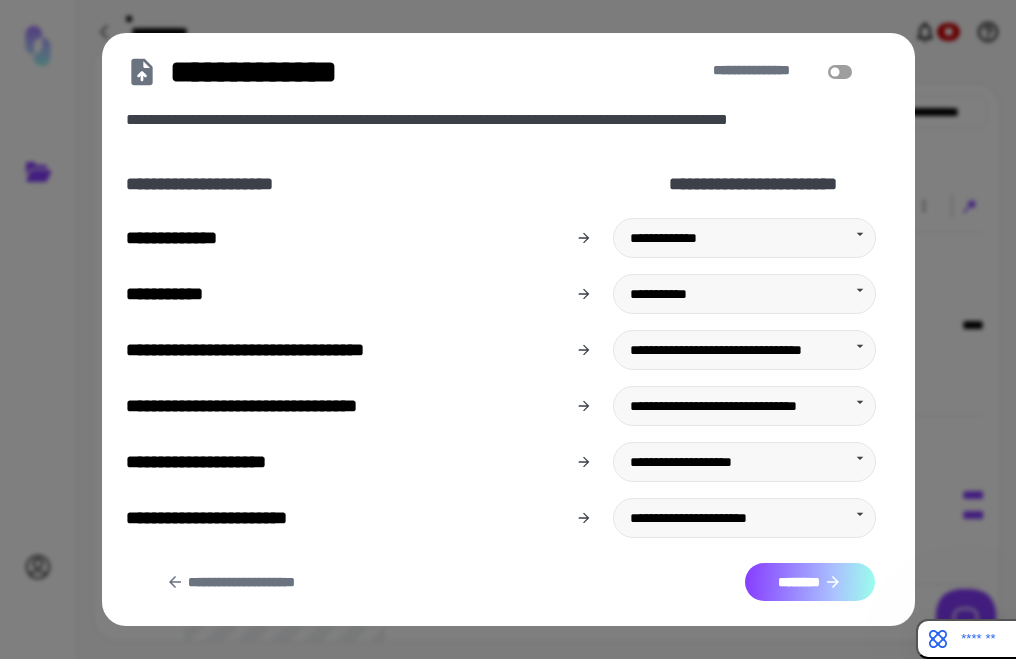 click on "********" at bounding box center (810, 582) 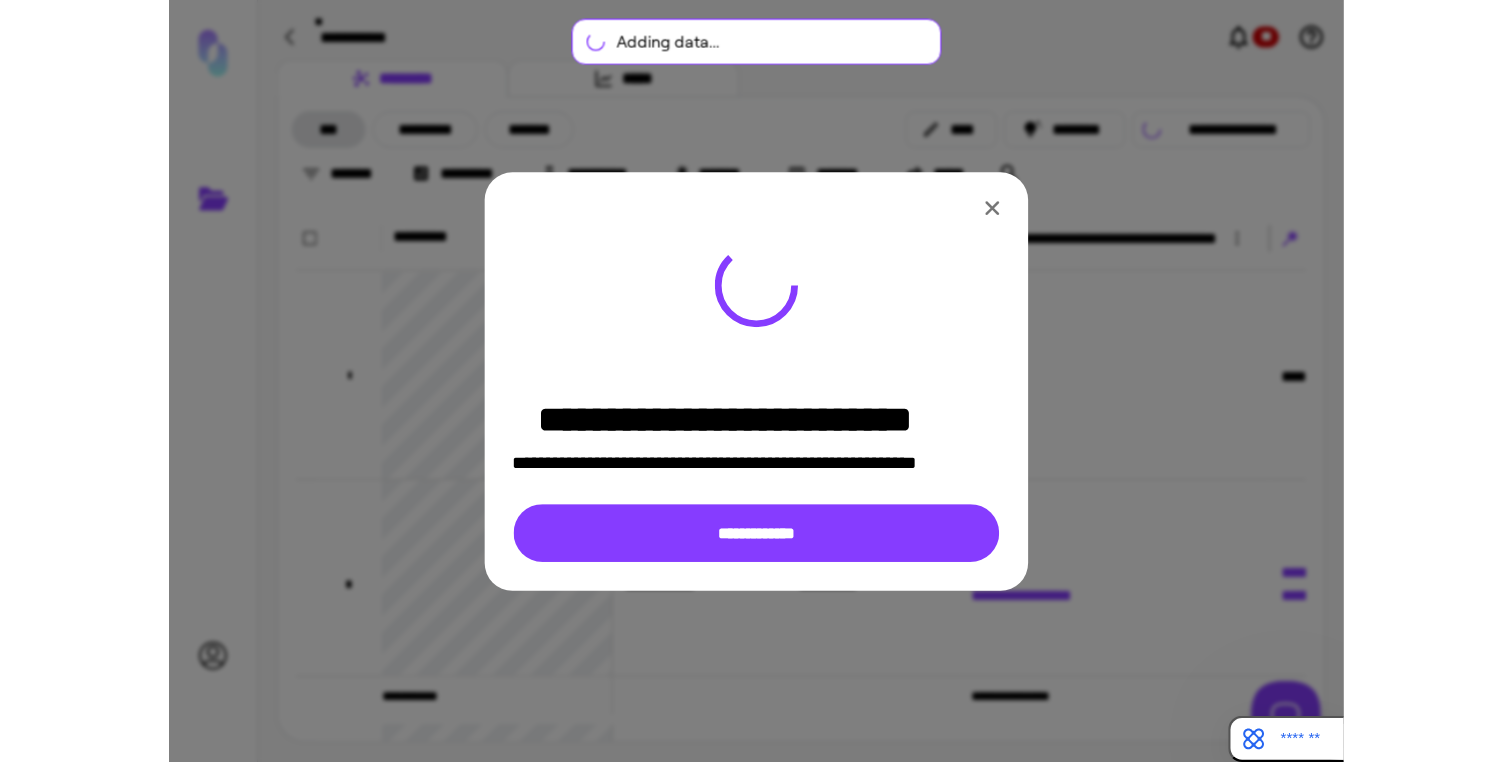 scroll, scrollTop: 0, scrollLeft: 0, axis: both 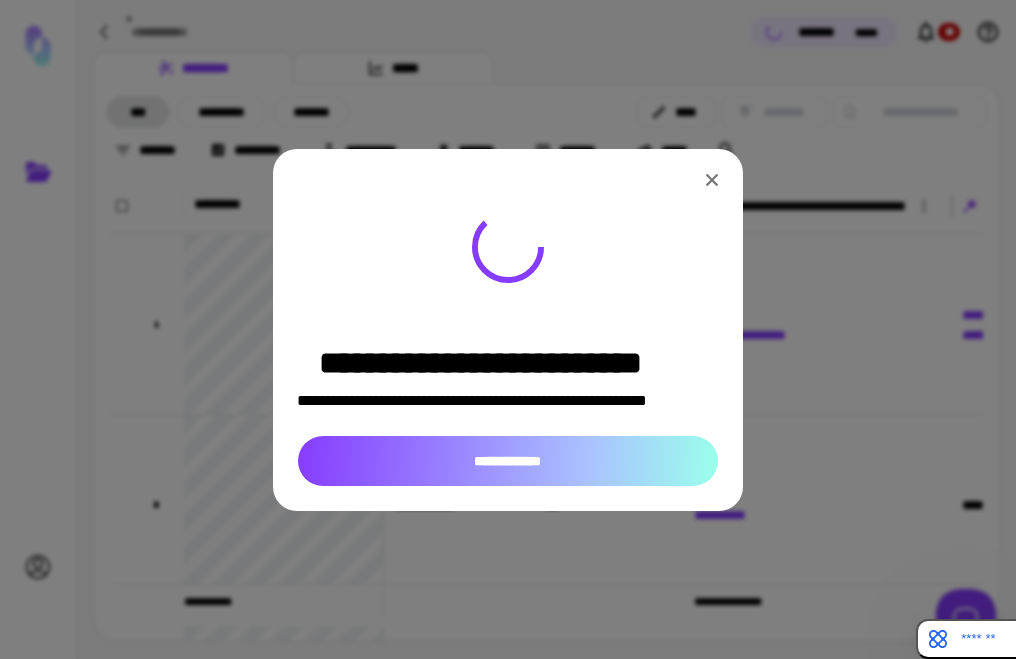 click on "**********" at bounding box center (508, 461) 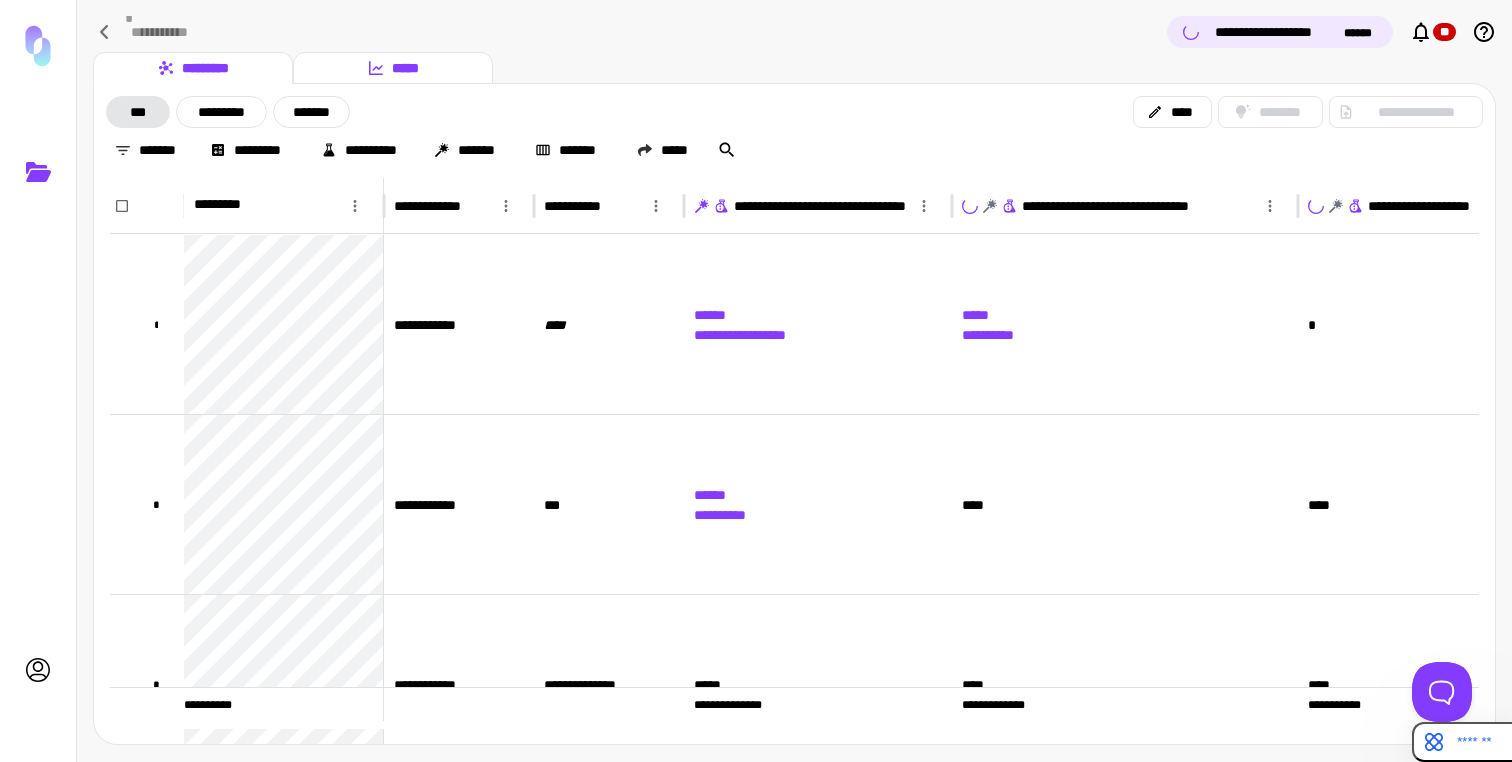 click on "*****" at bounding box center (393, 68) 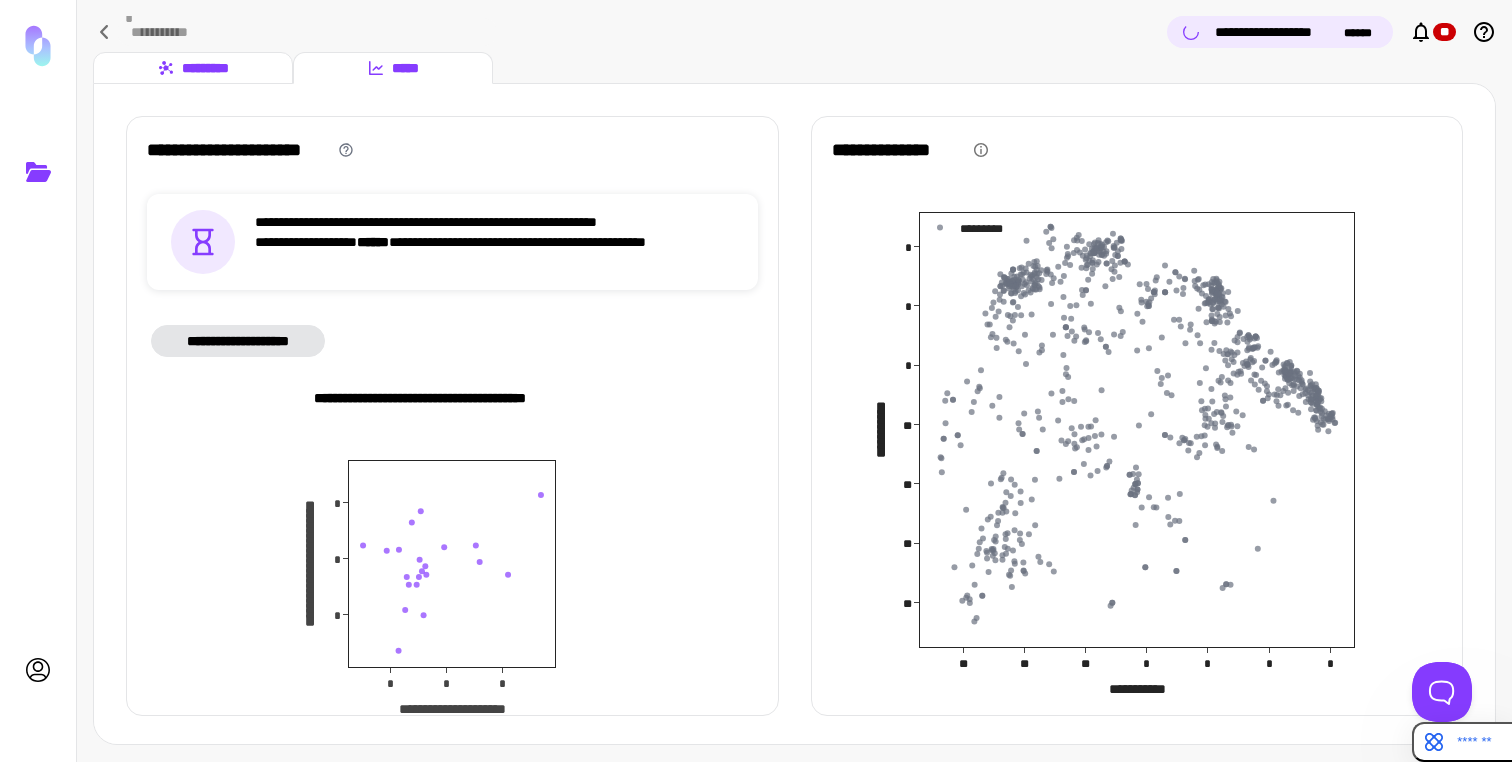 click on "*********" at bounding box center (193, 68) 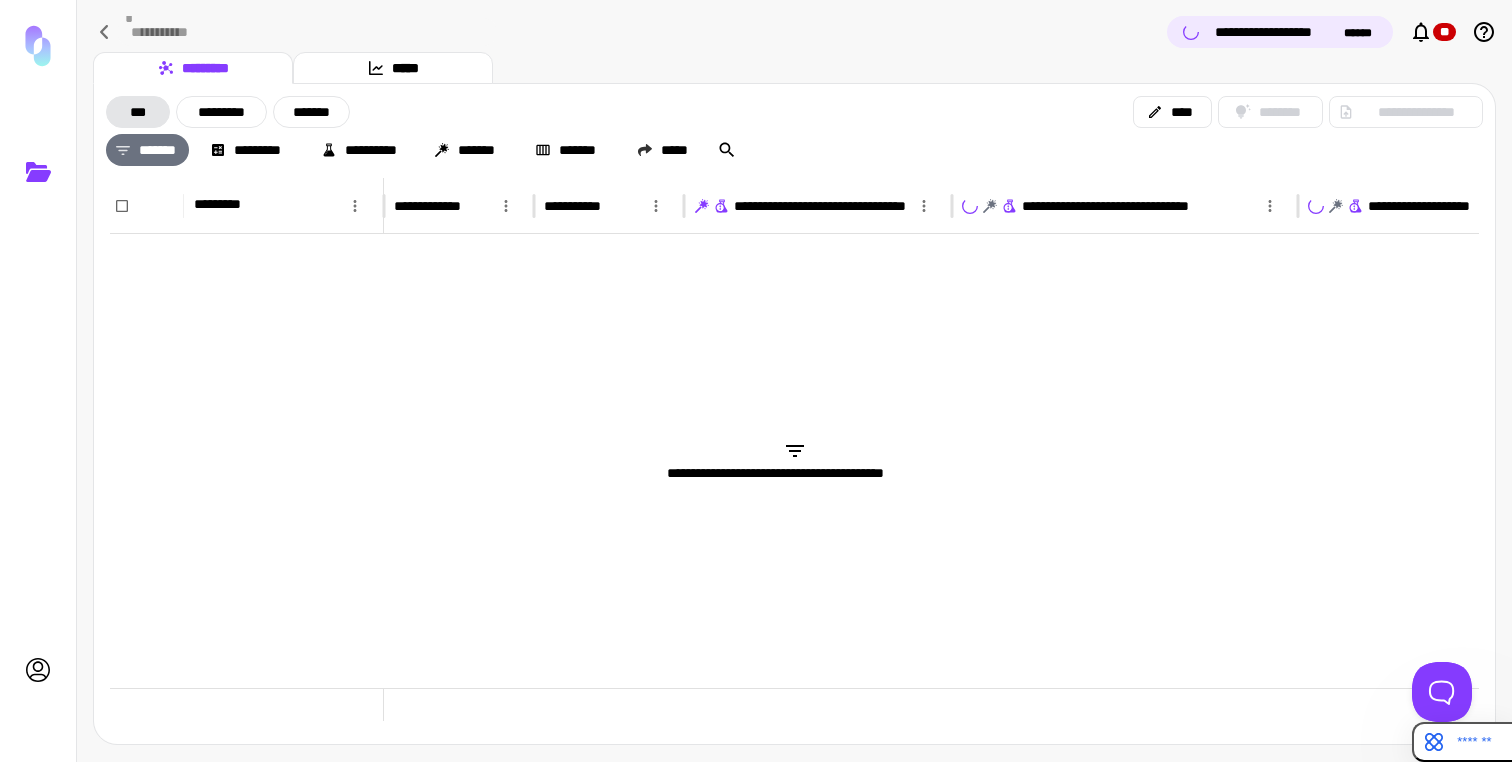 click 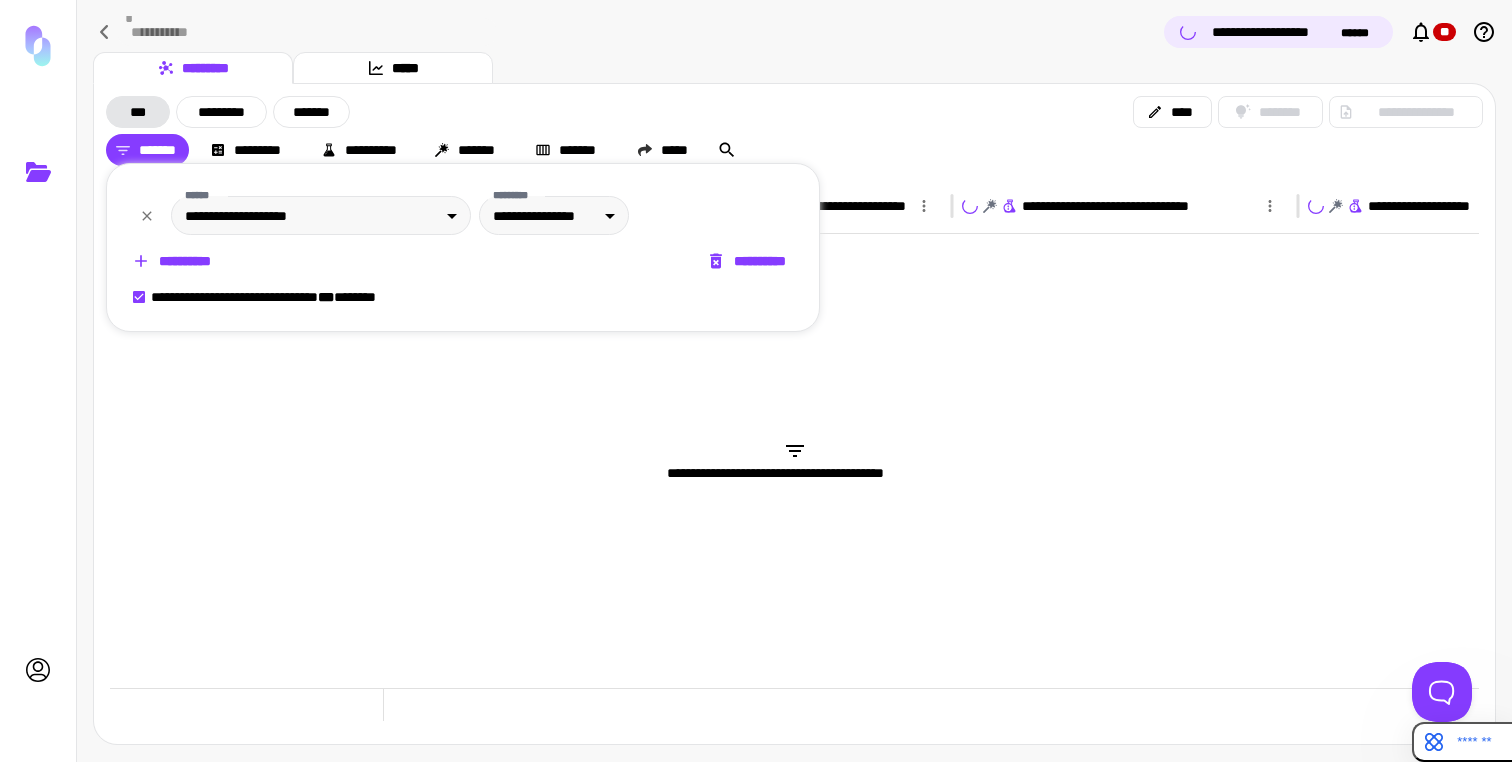 click 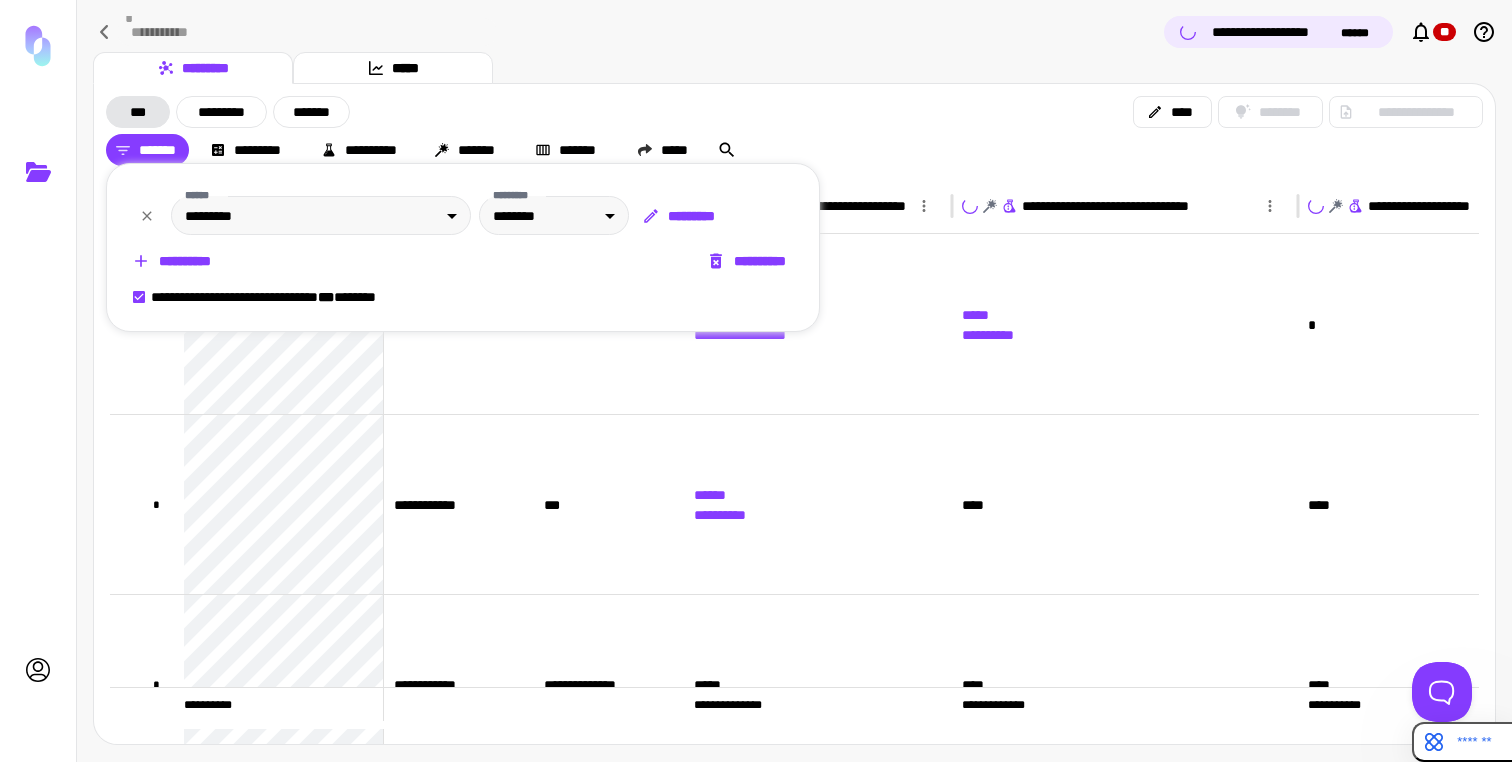 click at bounding box center (756, 381) 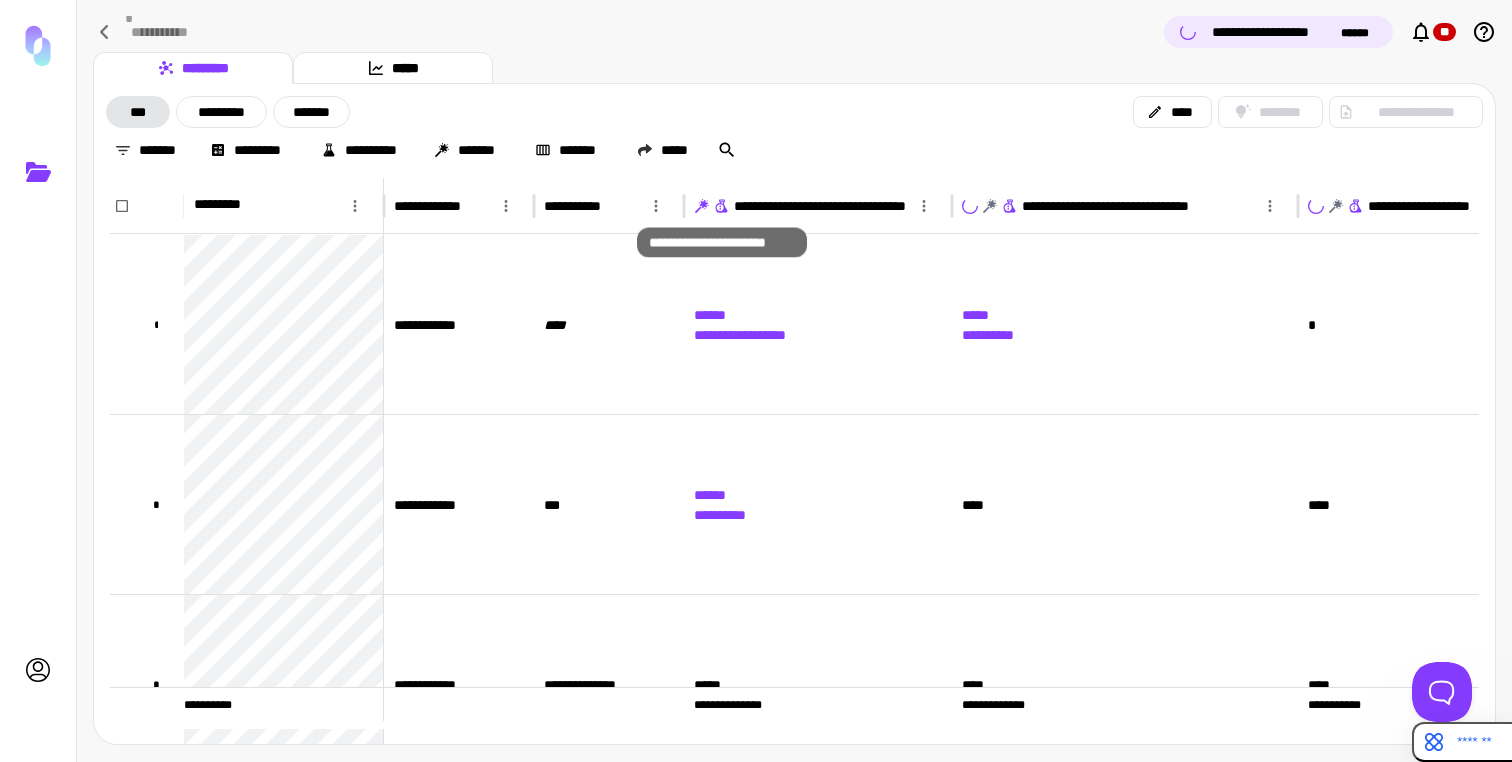 click 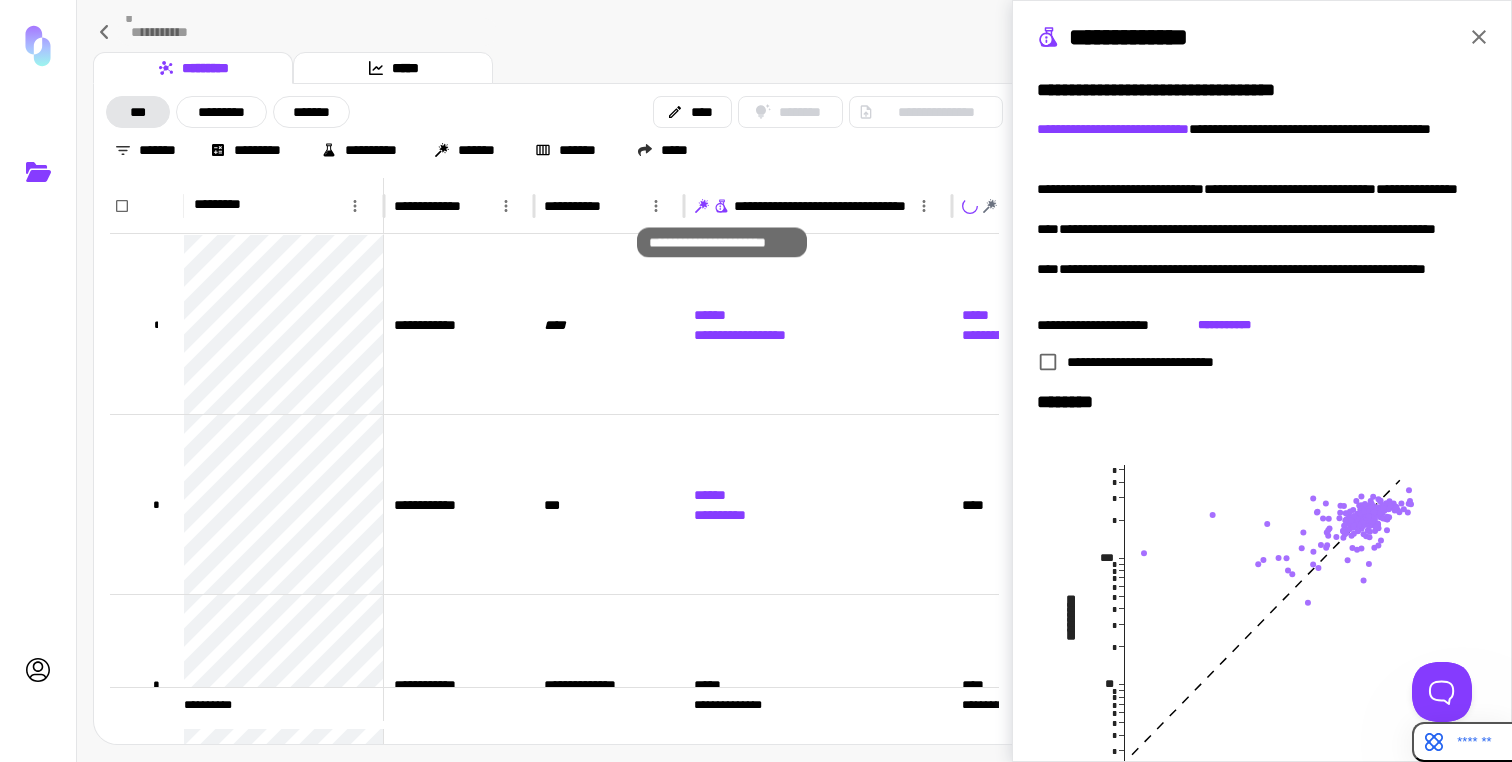 click 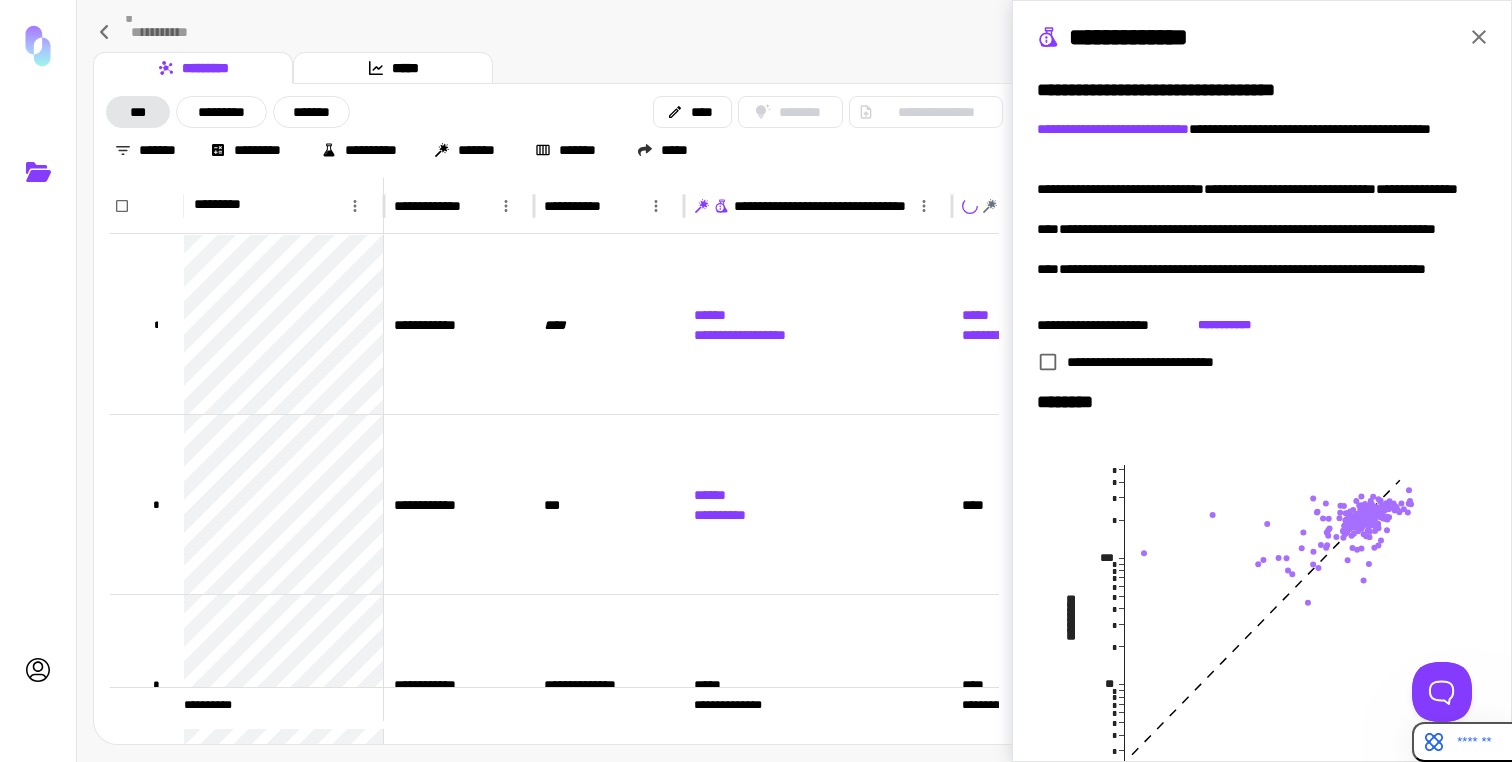 scroll, scrollTop: 0, scrollLeft: 62, axis: horizontal 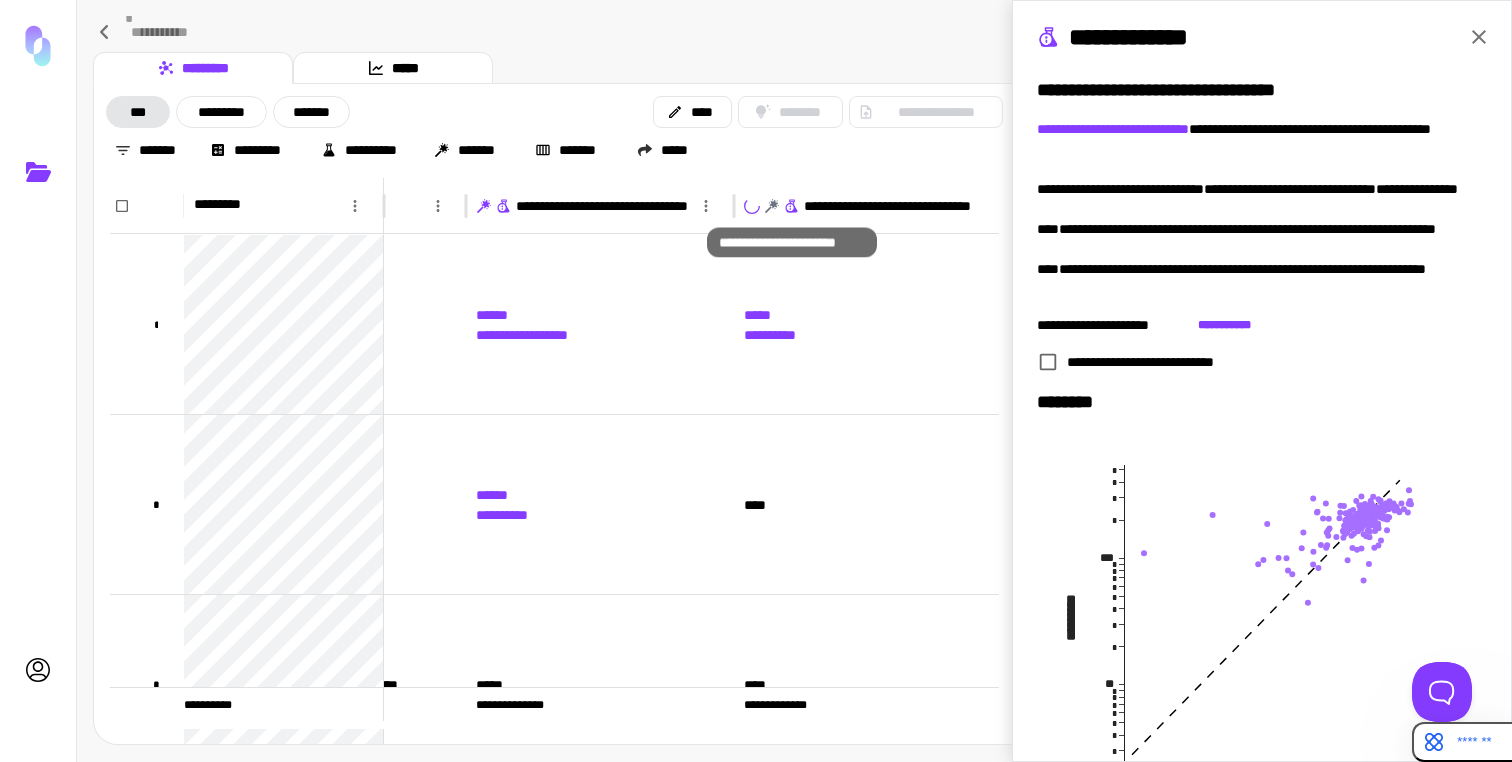click 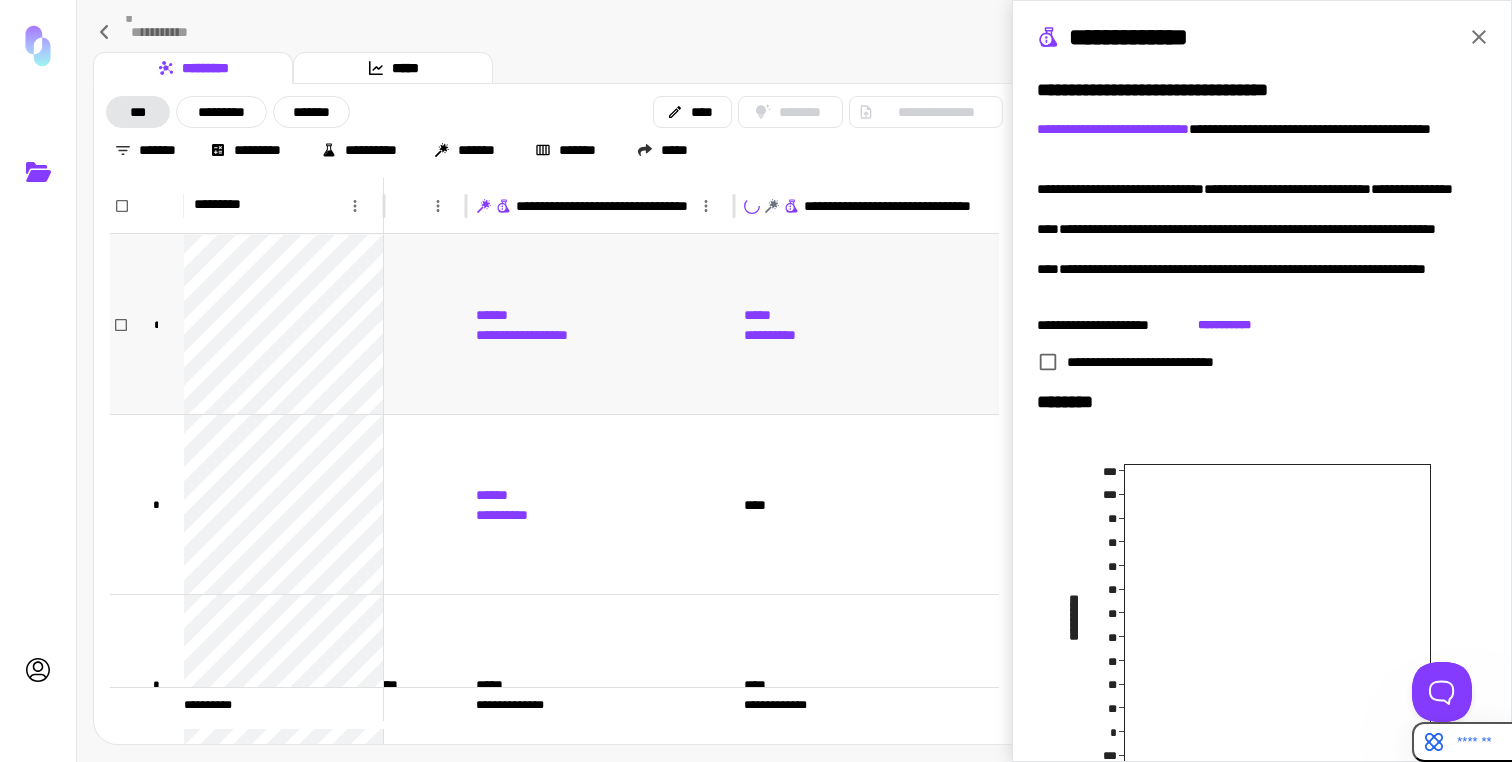 scroll, scrollTop: 0, scrollLeft: 275, axis: horizontal 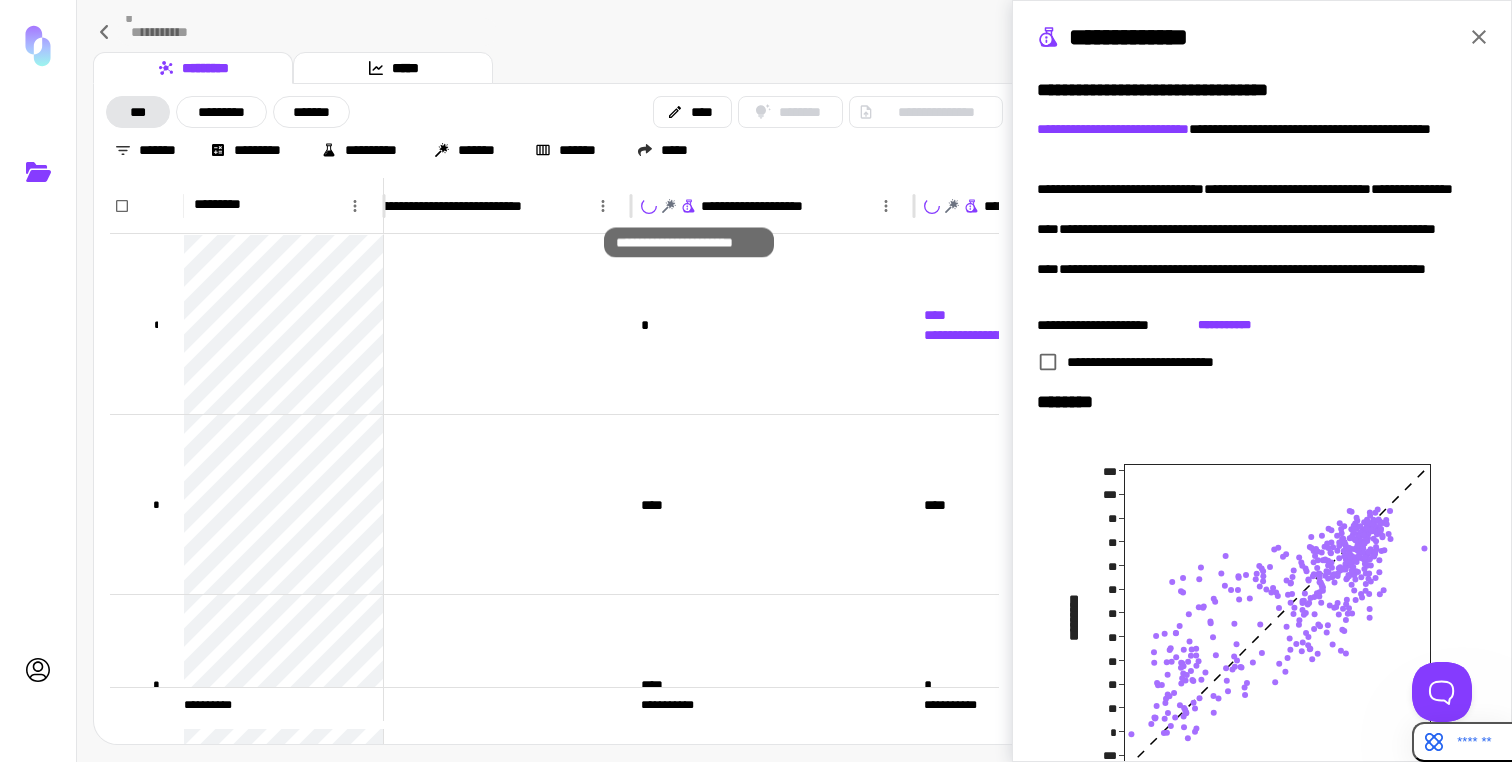 click 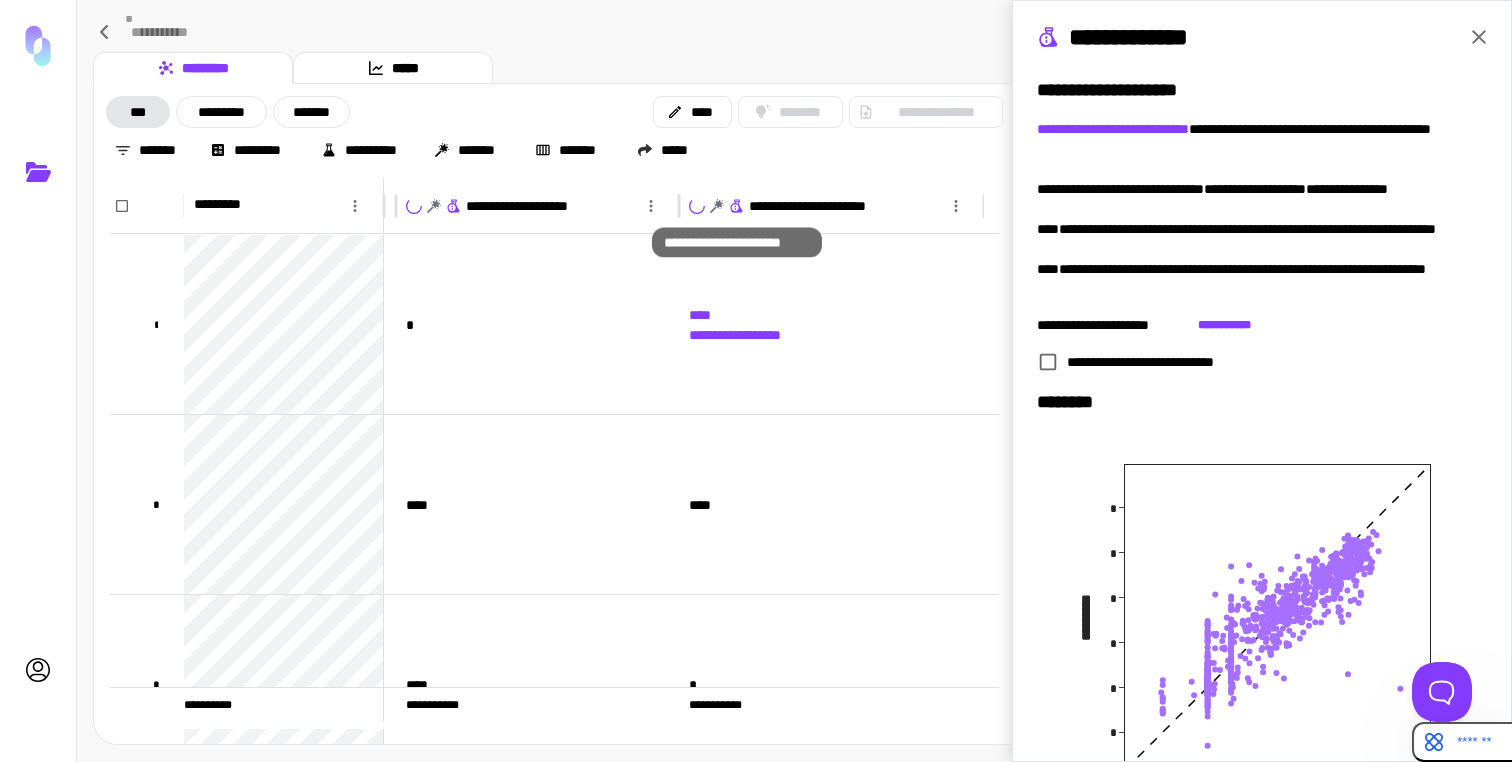 click 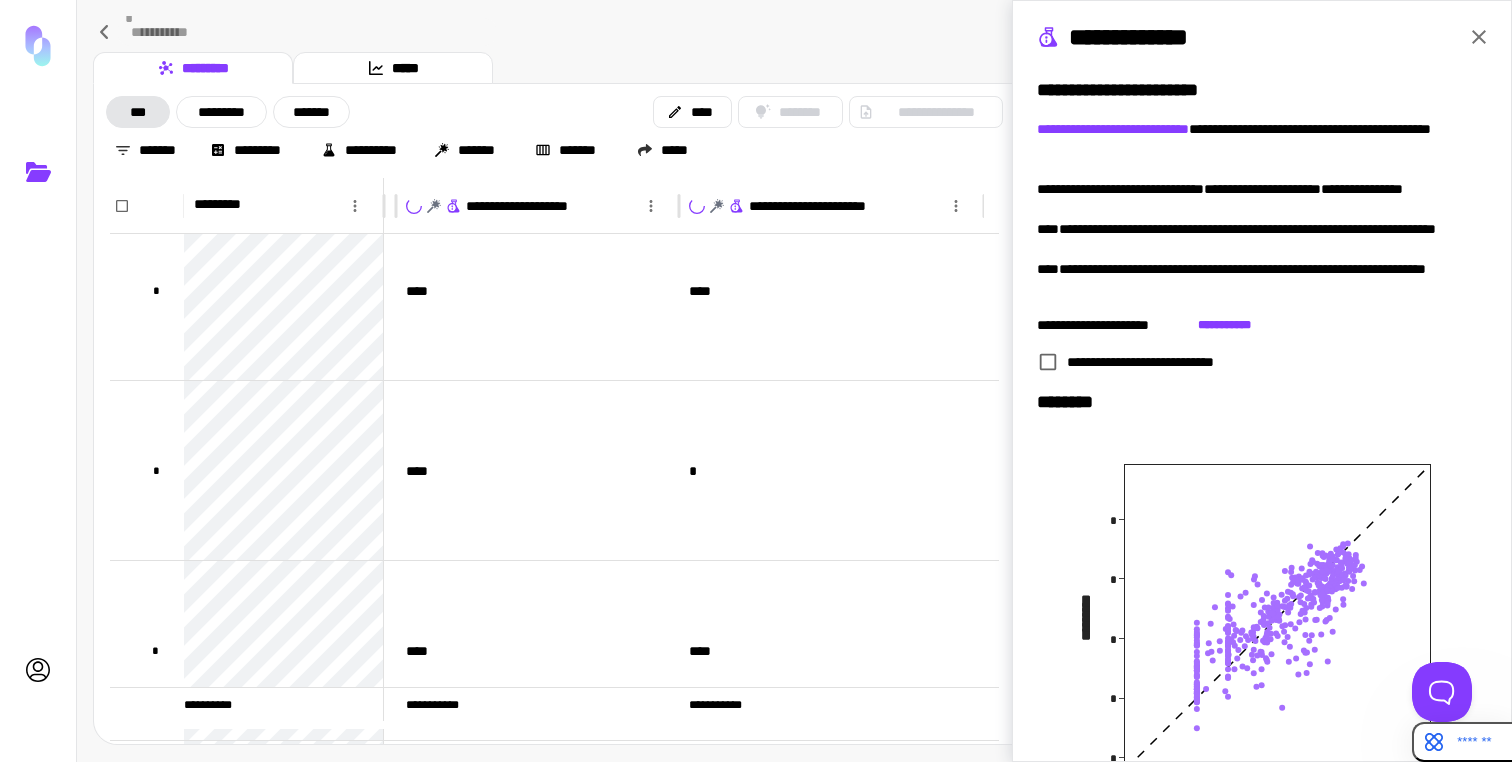 click on "[FIRST] [LAST] [STREET] [CITY] [STATE]" at bounding box center [794, 32] 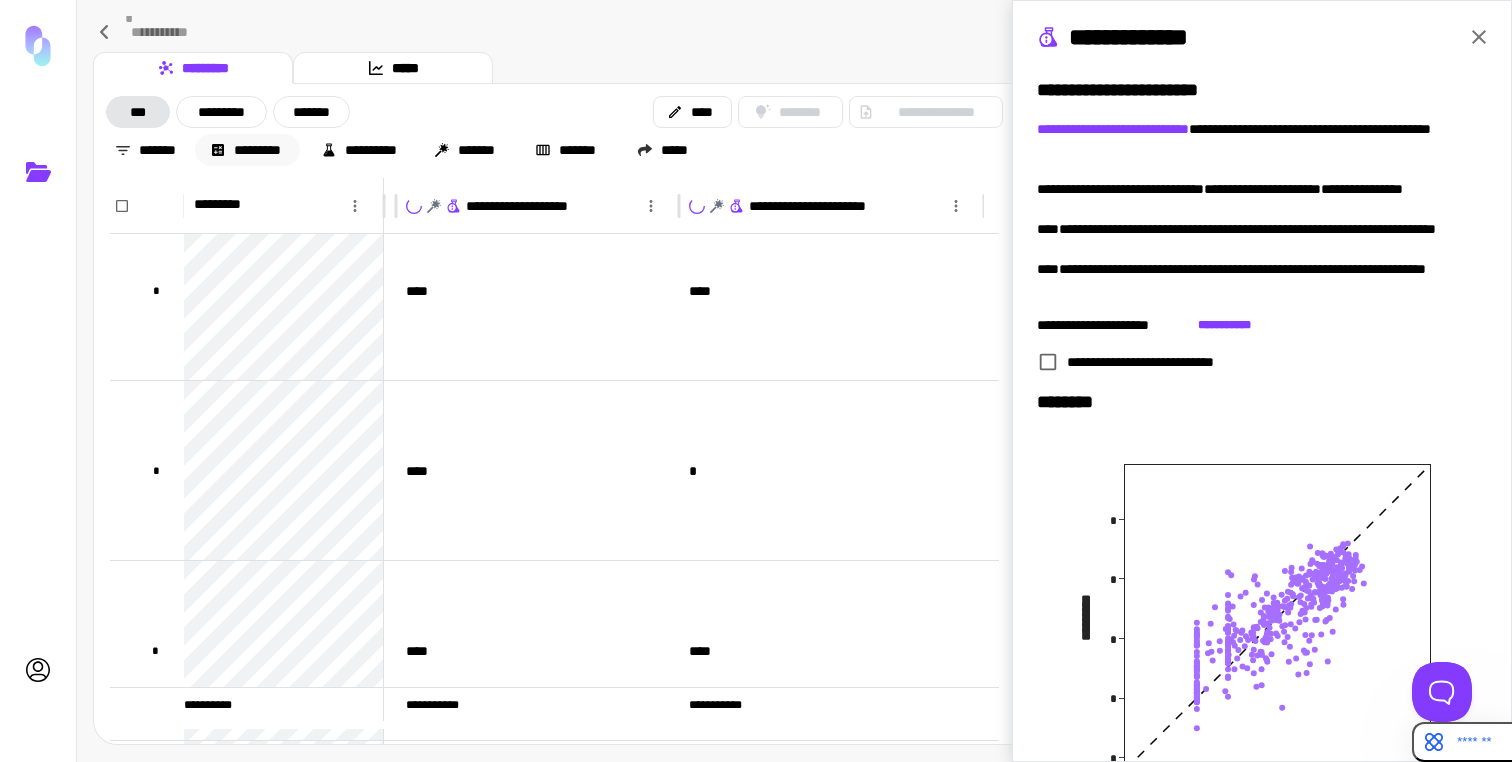 click on "*********" at bounding box center (247, 150) 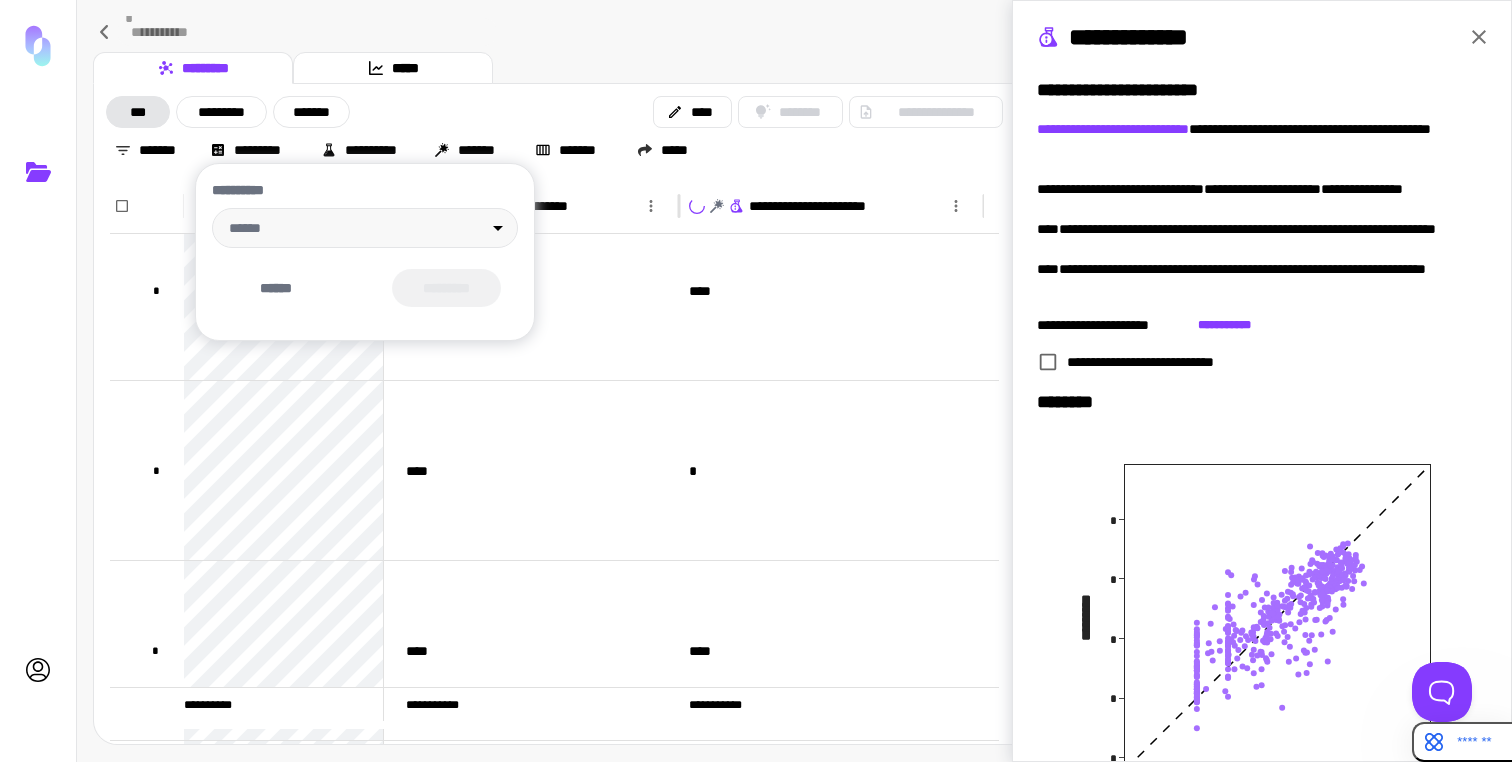 click at bounding box center [756, 381] 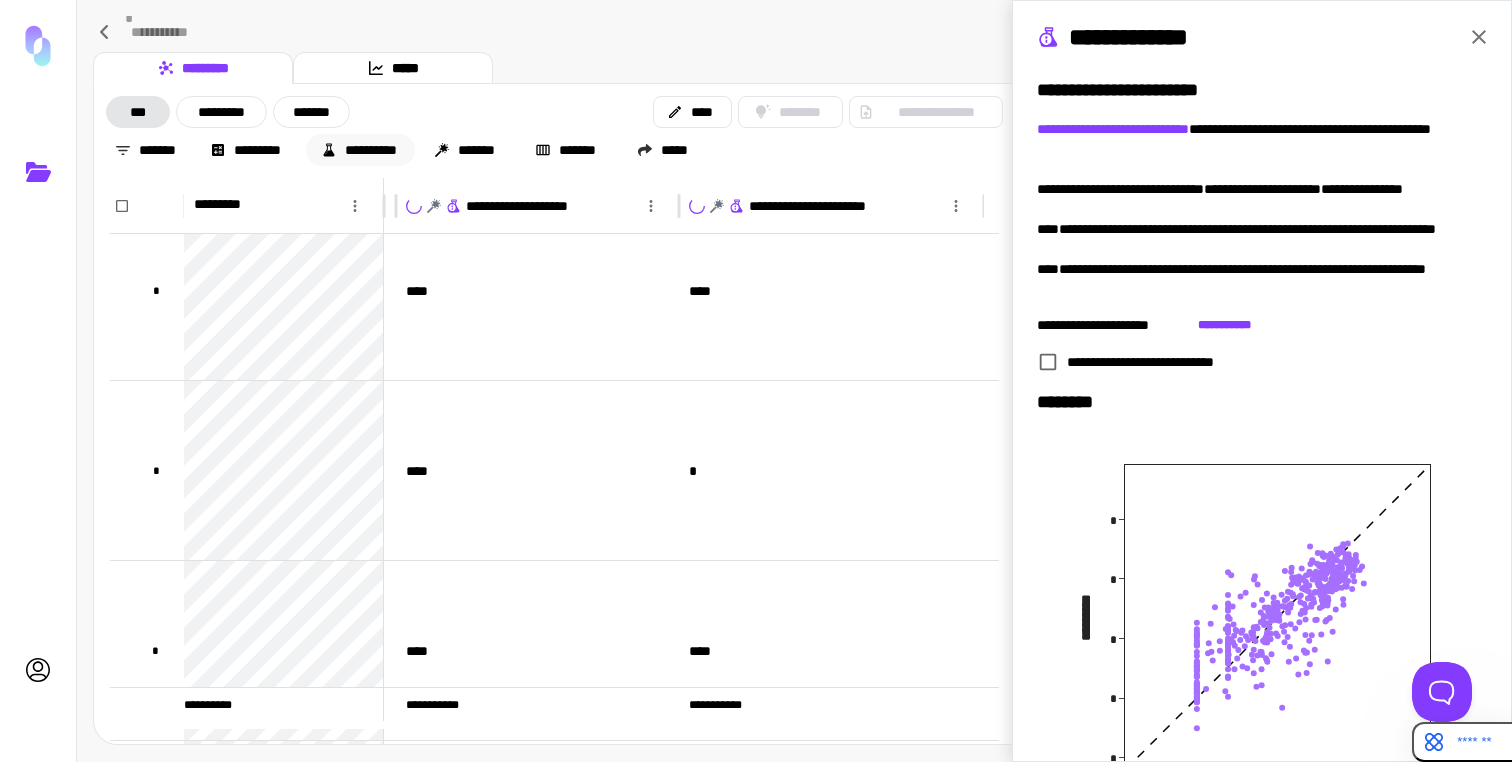 click on "**********" at bounding box center [360, 150] 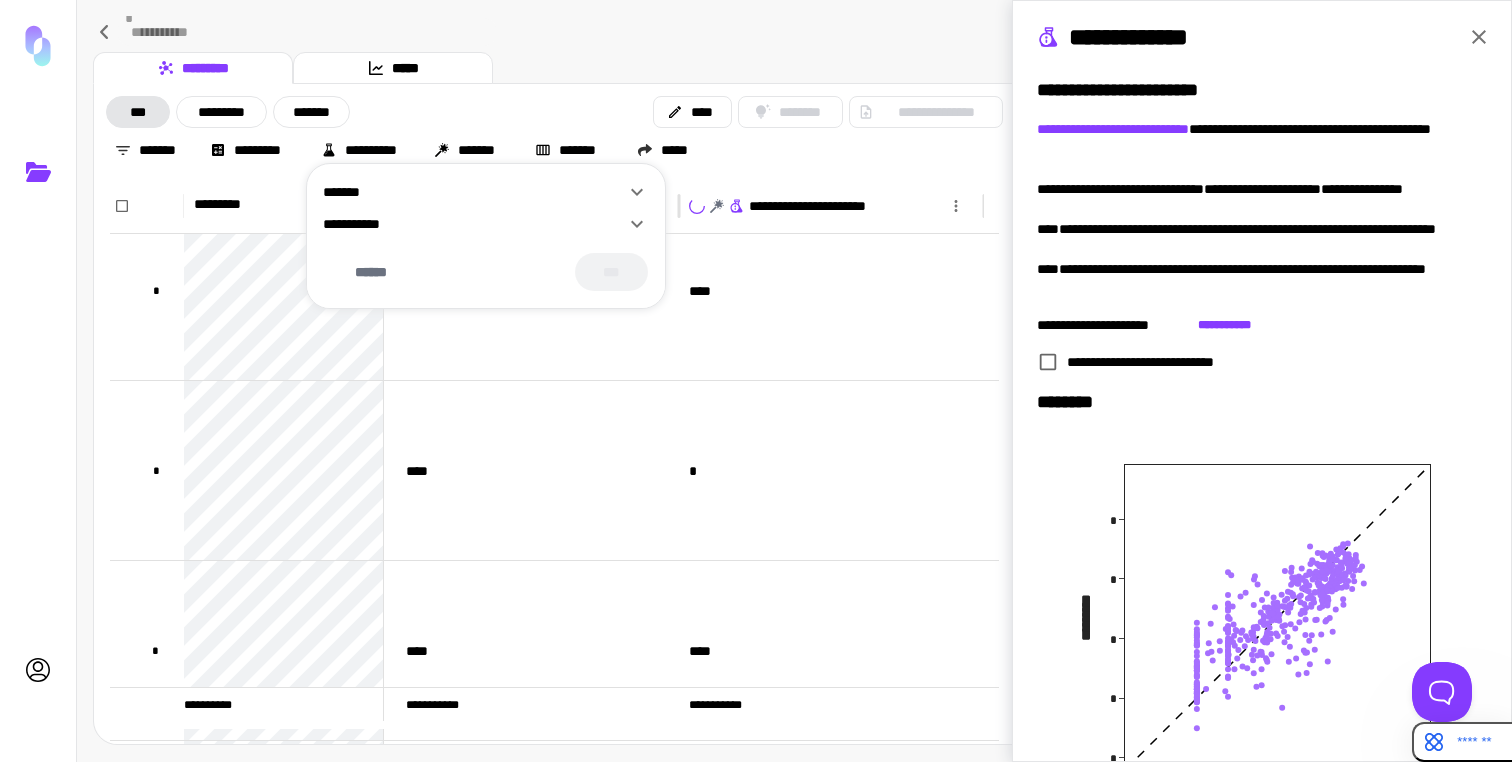 click at bounding box center (756, 381) 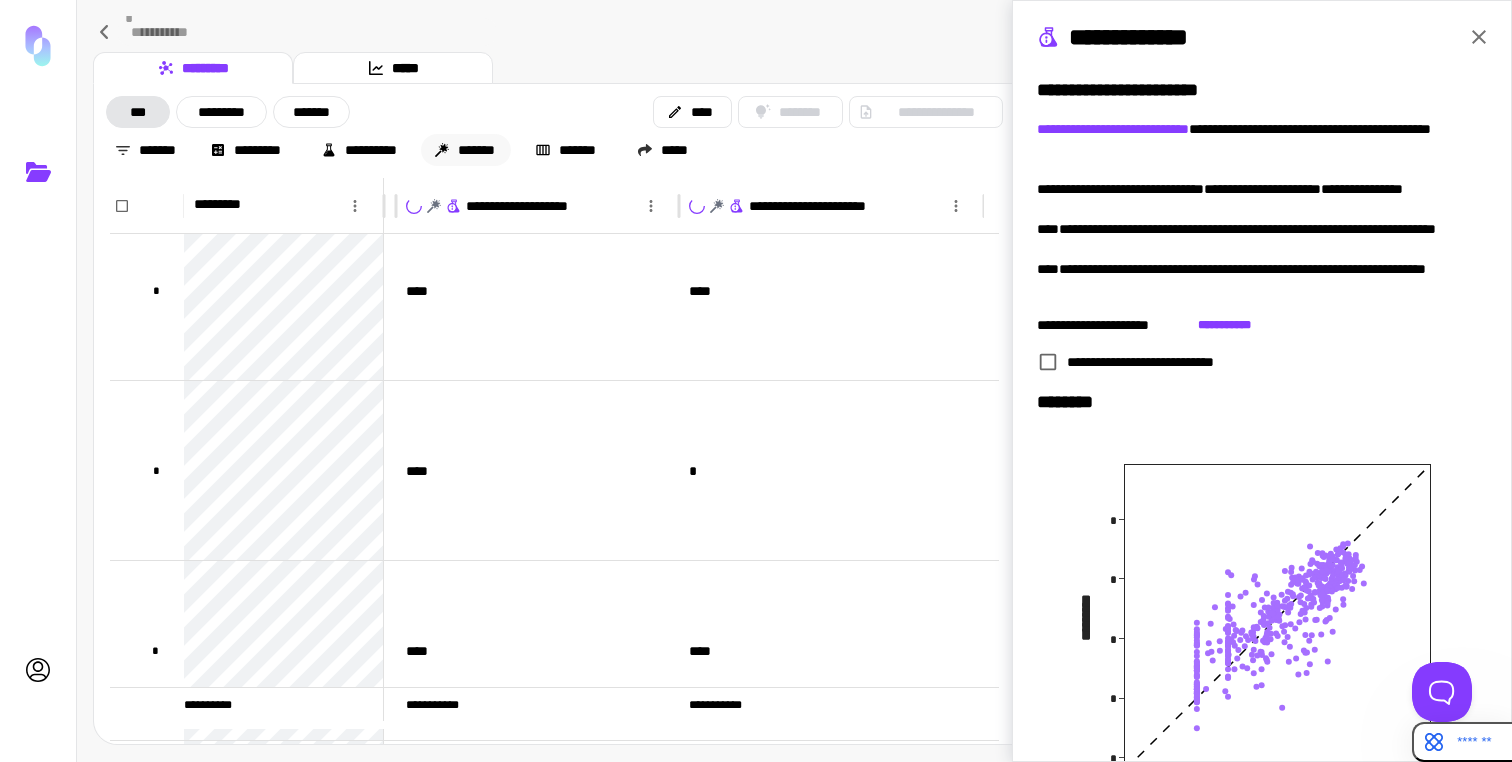 click on "*******" at bounding box center [466, 150] 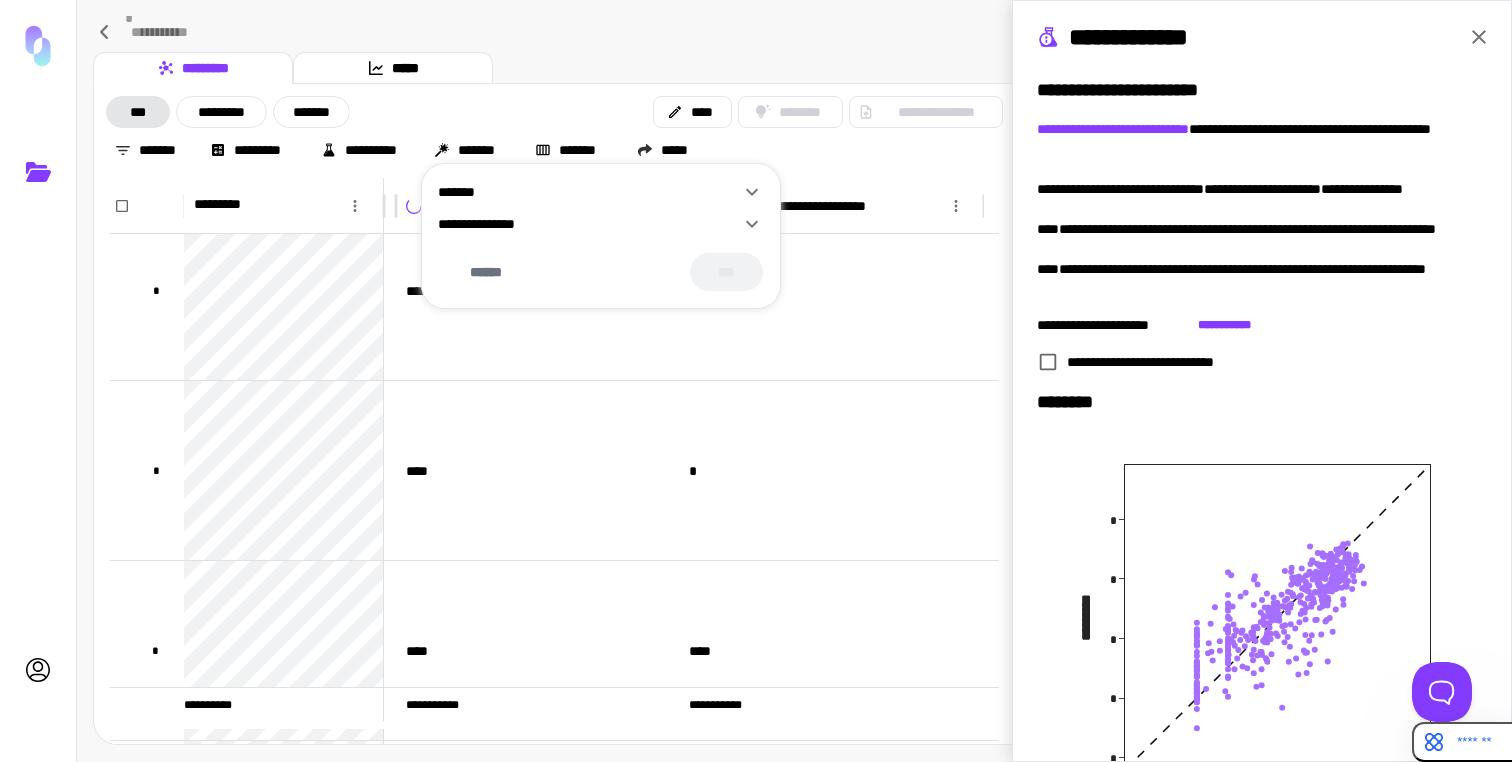 click on "*******" at bounding box center (589, 192) 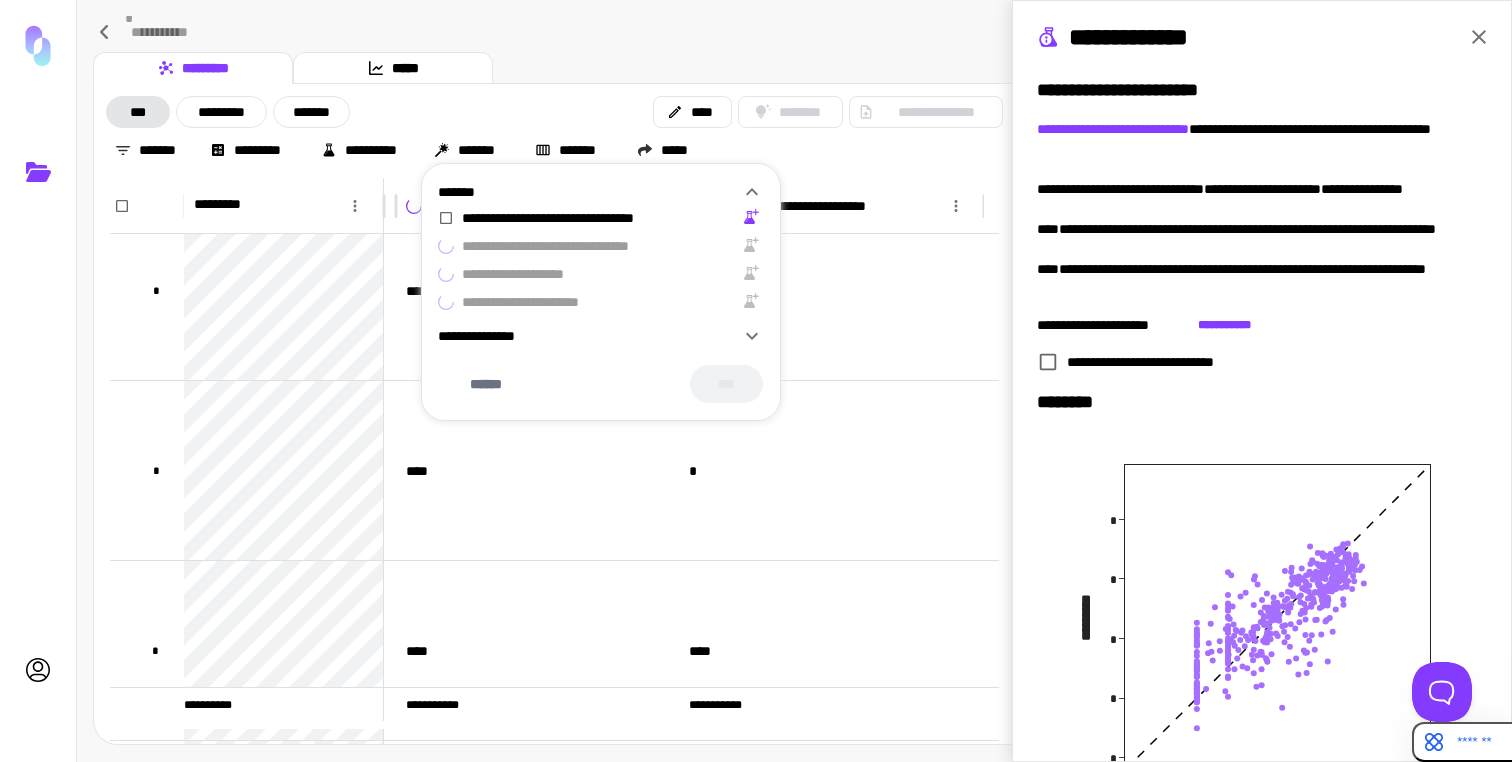 click on "*******" at bounding box center [589, 192] 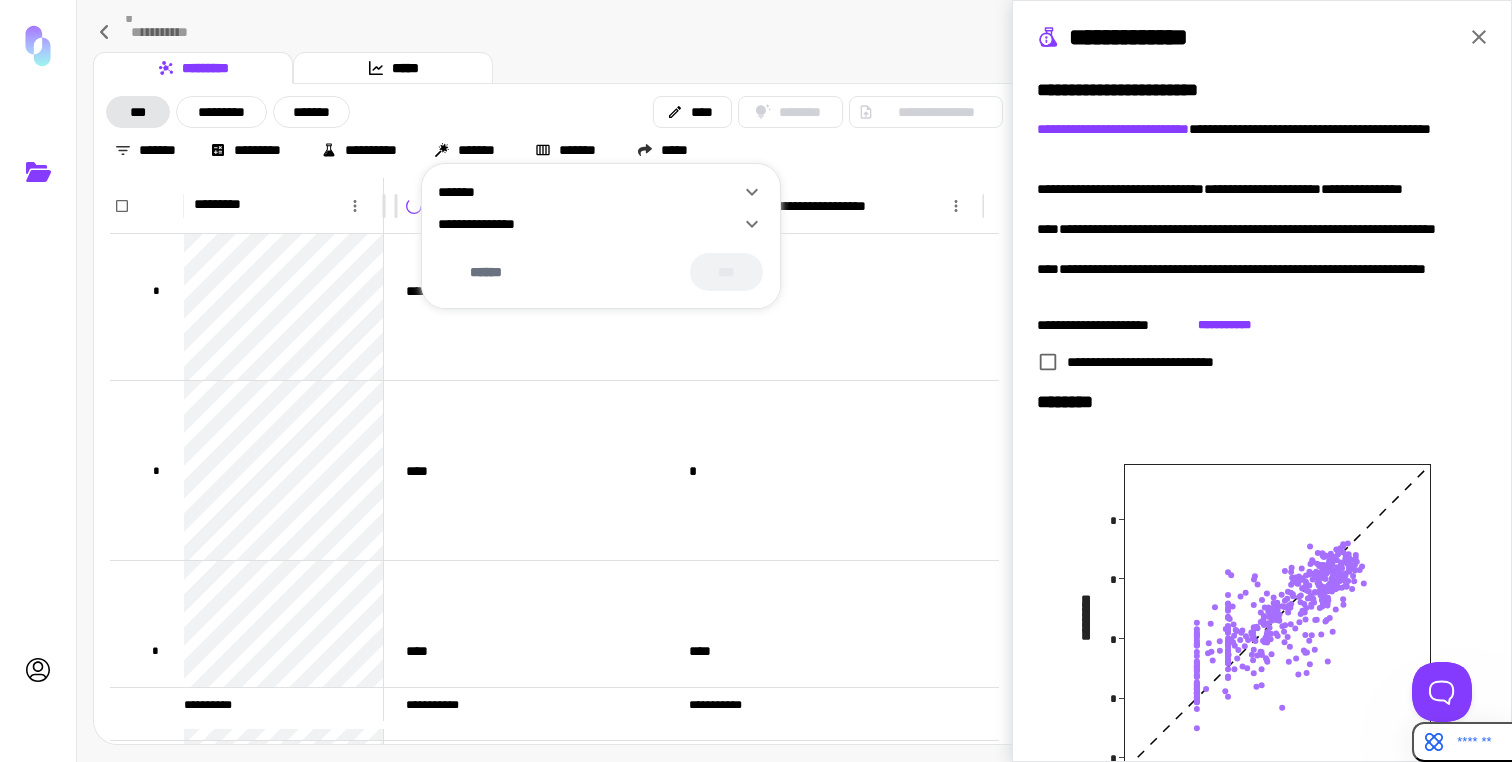 click at bounding box center [756, 381] 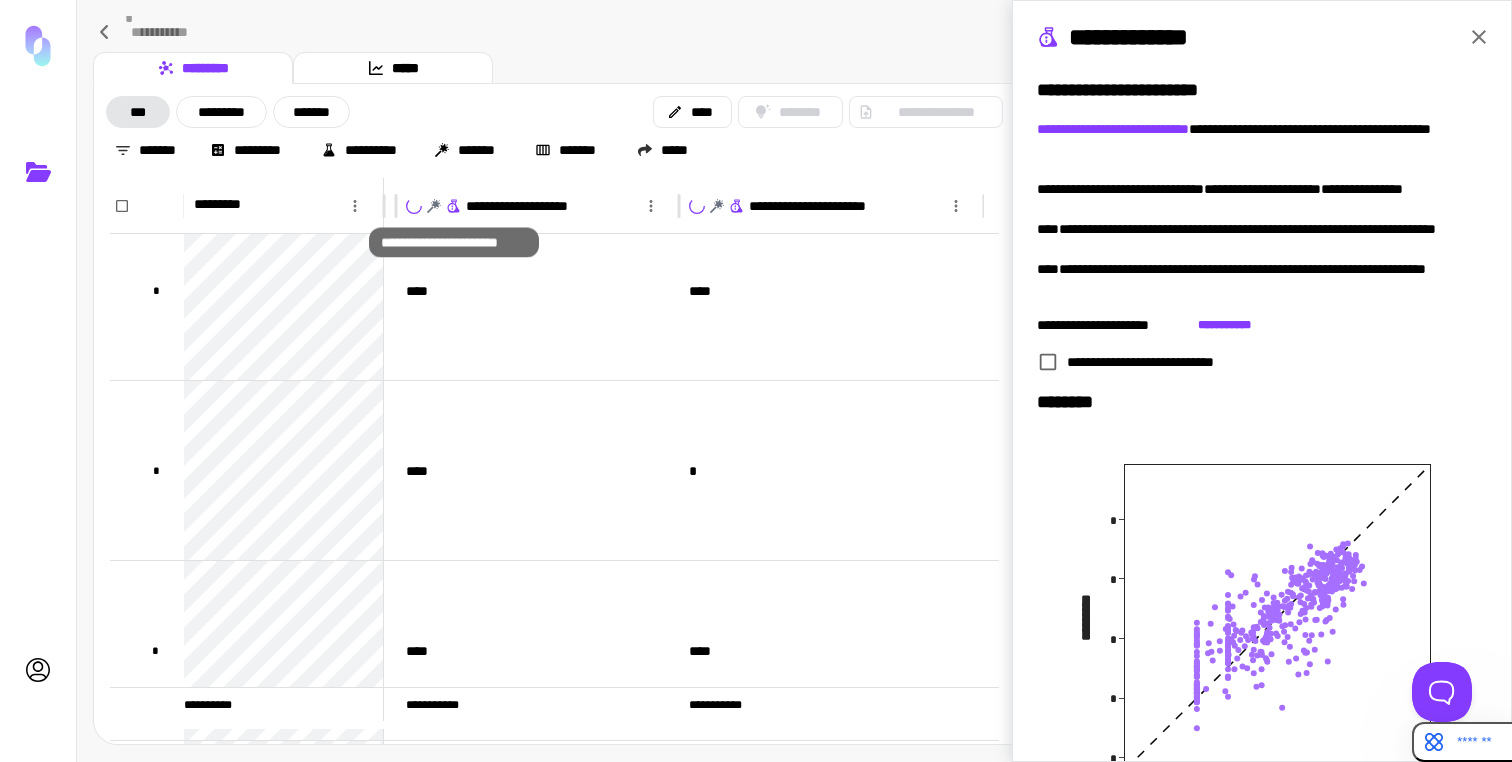click 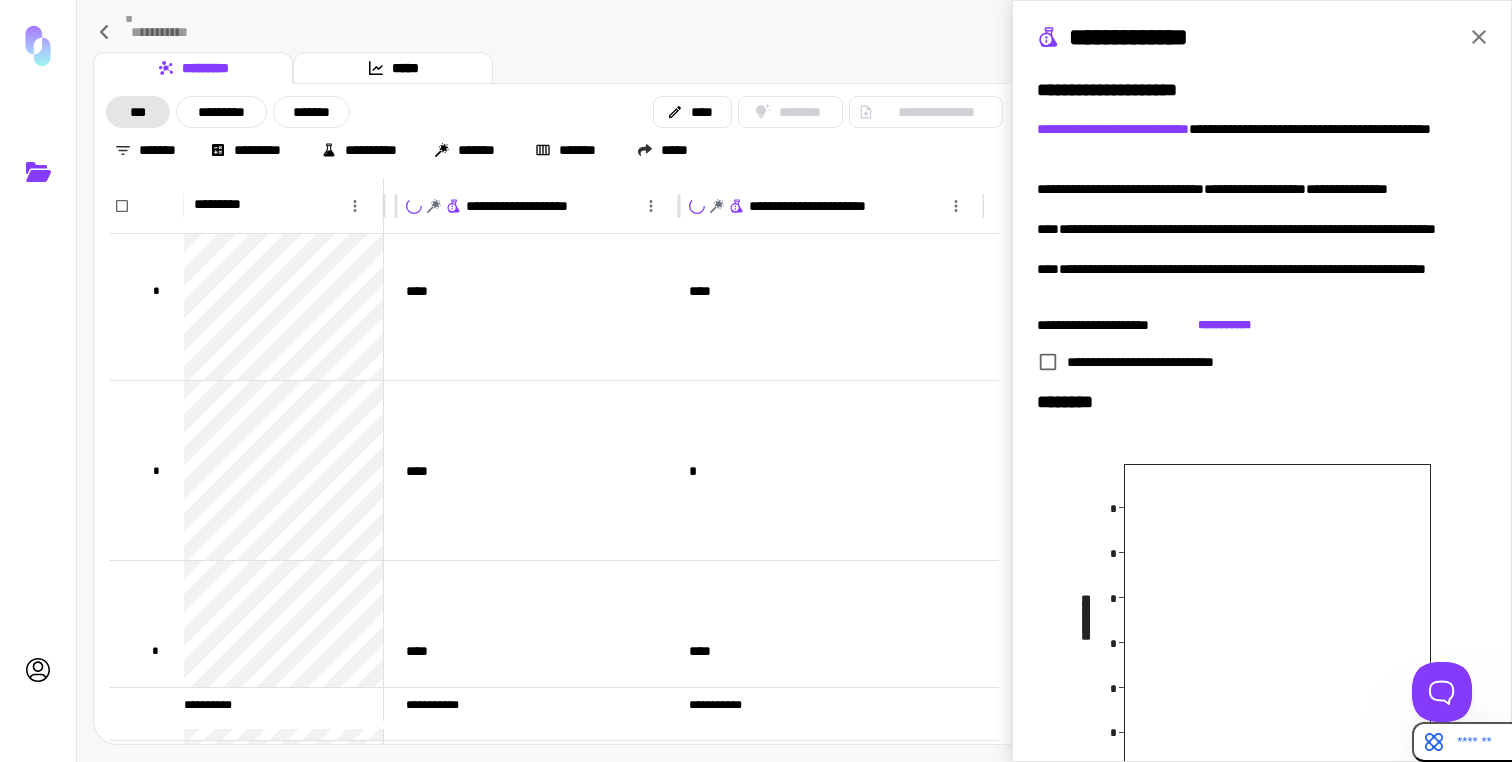 click on "[FIRST] [LAST] [STREET] [CITY] [STATE]" at bounding box center [794, 32] 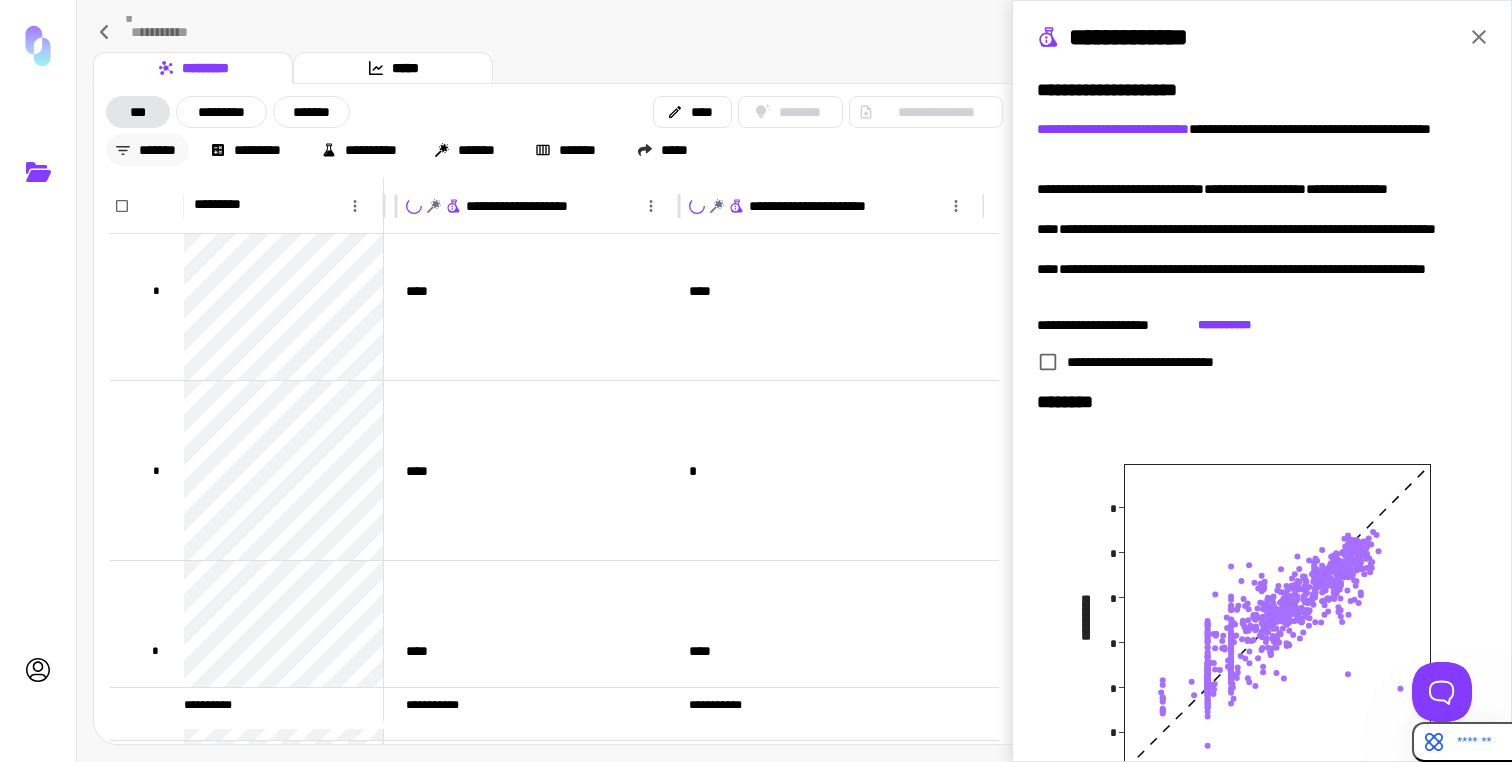 click on "*******" at bounding box center [147, 150] 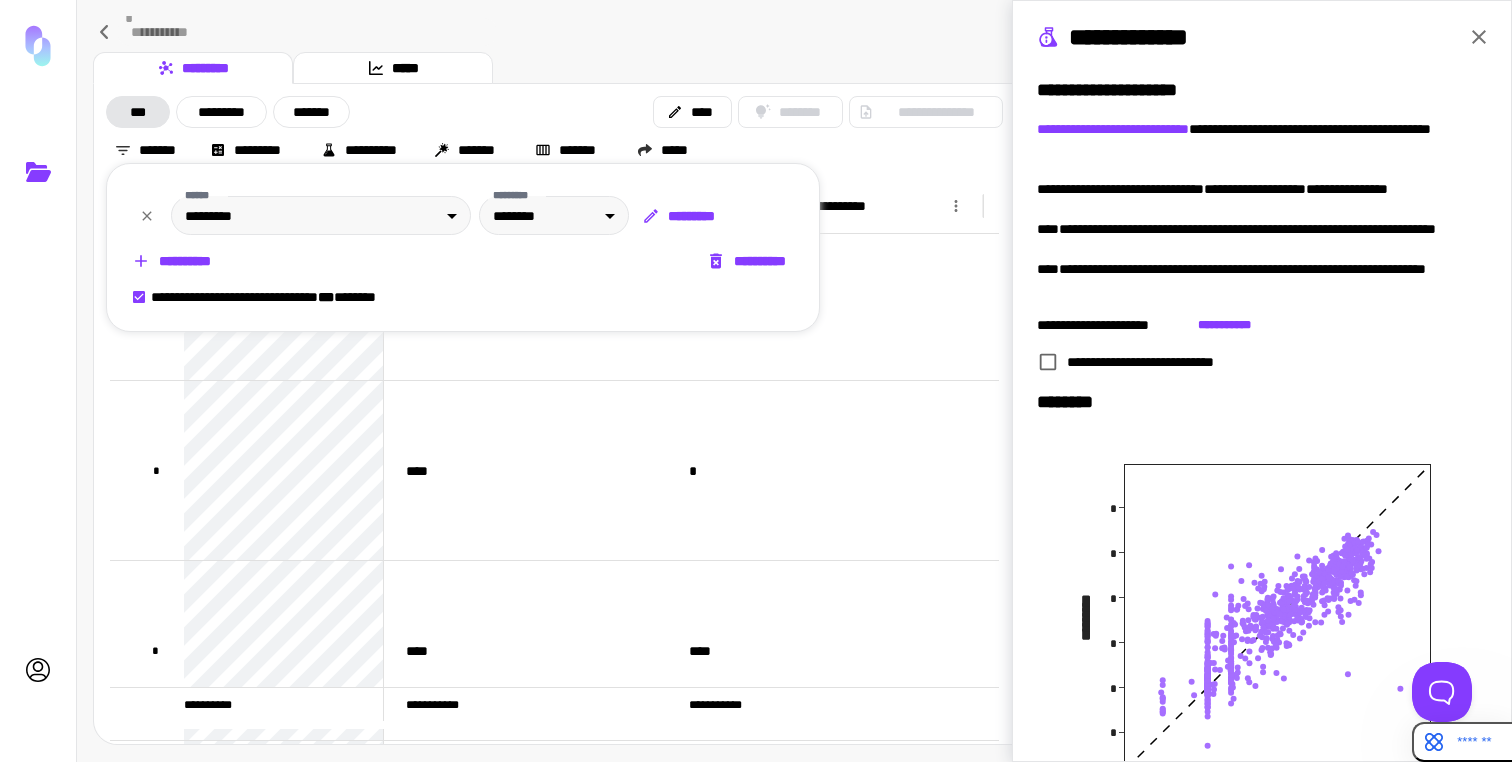click at bounding box center (756, 381) 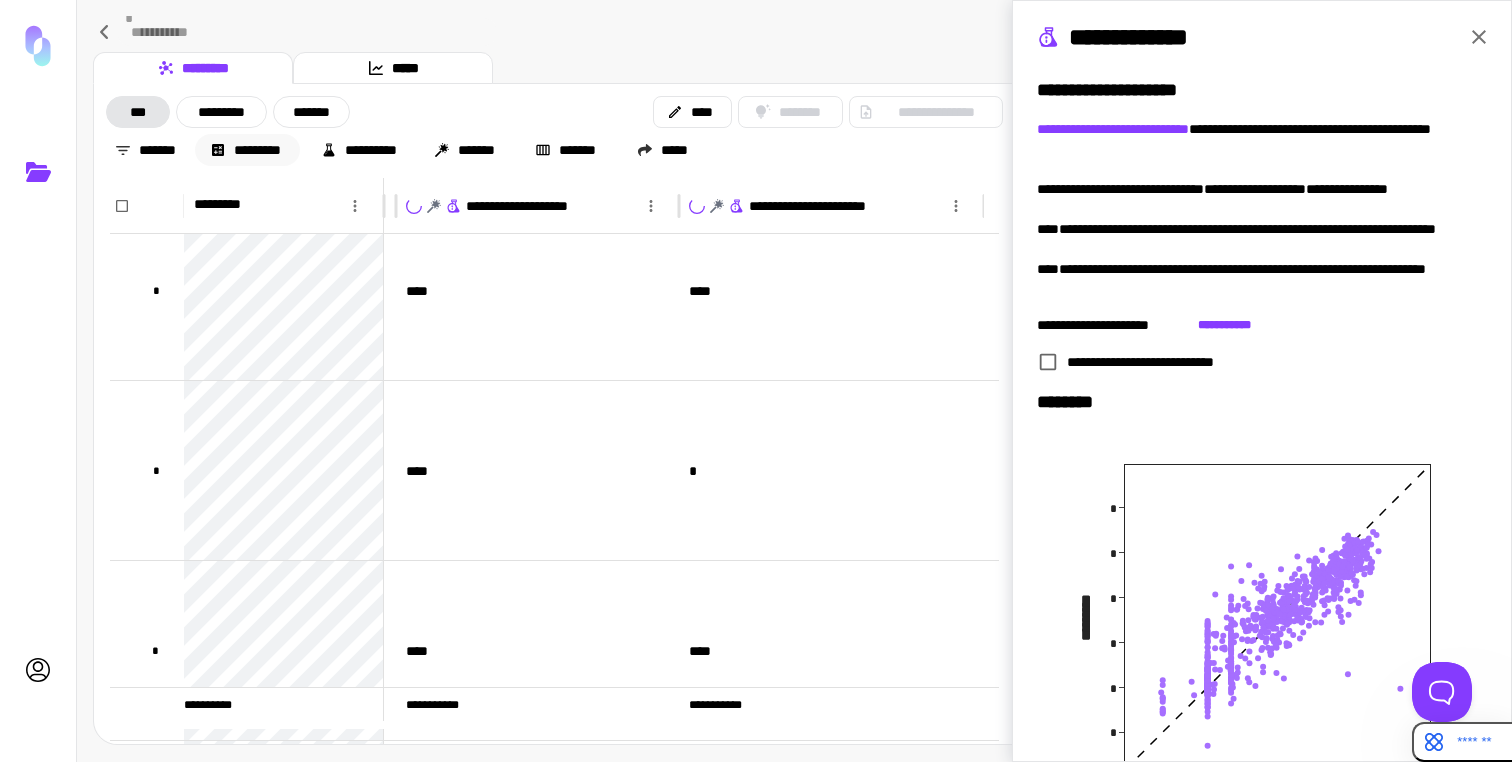 click on "*********" at bounding box center [247, 150] 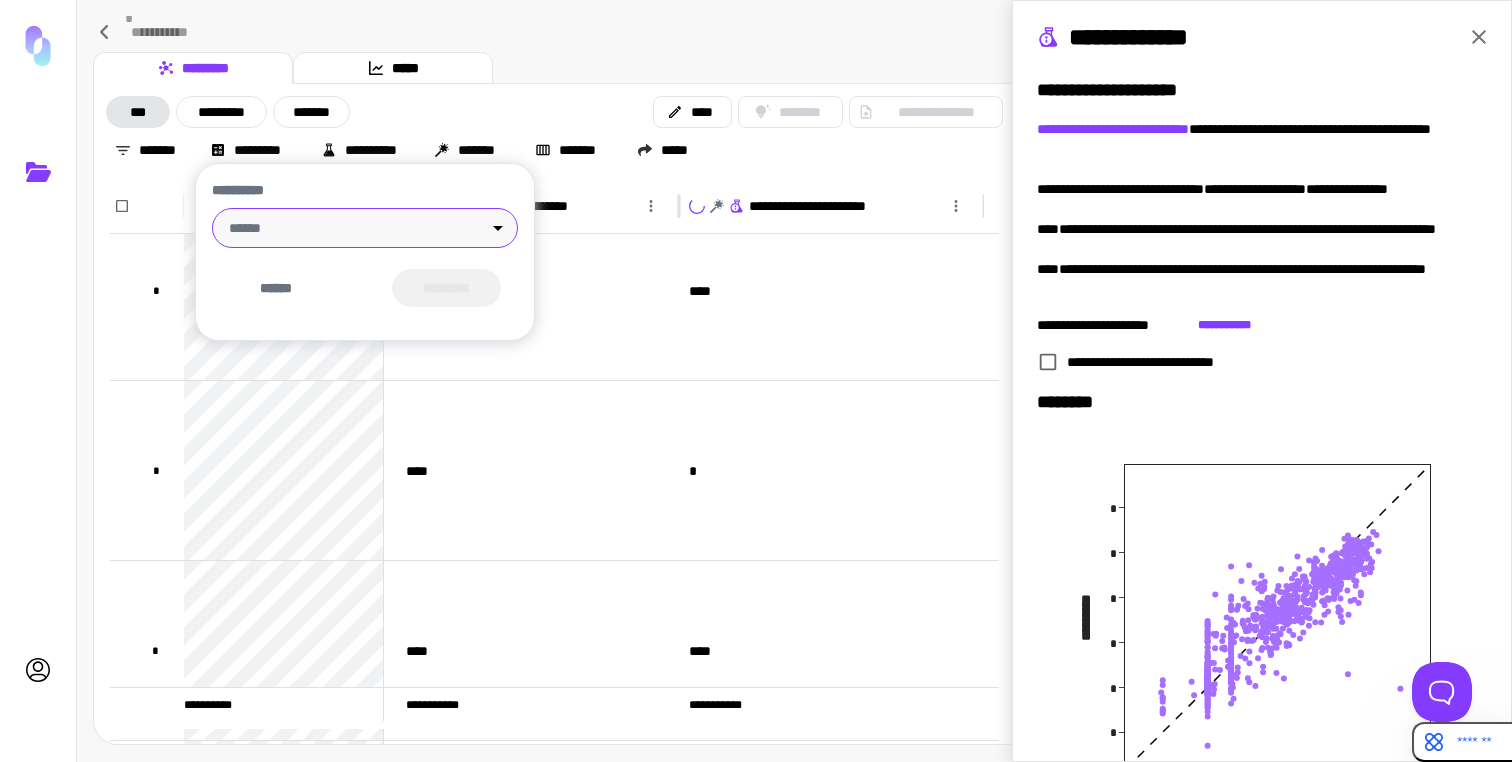 click on "[FIRST] [LAST] [STREET] [CITY] [STATE] [ZIP] [COUNTRY] [PHONE] [EMAIL] [SSN] [DLN] [CC] [DOB] [AGE] [TIME]" at bounding box center (756, 381) 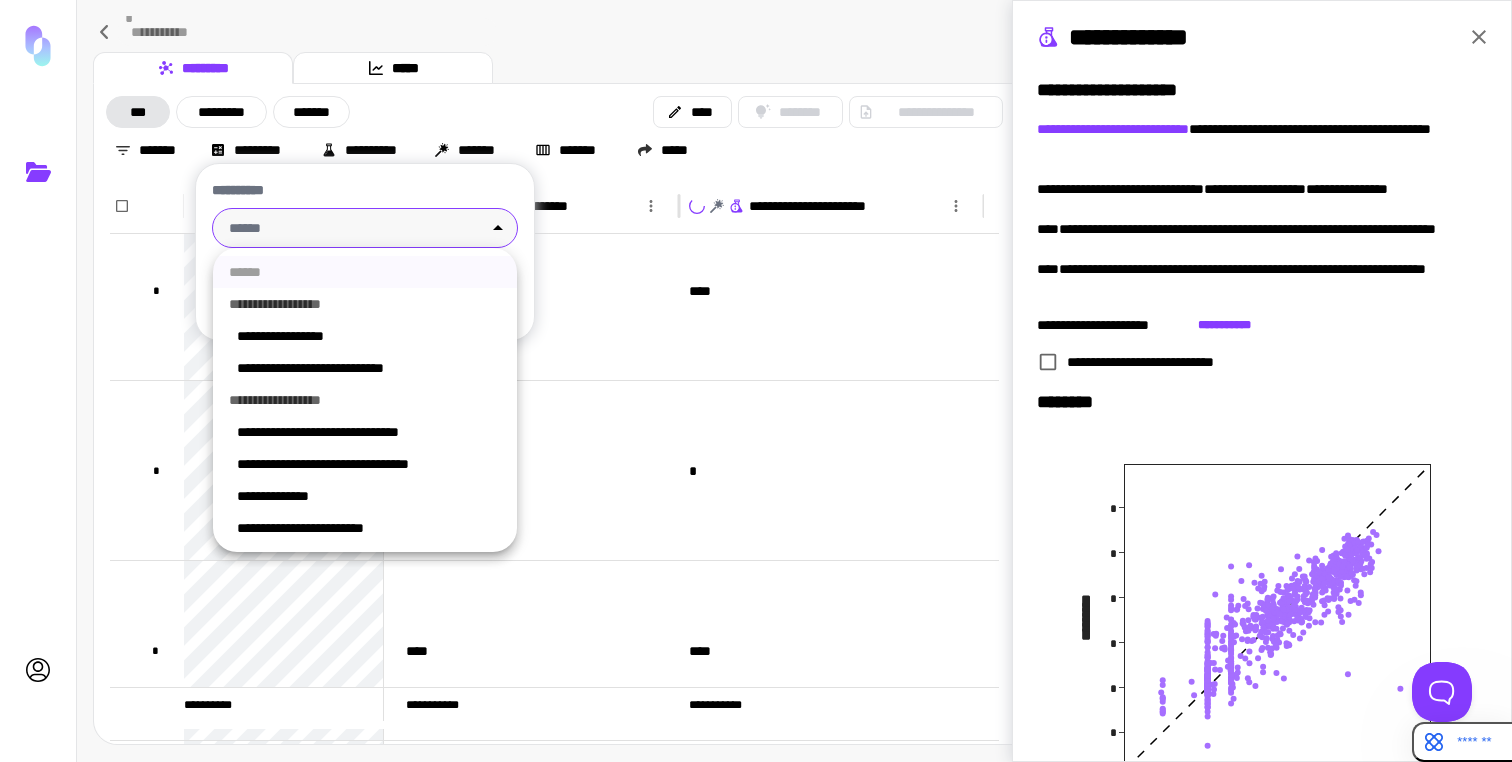 click at bounding box center (756, 381) 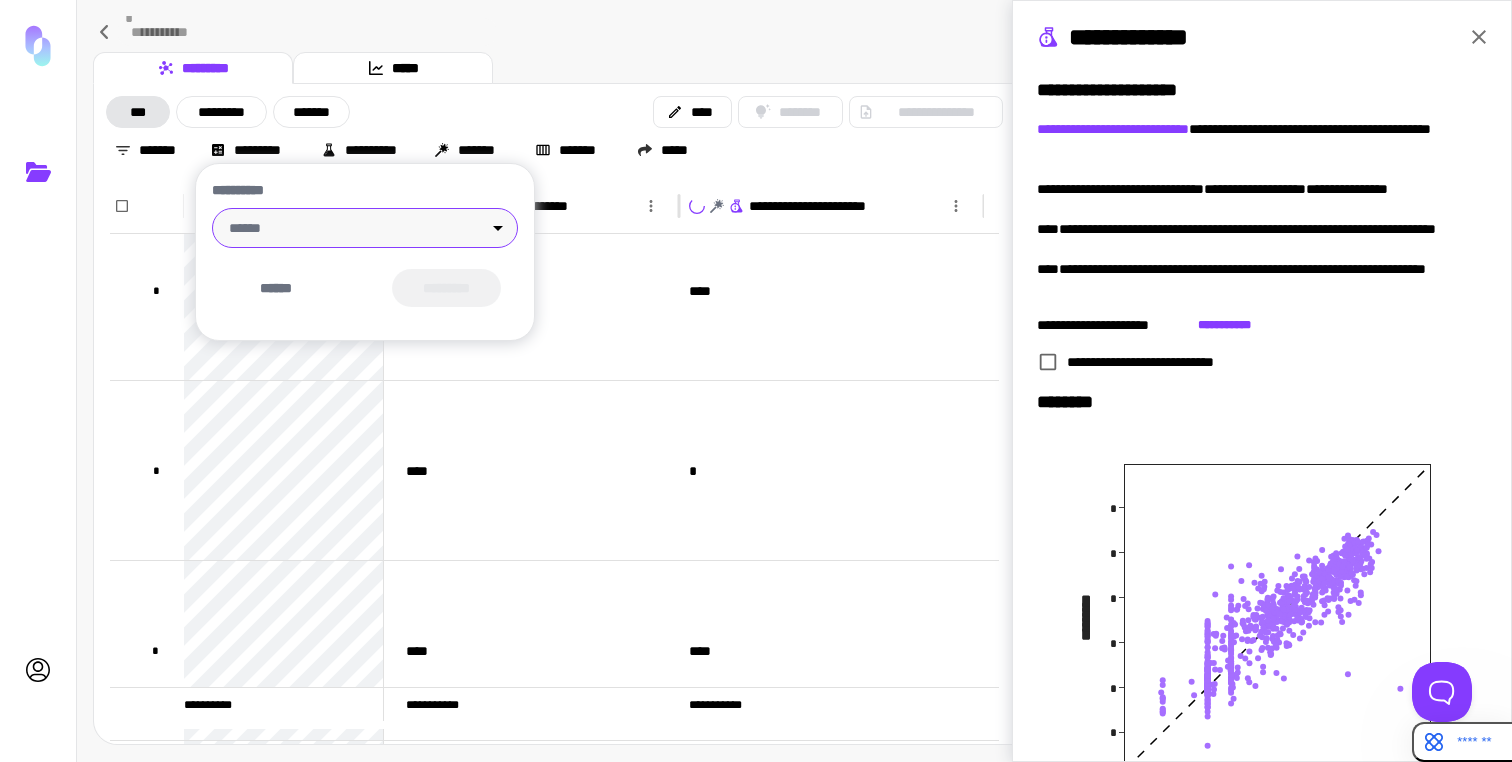 click at bounding box center [756, 381] 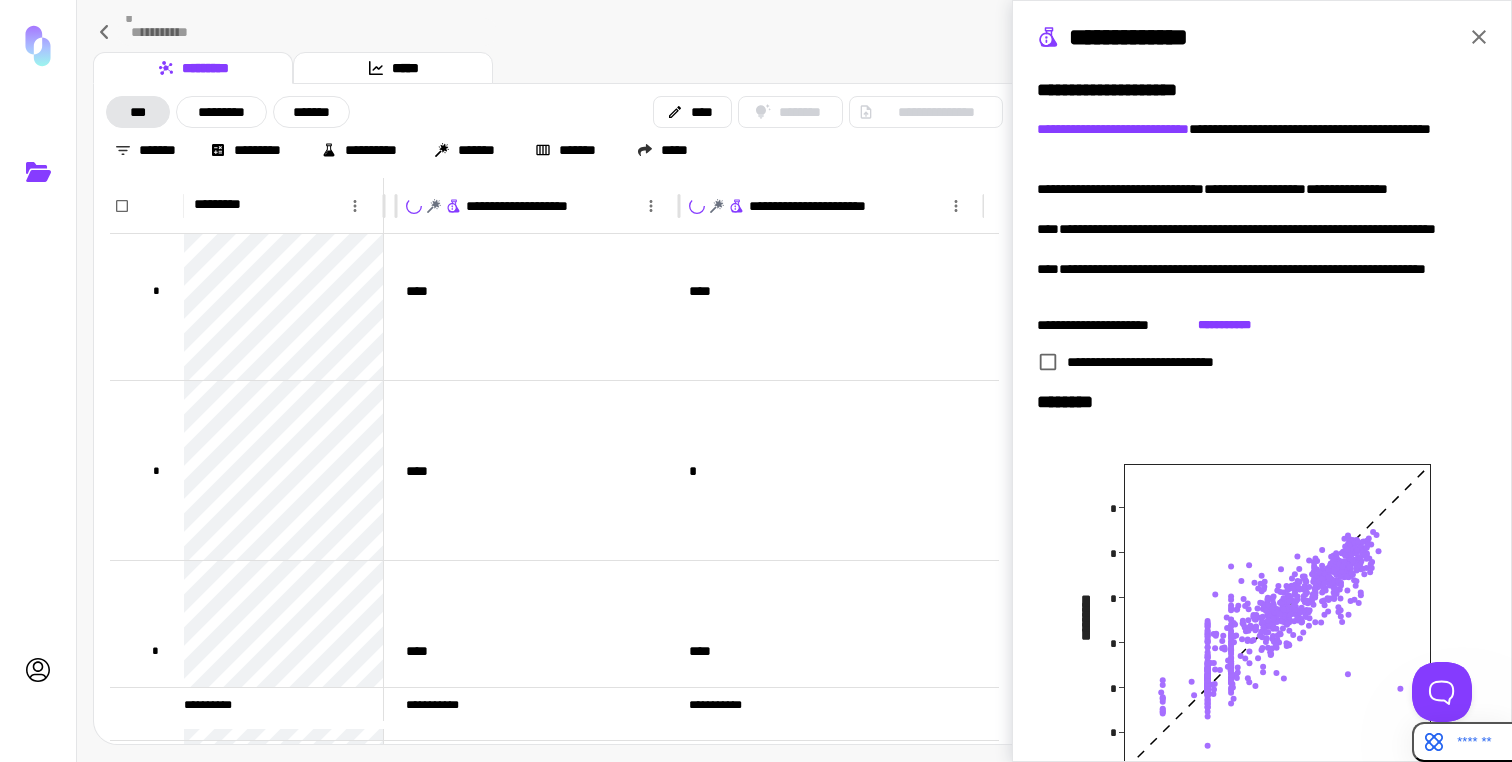 click 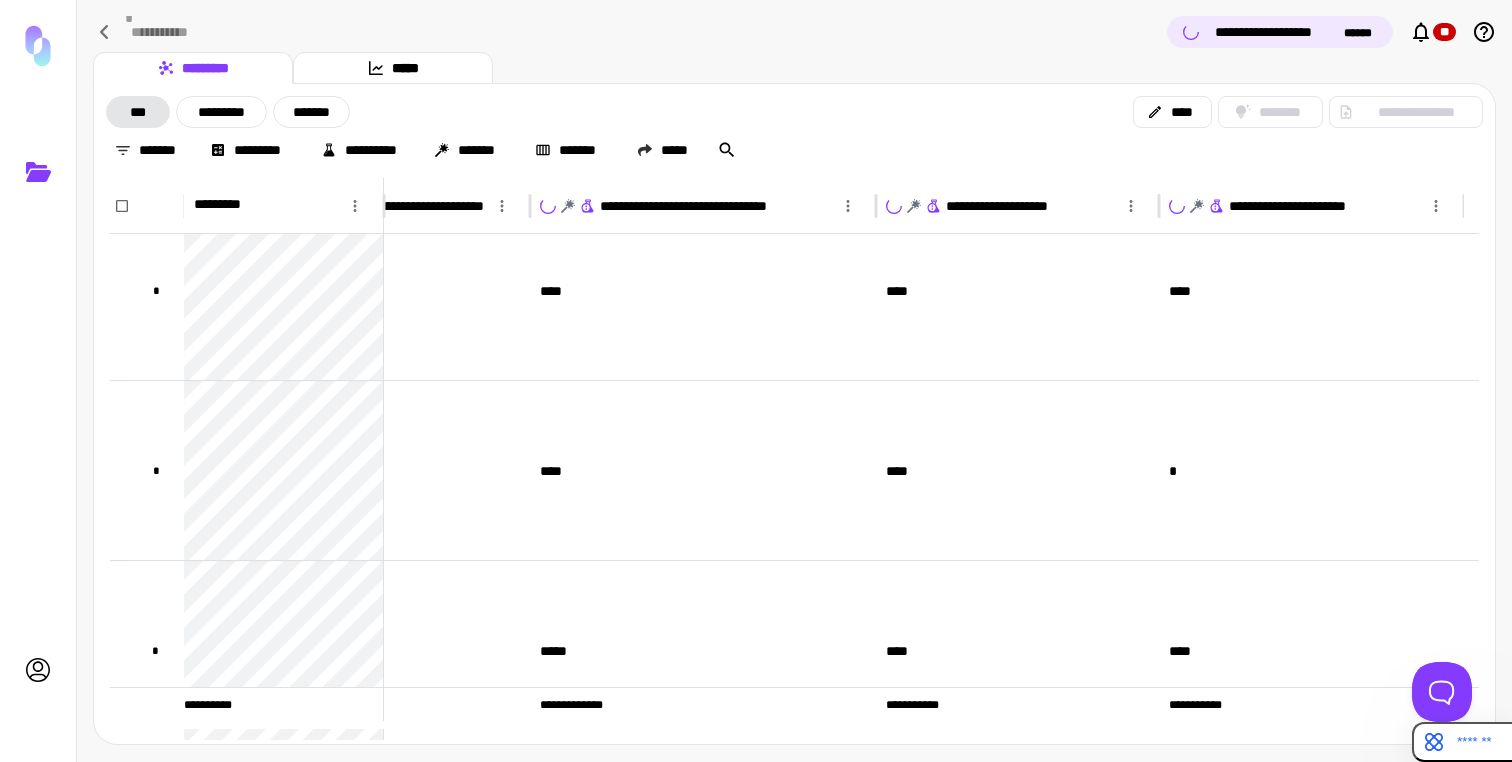 scroll, scrollTop: 214, scrollLeft: 422, axis: both 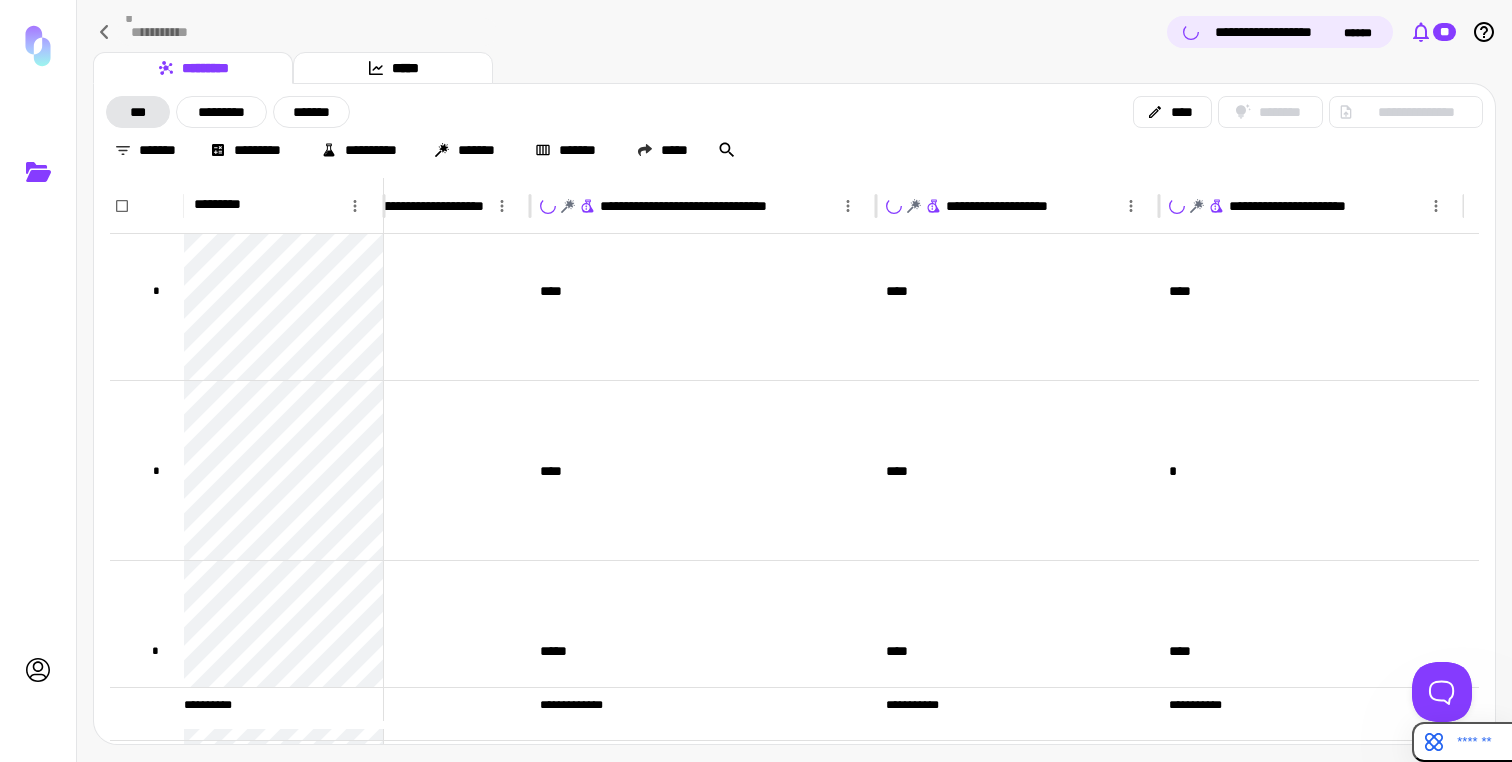 click 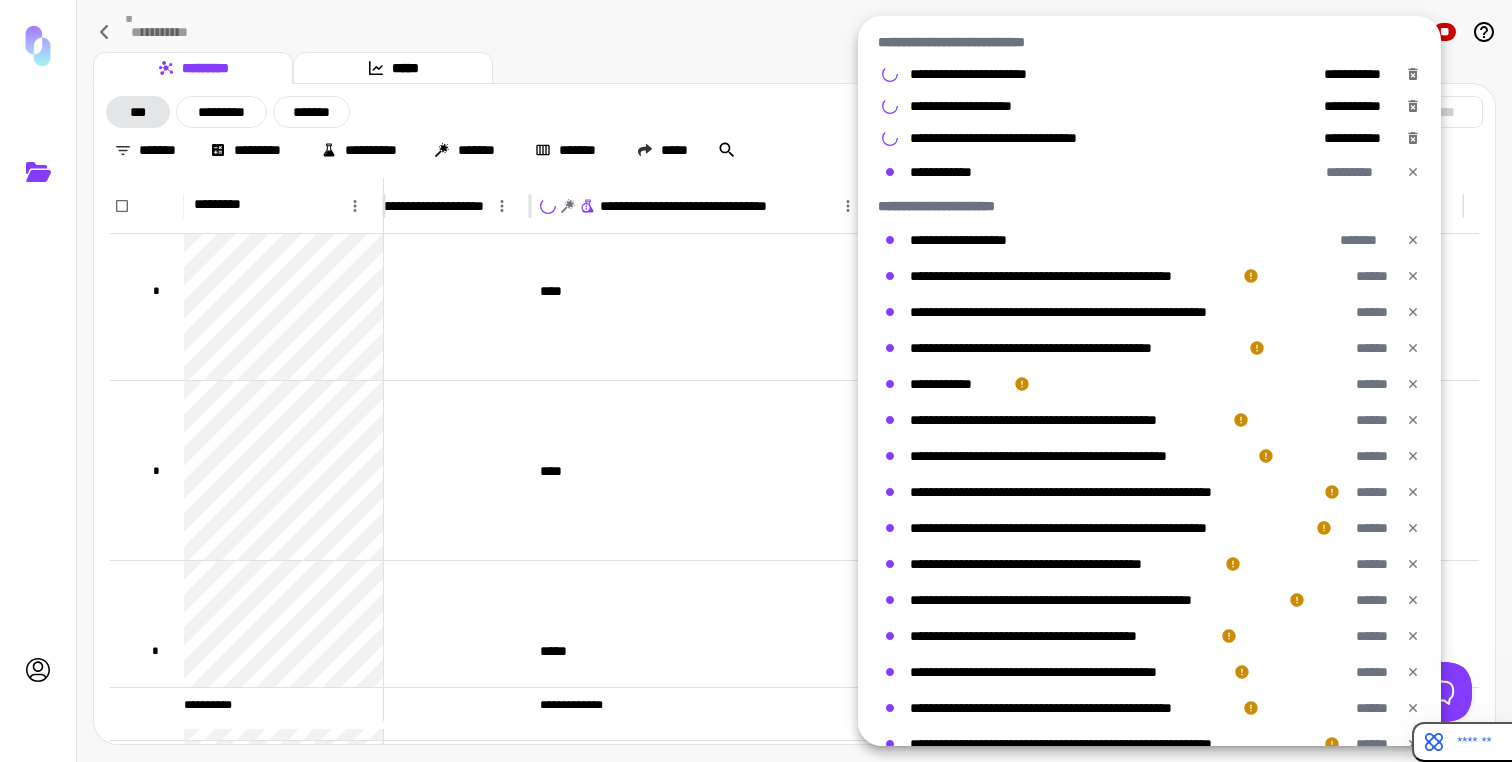 click 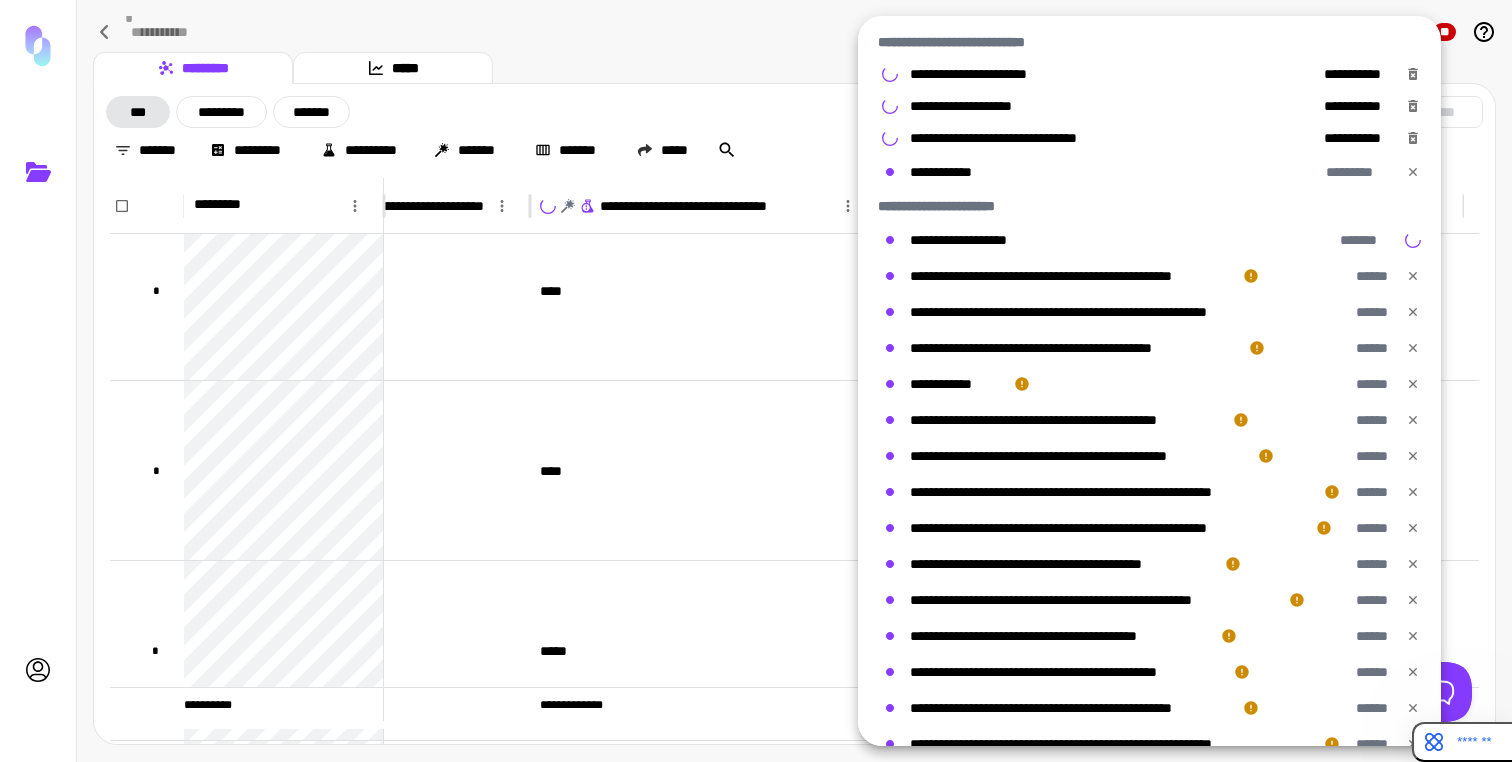 click 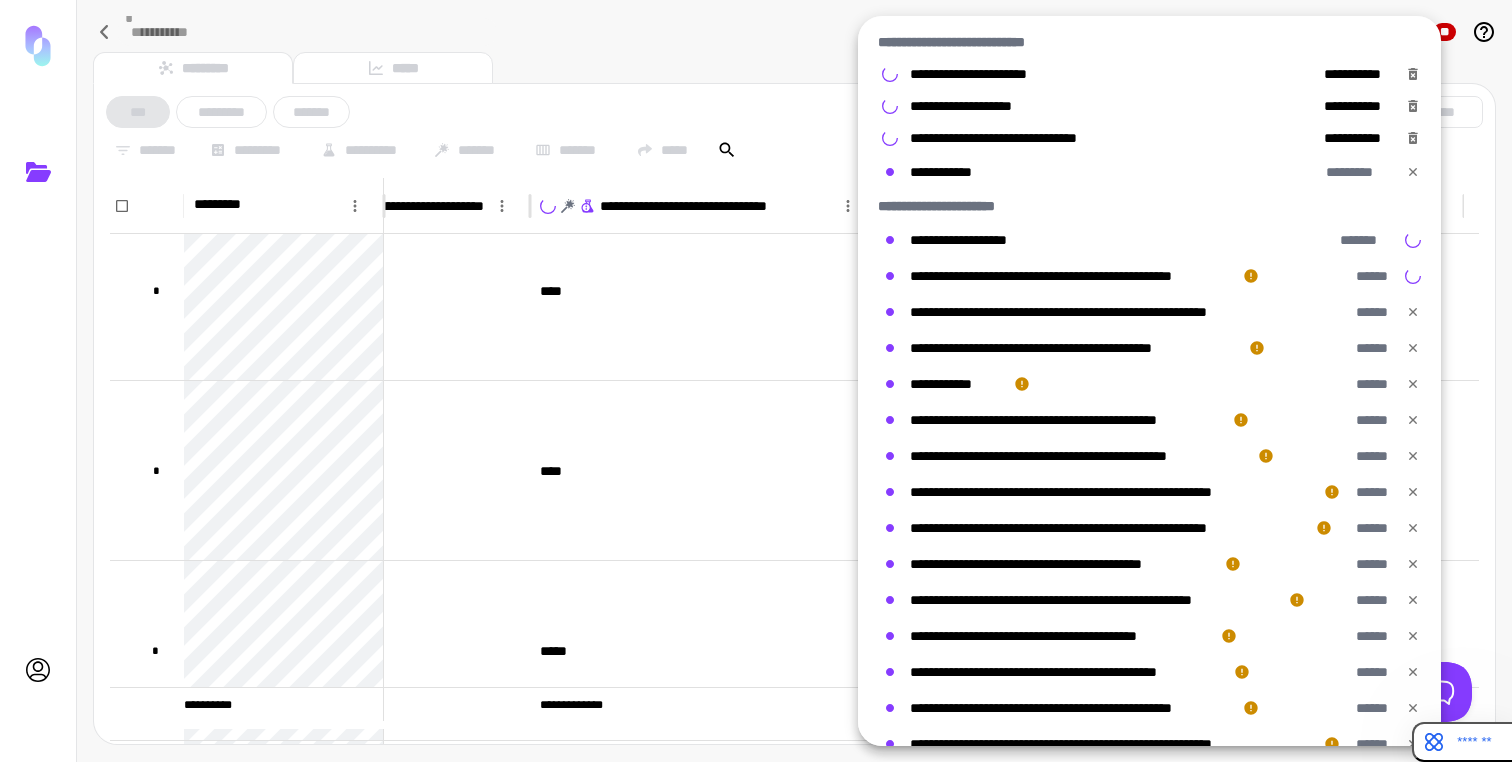 click 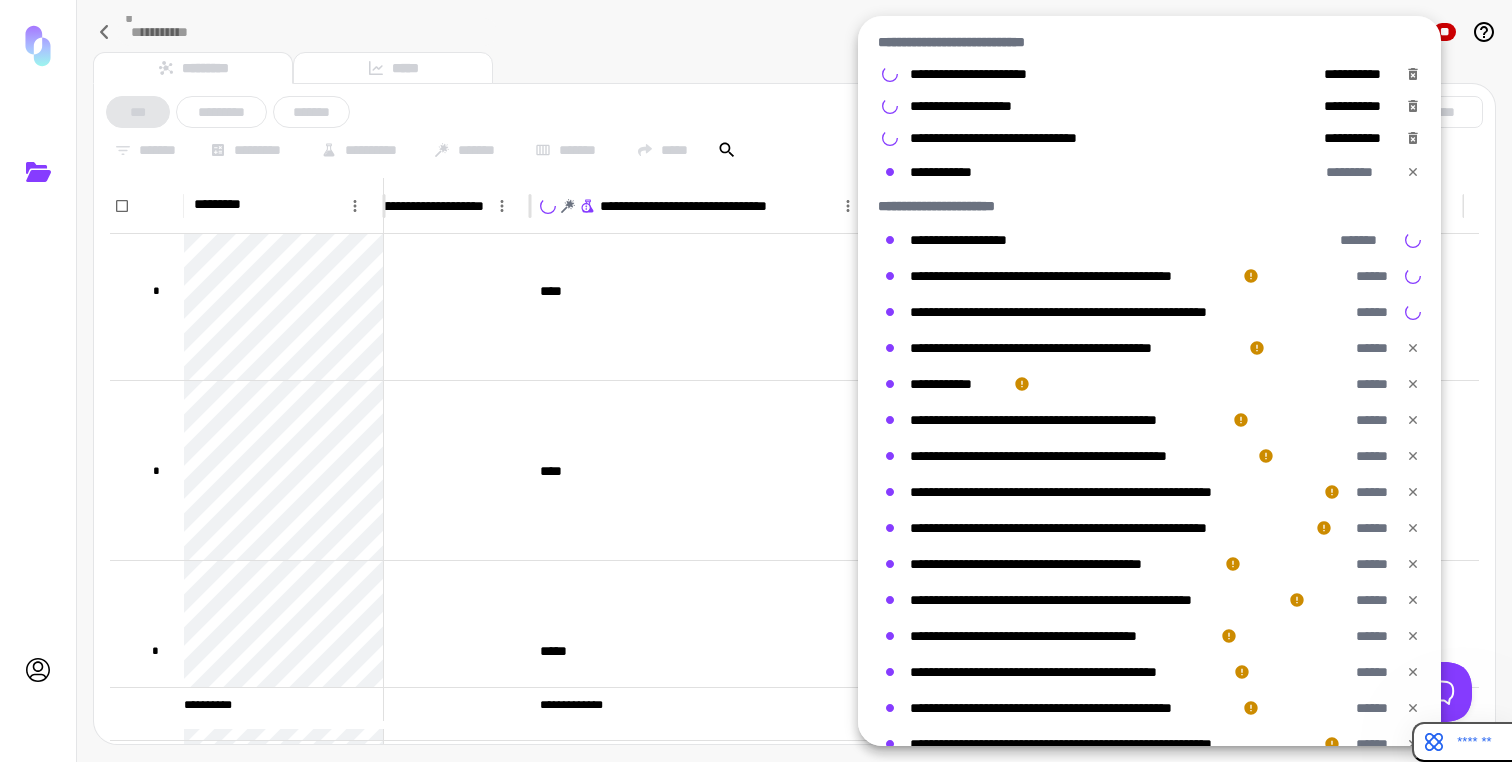 click 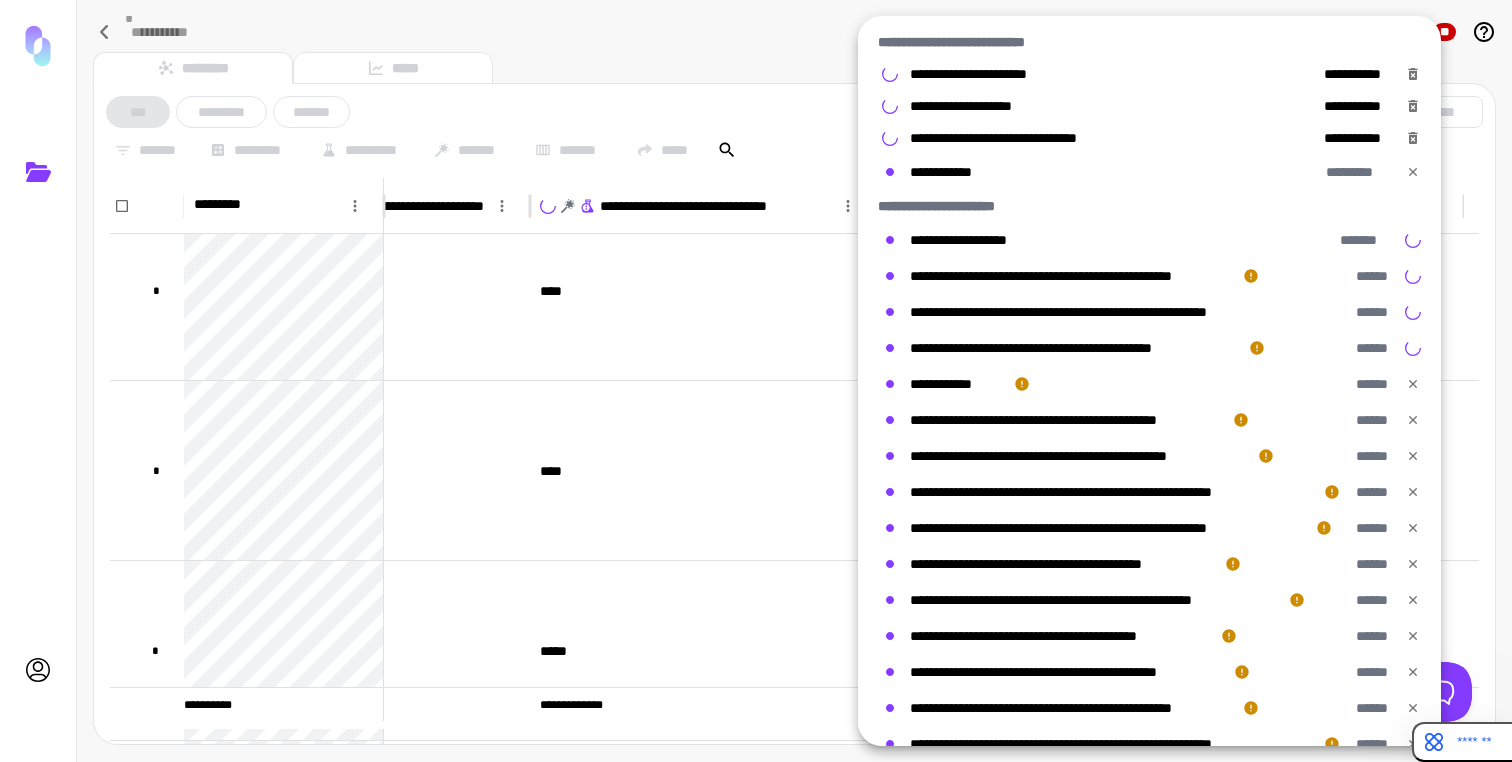 click at bounding box center (1413, 384) 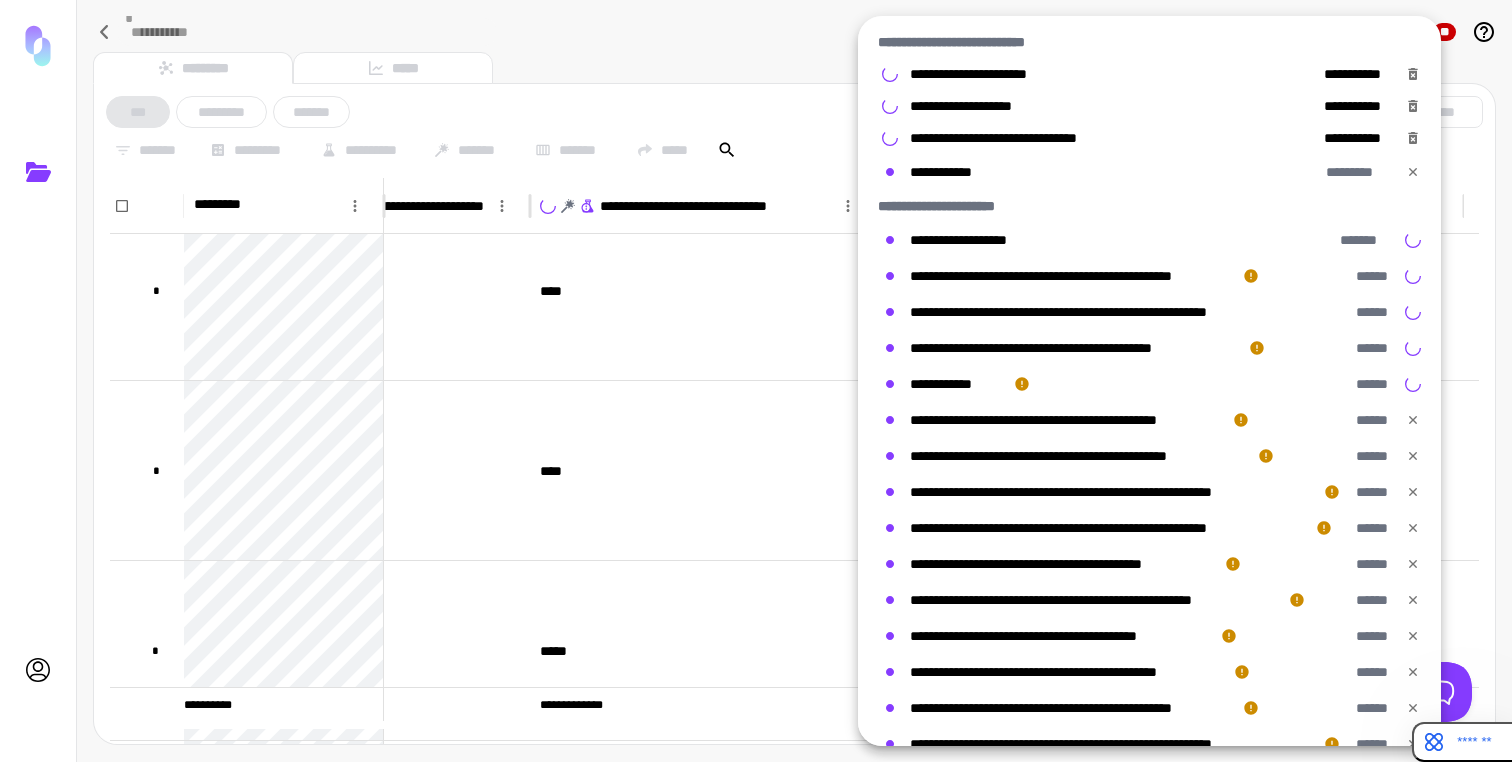 click 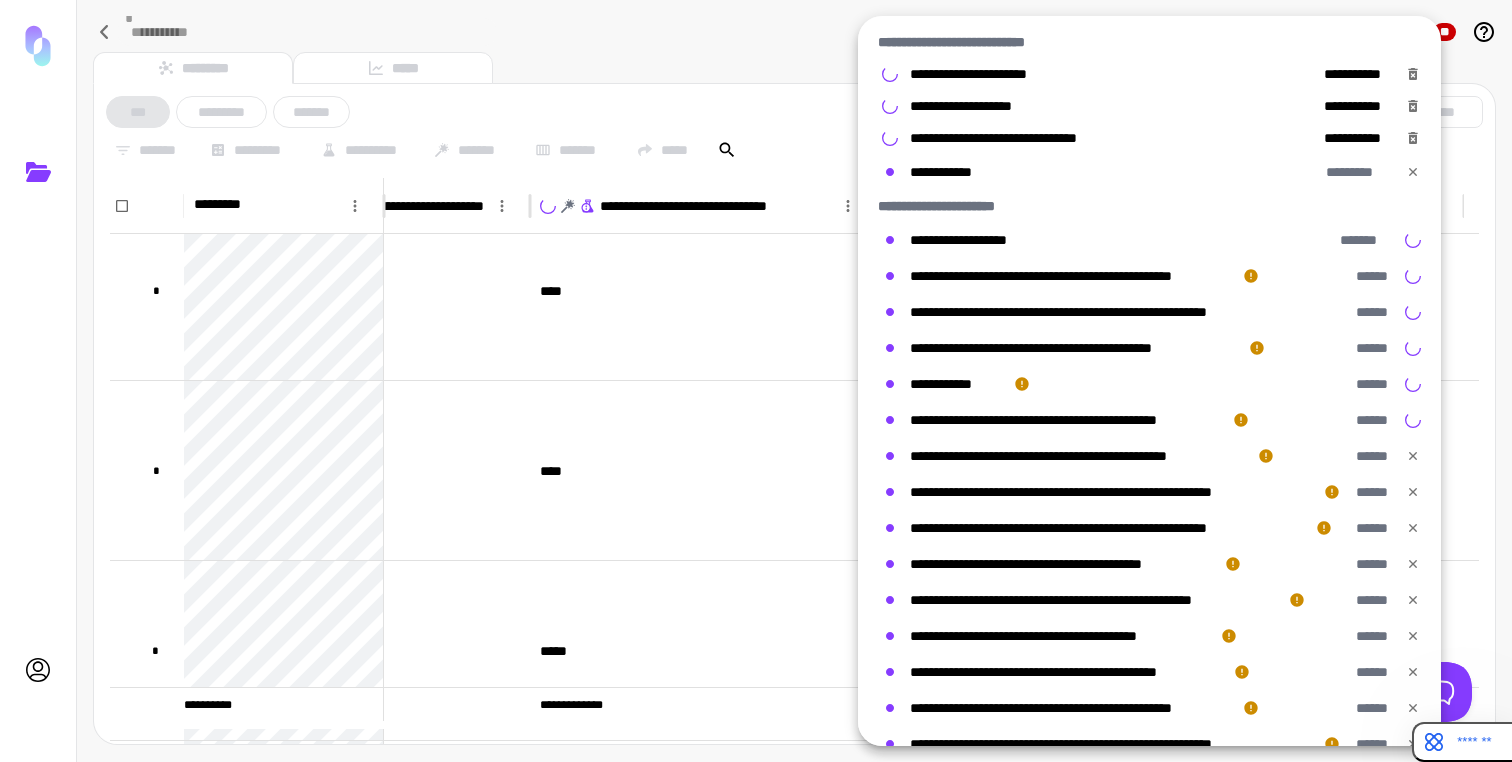 click 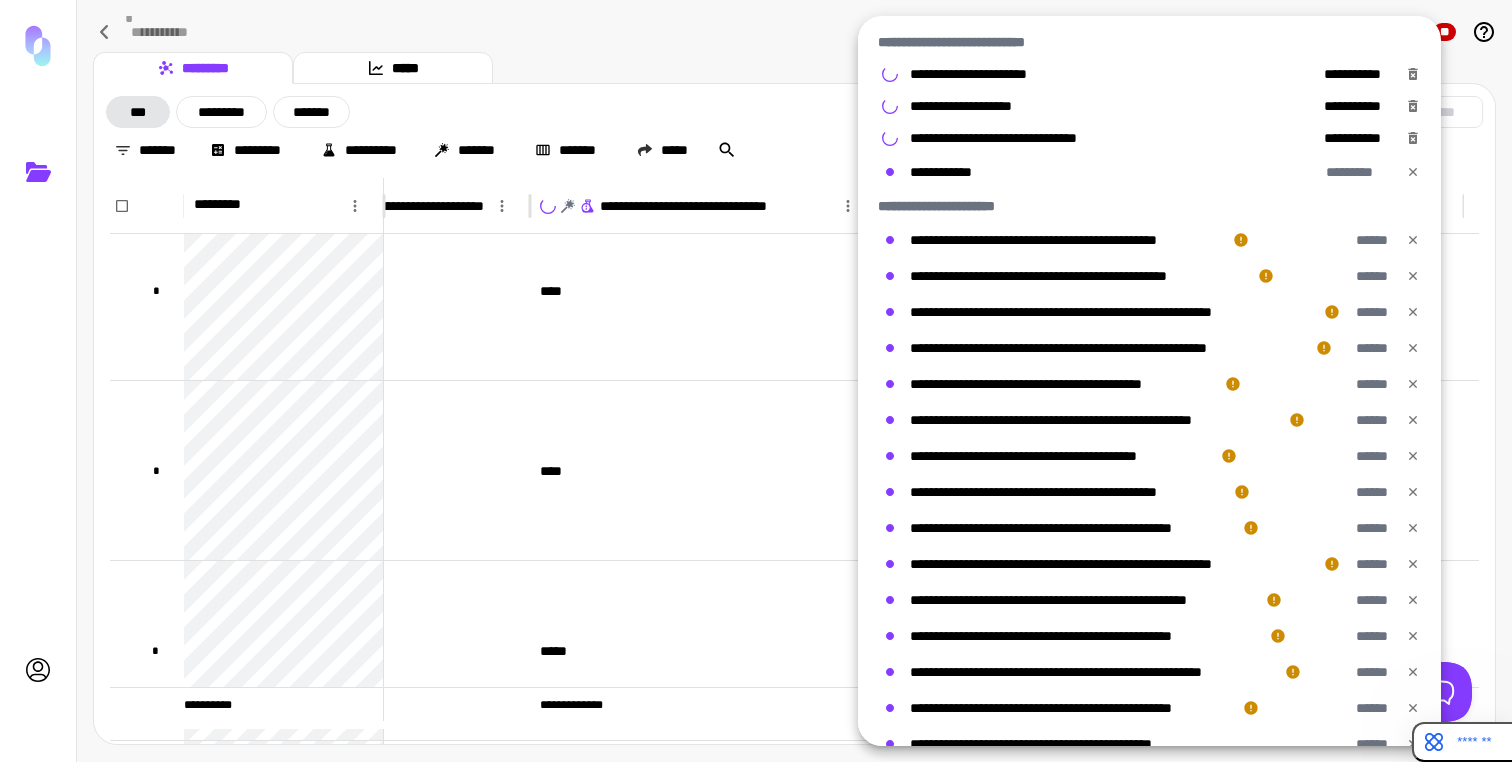 click 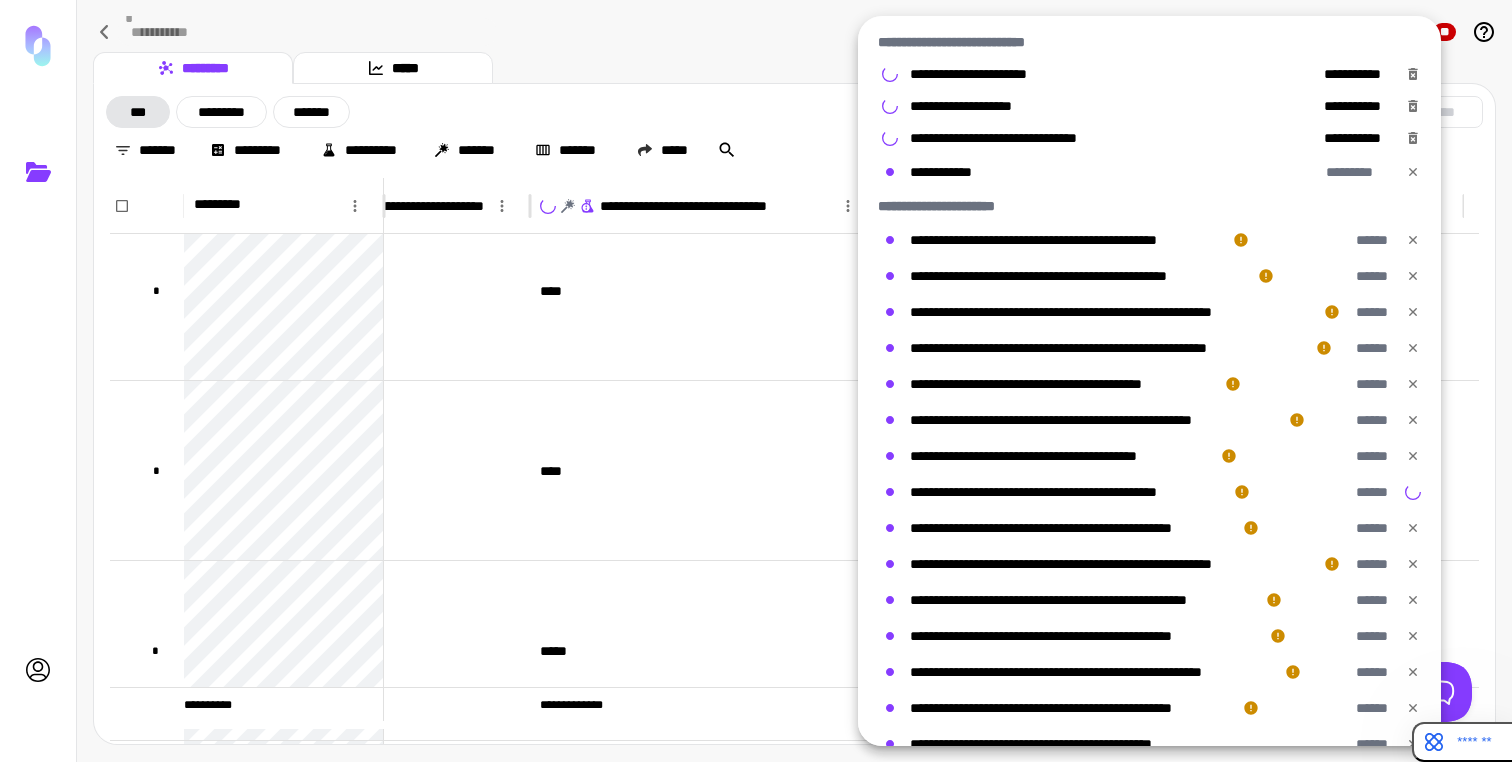 click 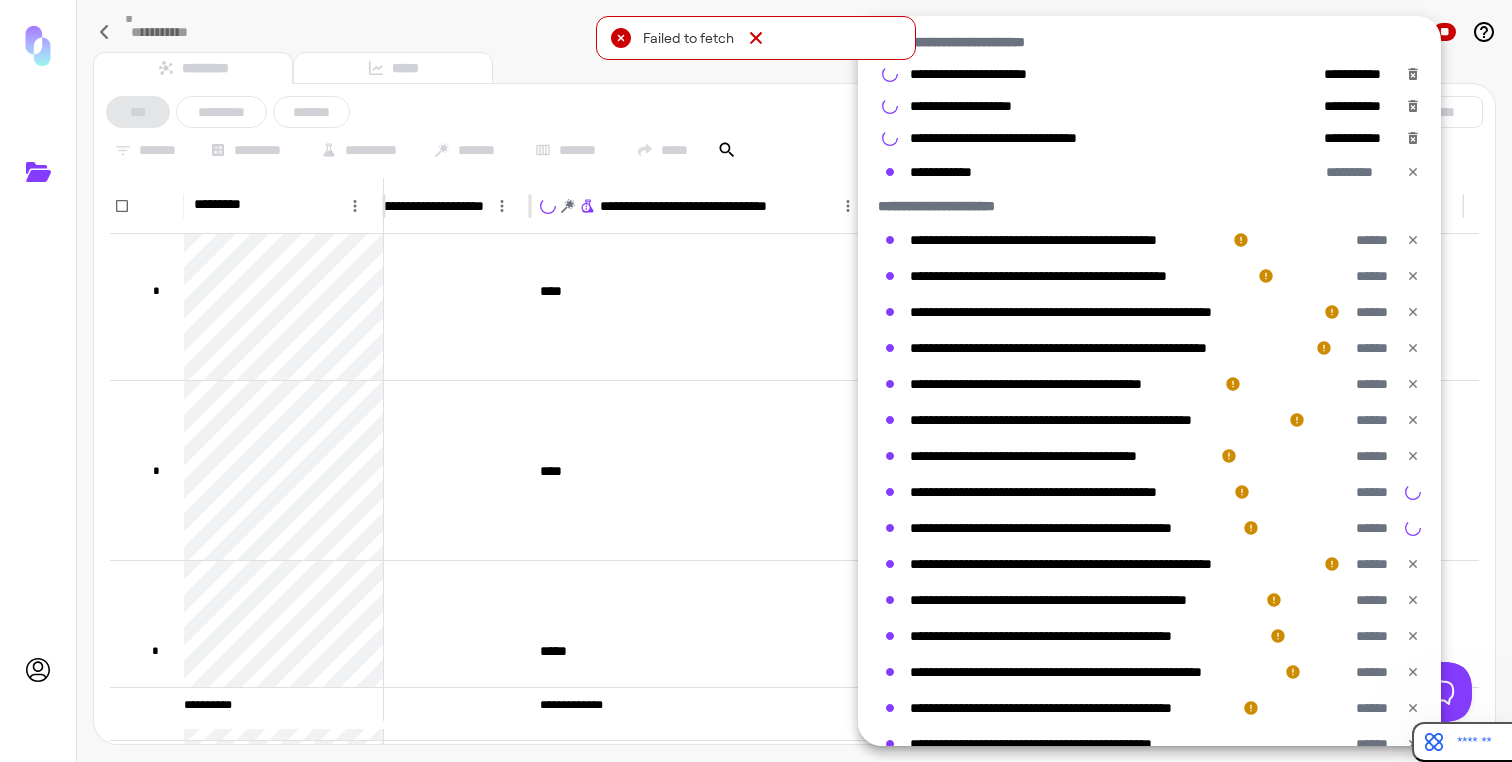 click 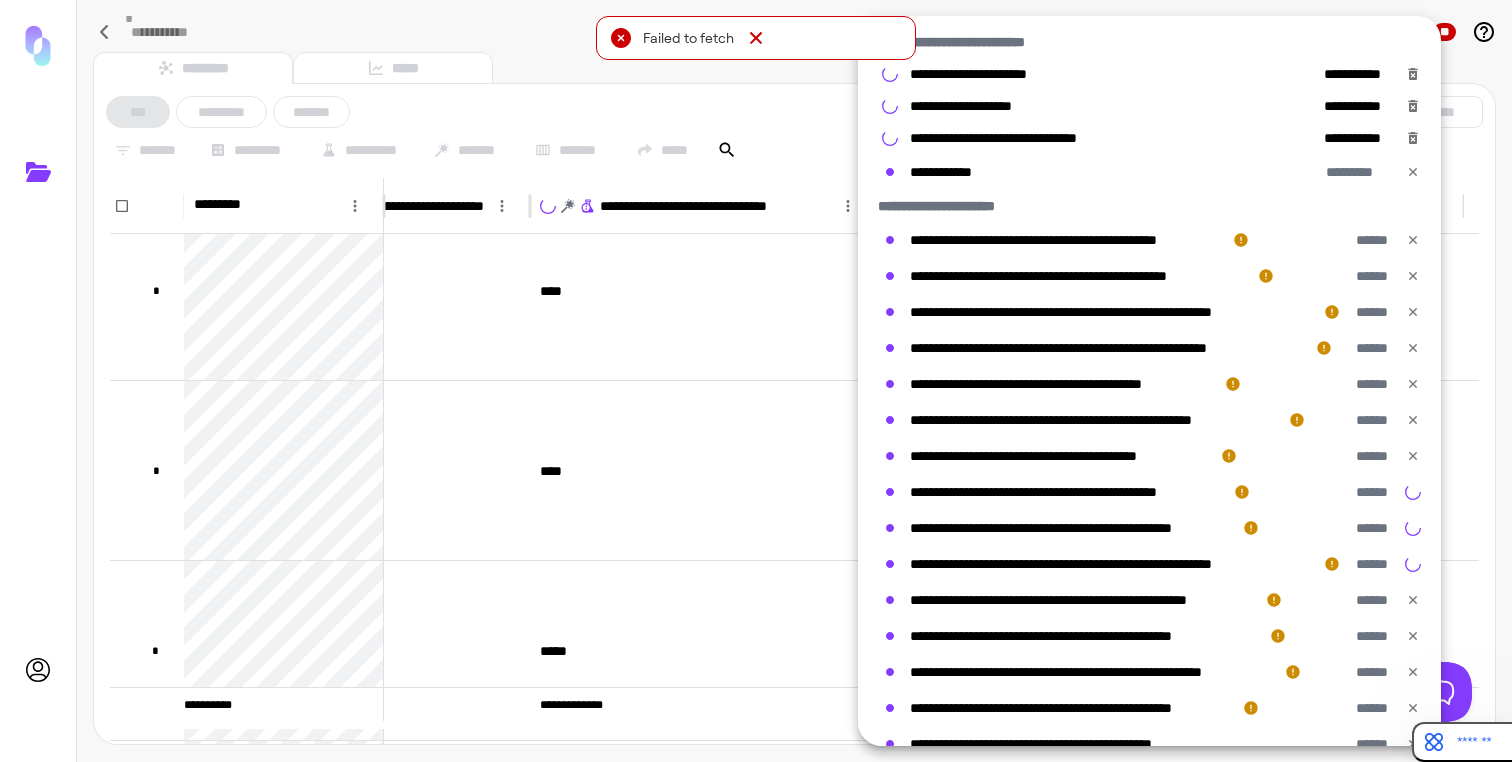 click 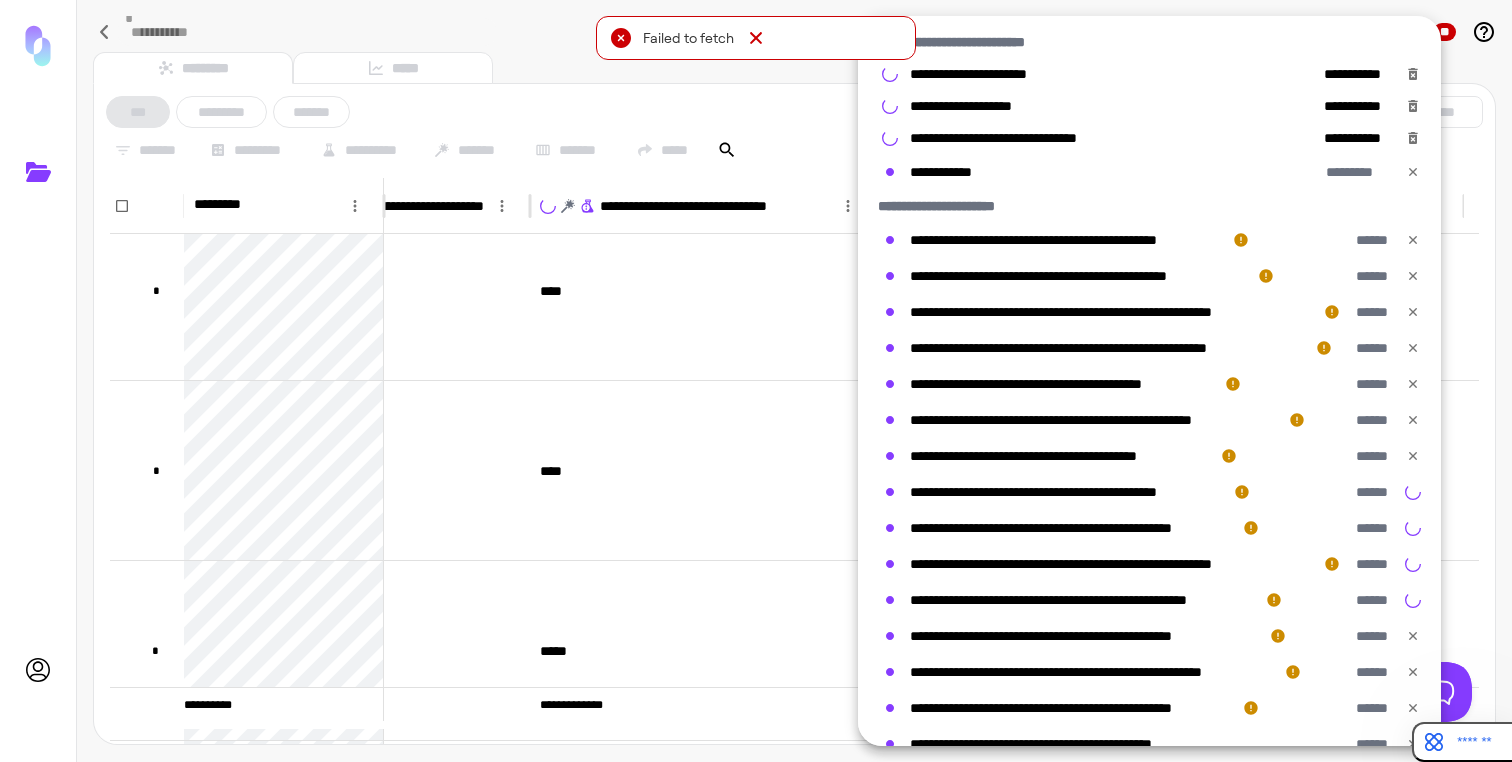 click 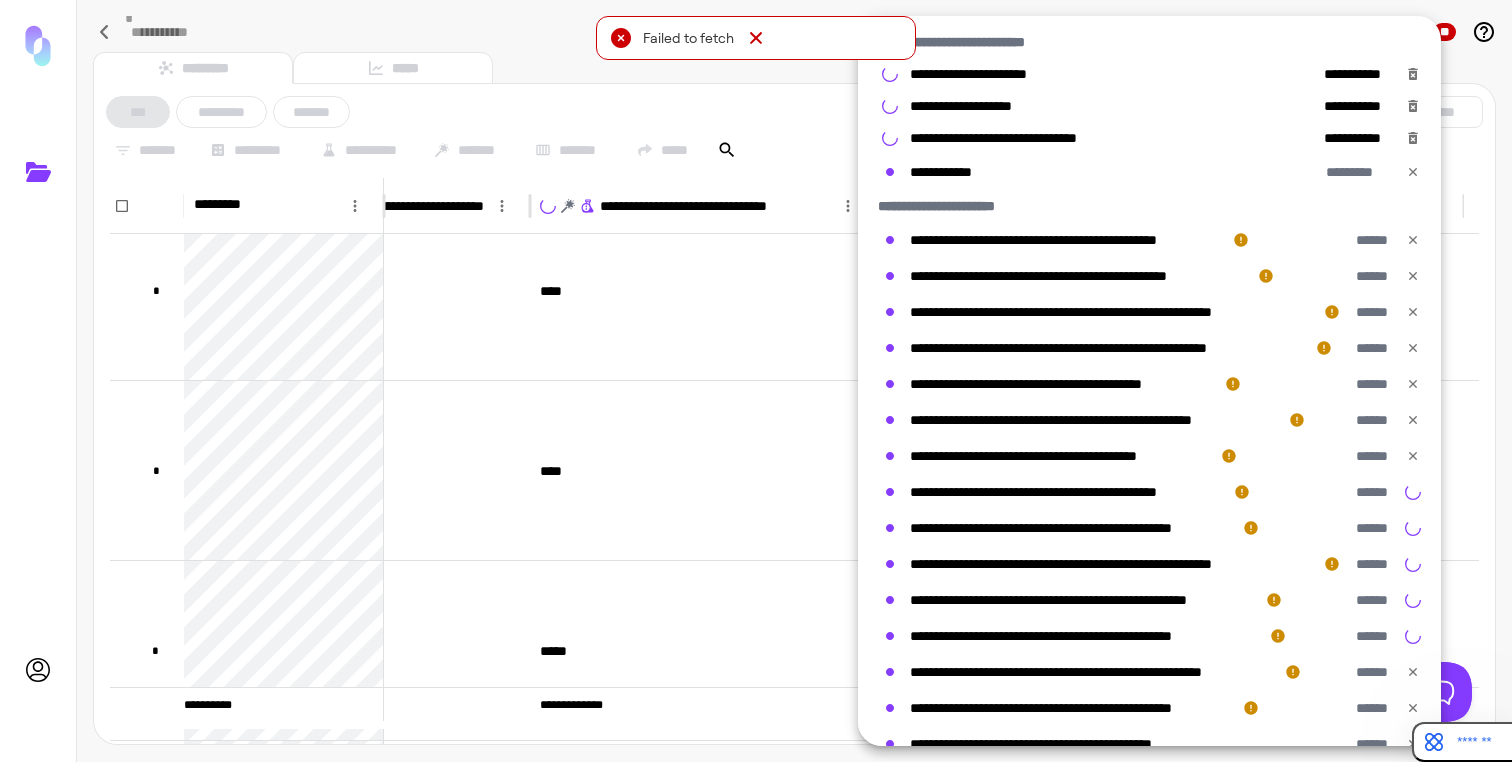 click 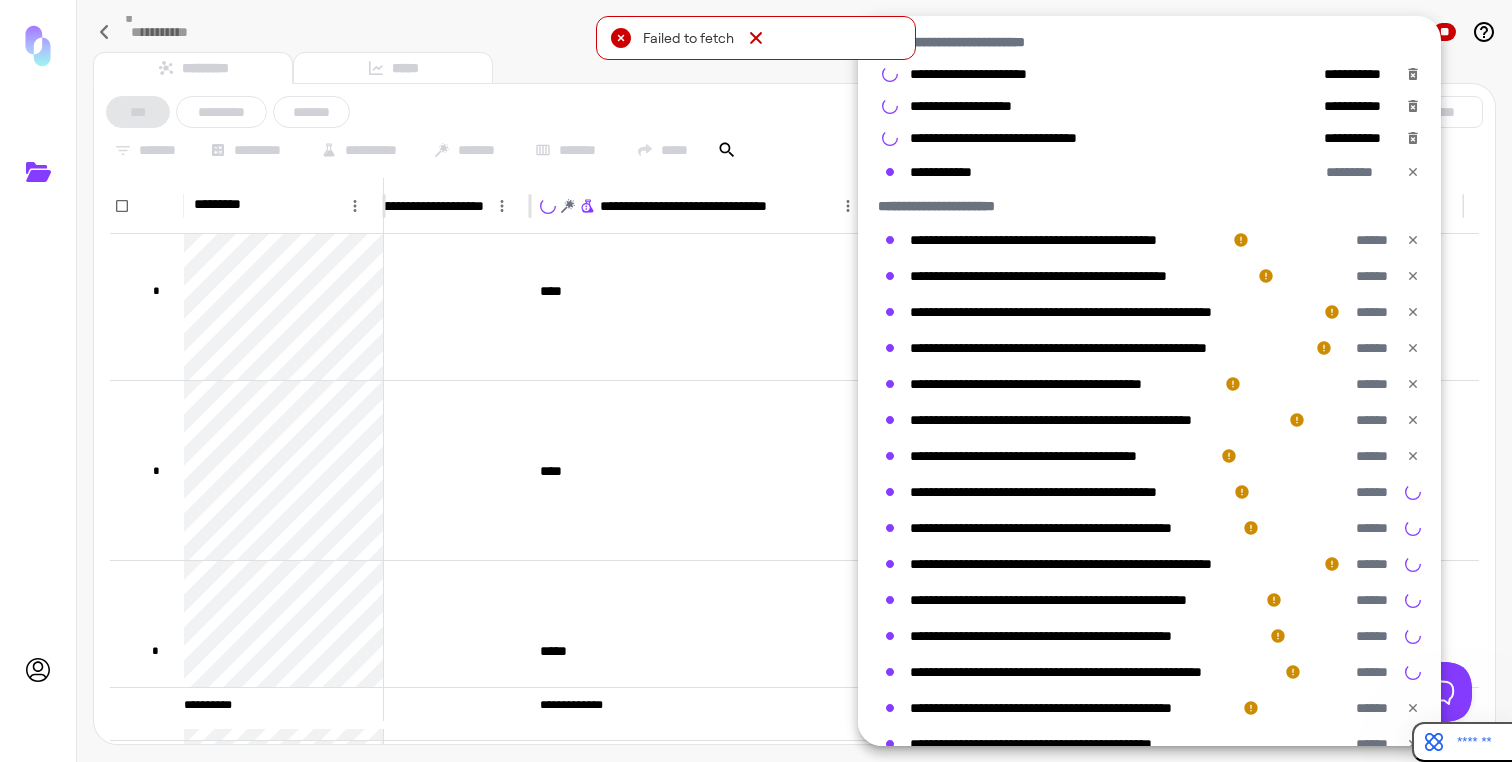 click 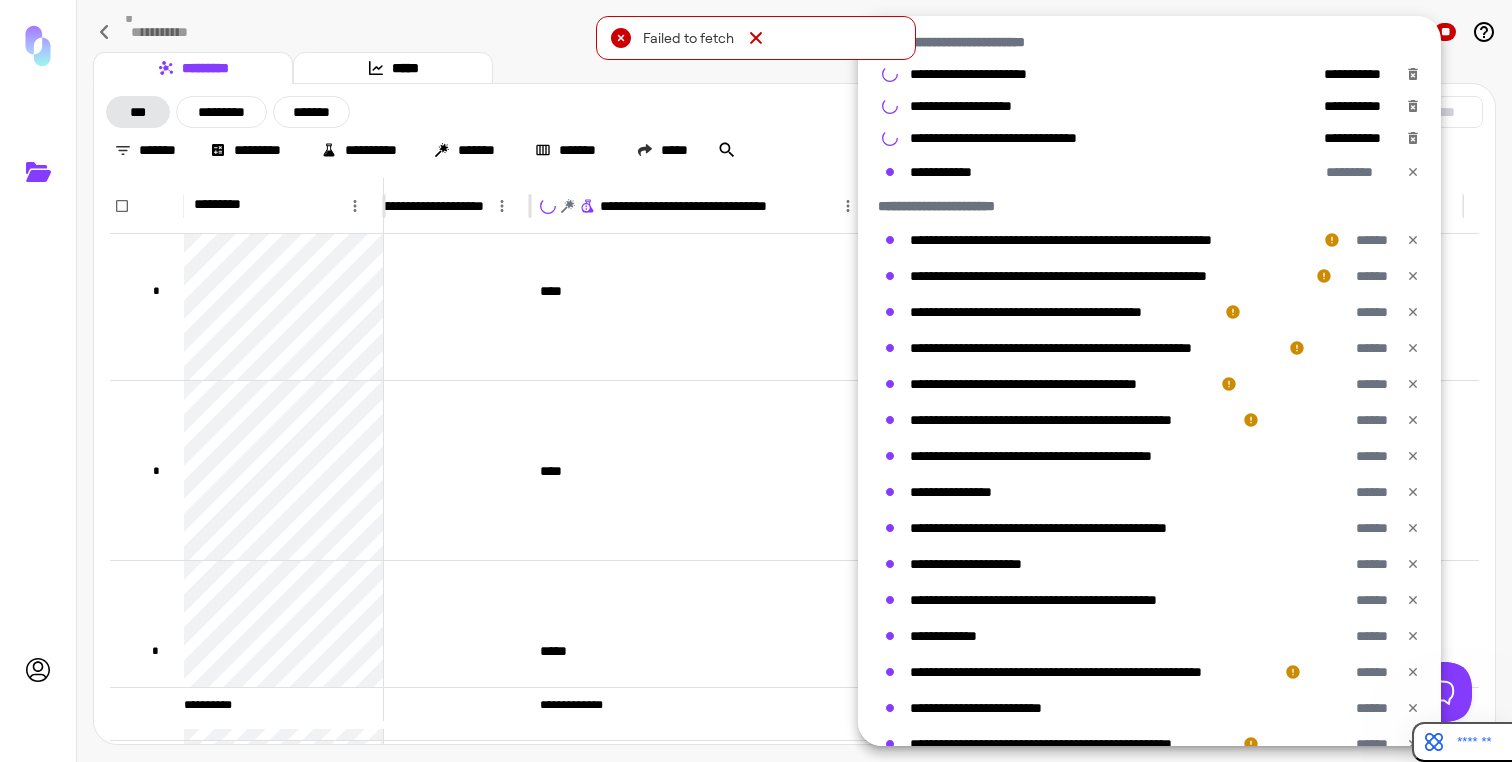 click 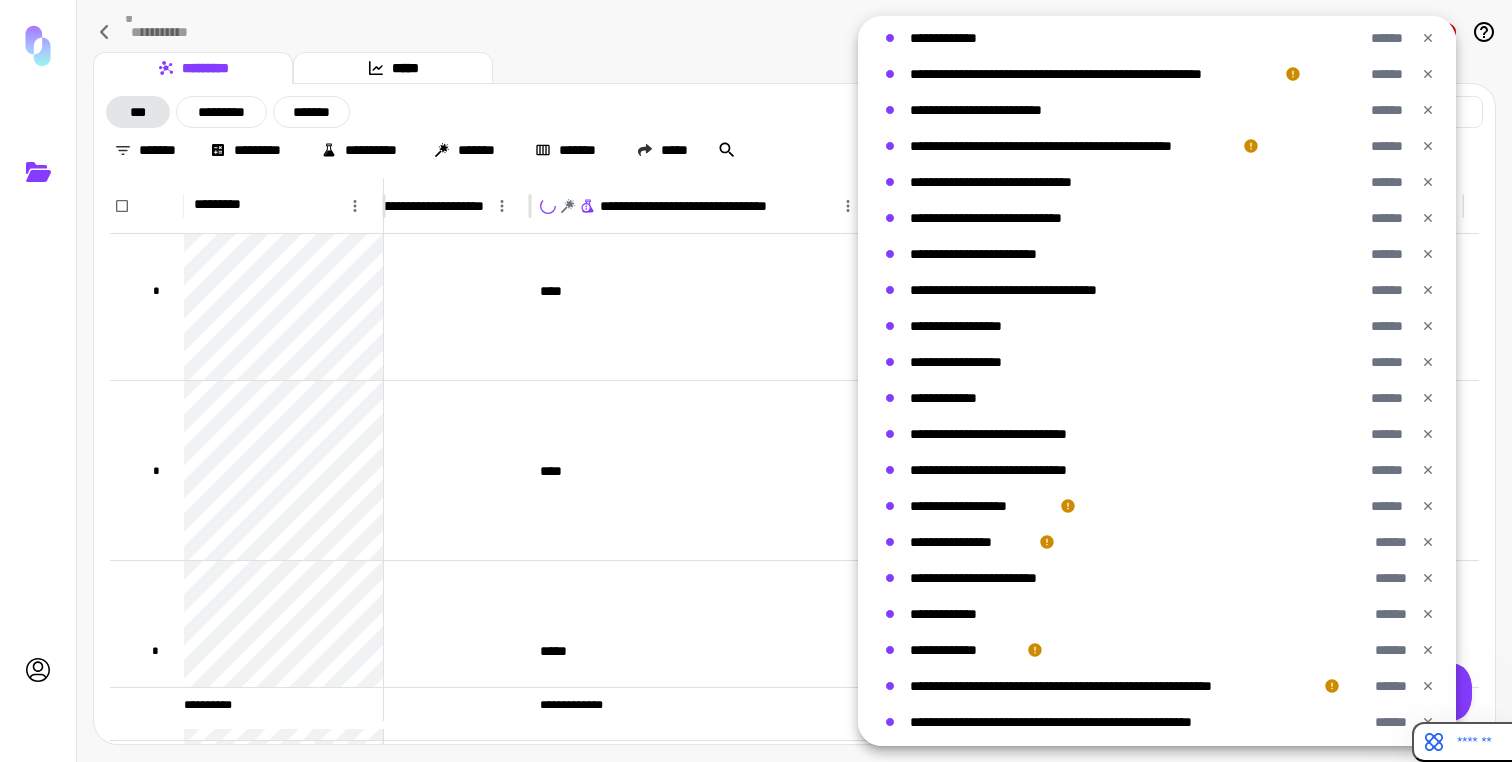 scroll, scrollTop: 638, scrollLeft: 0, axis: vertical 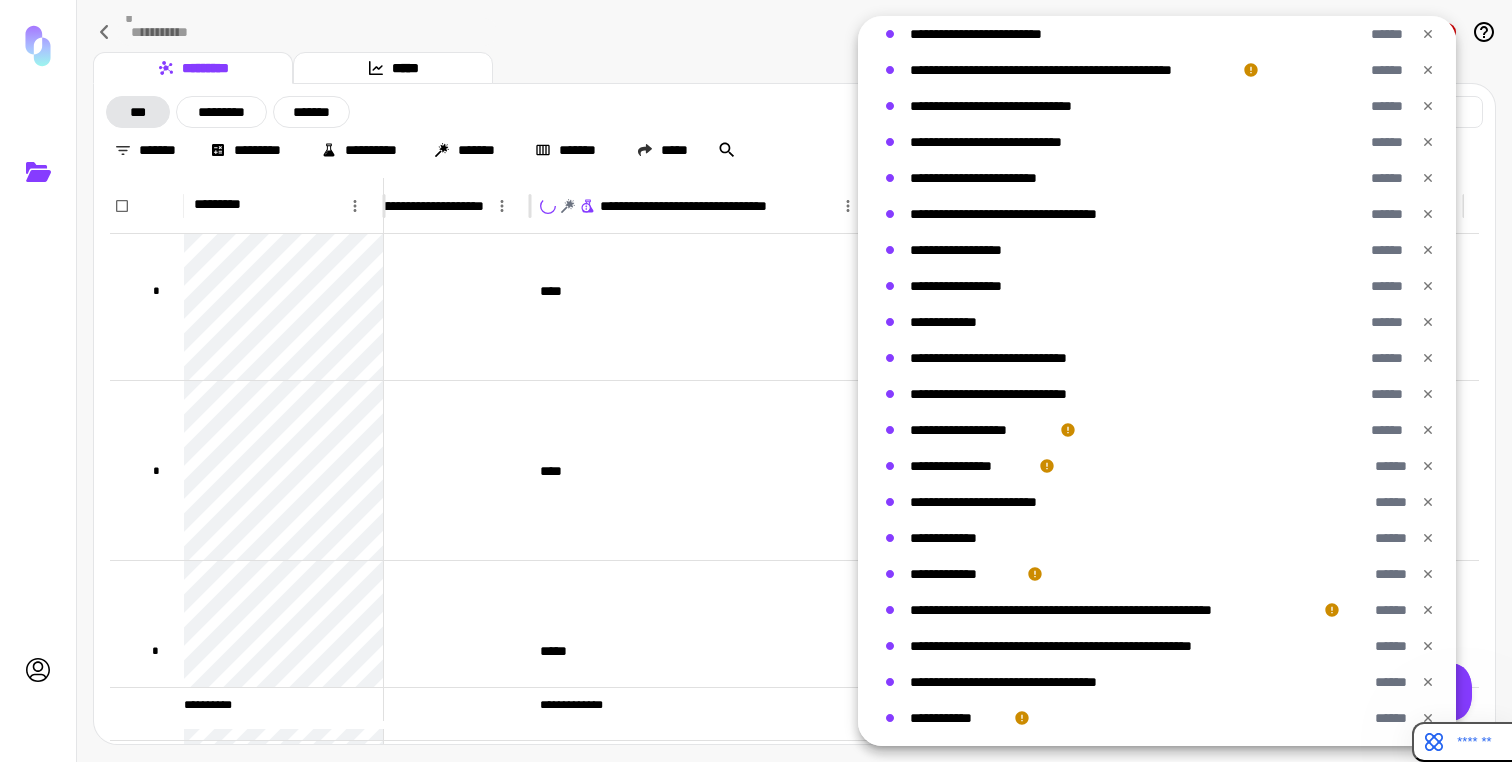 click 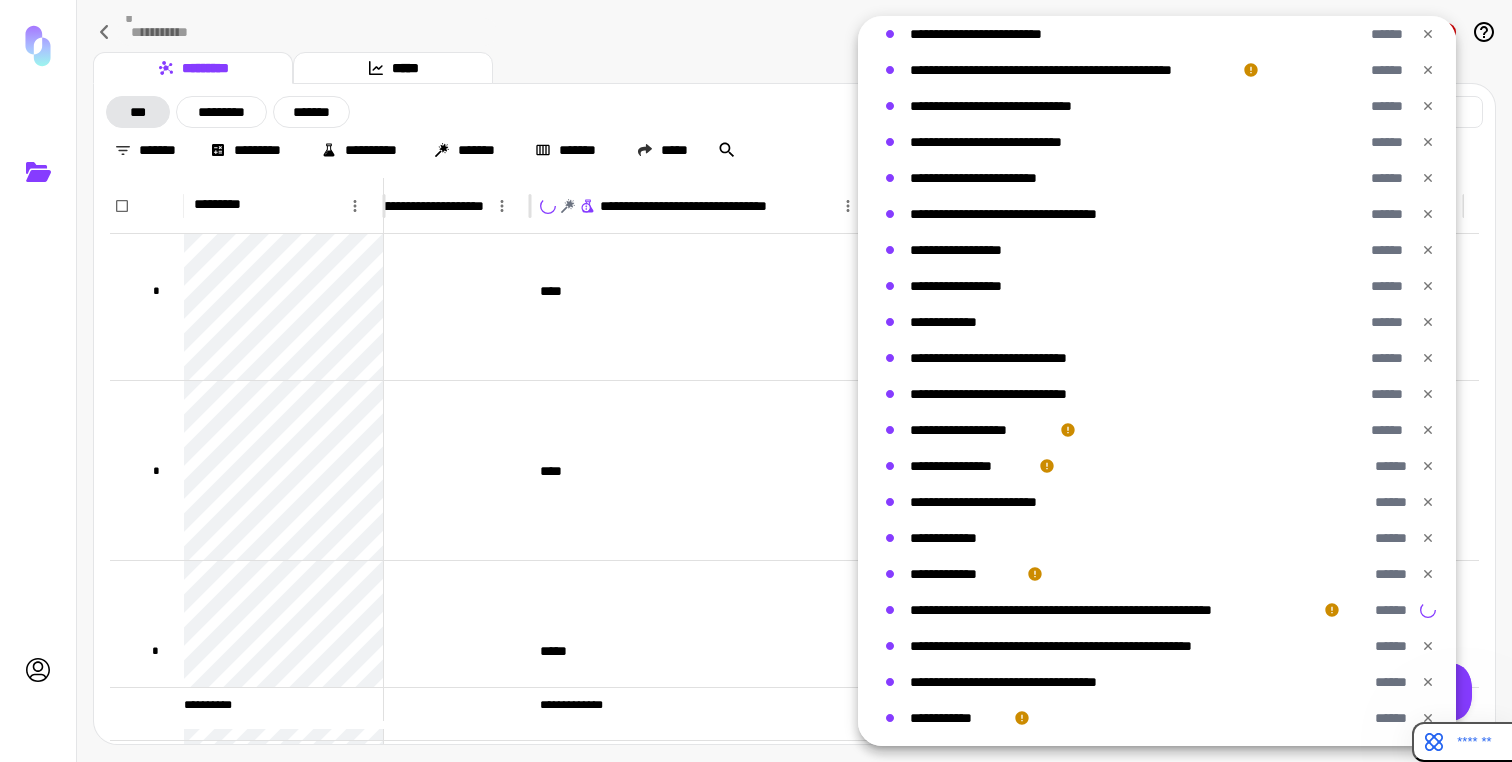 click 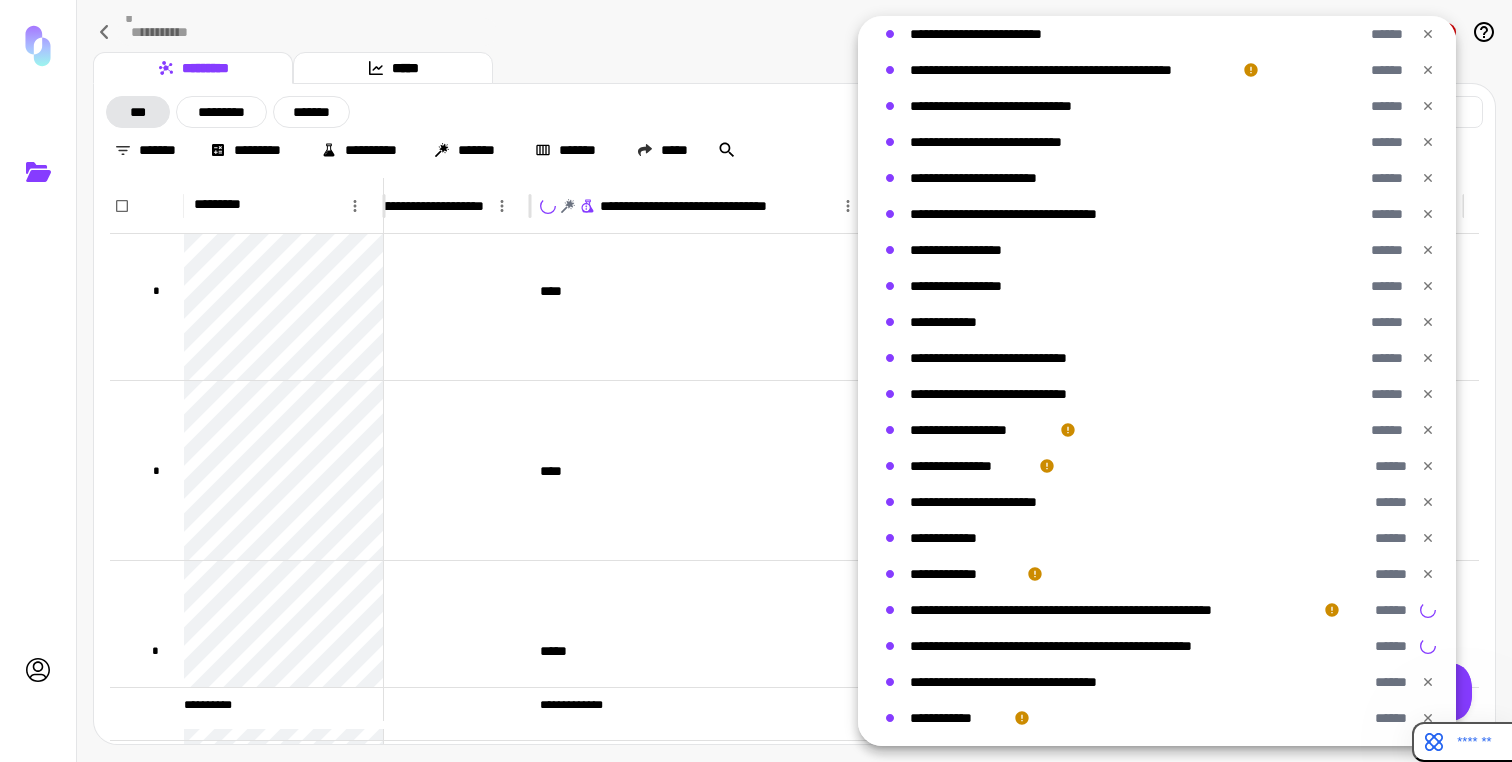 click 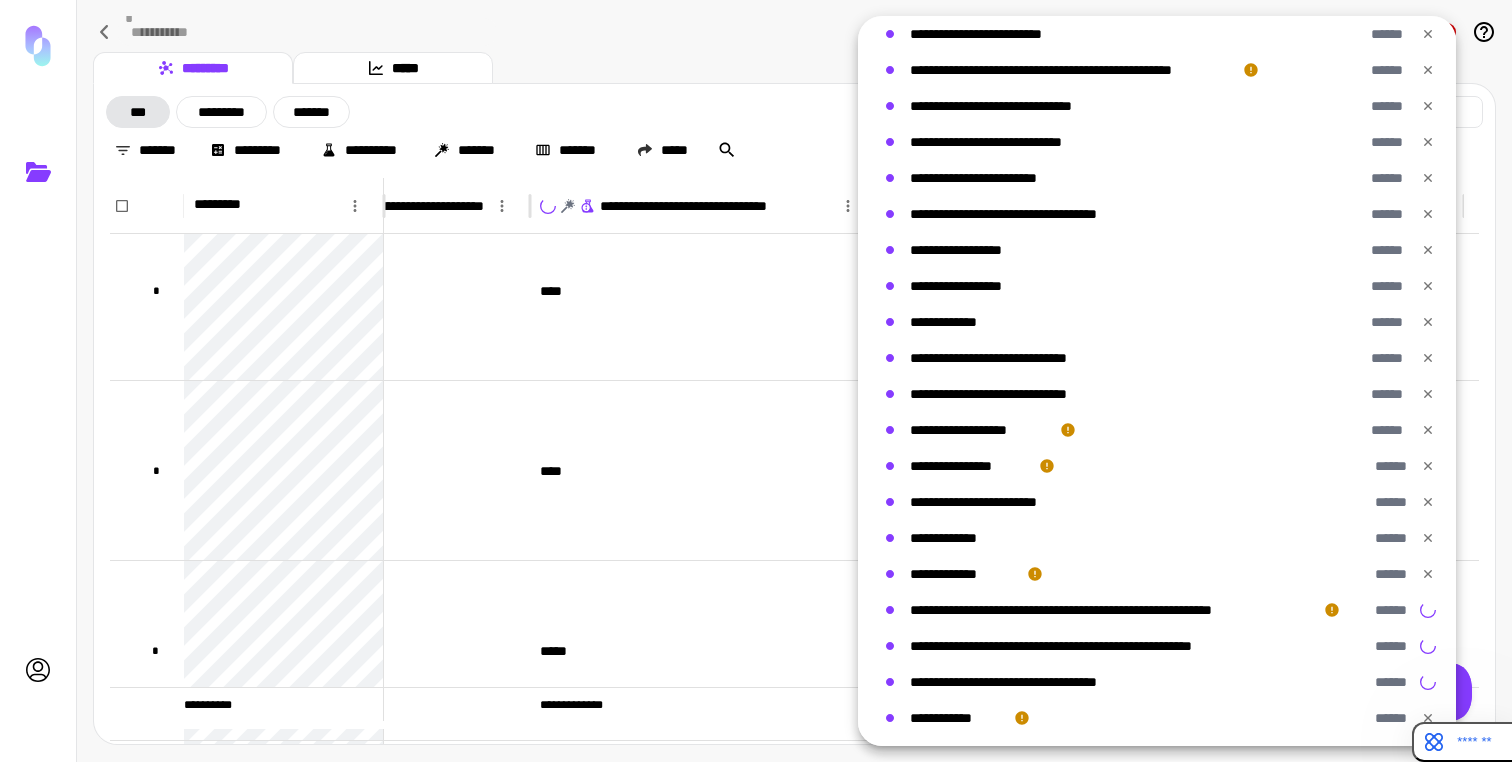 click 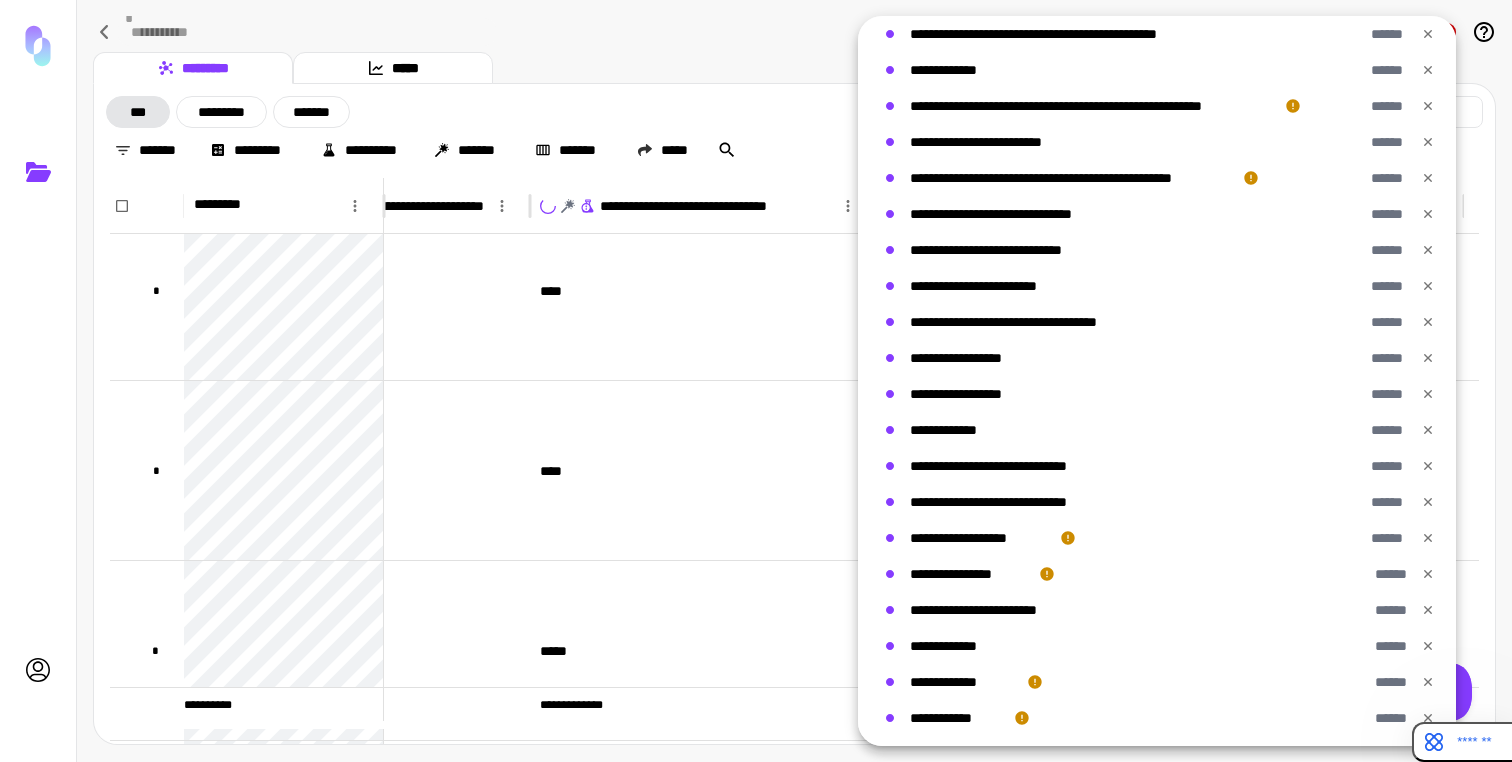 scroll, scrollTop: 530, scrollLeft: 0, axis: vertical 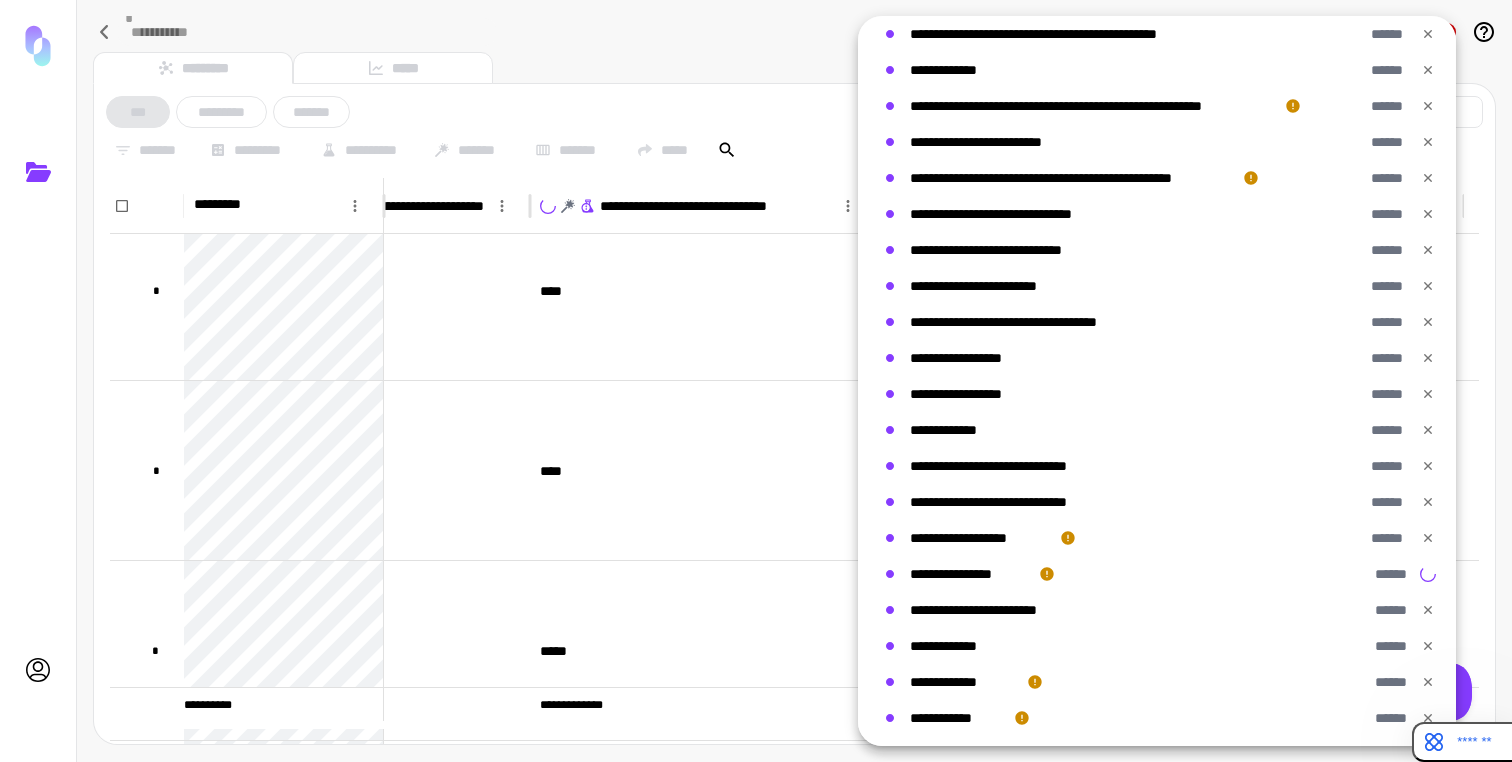 click 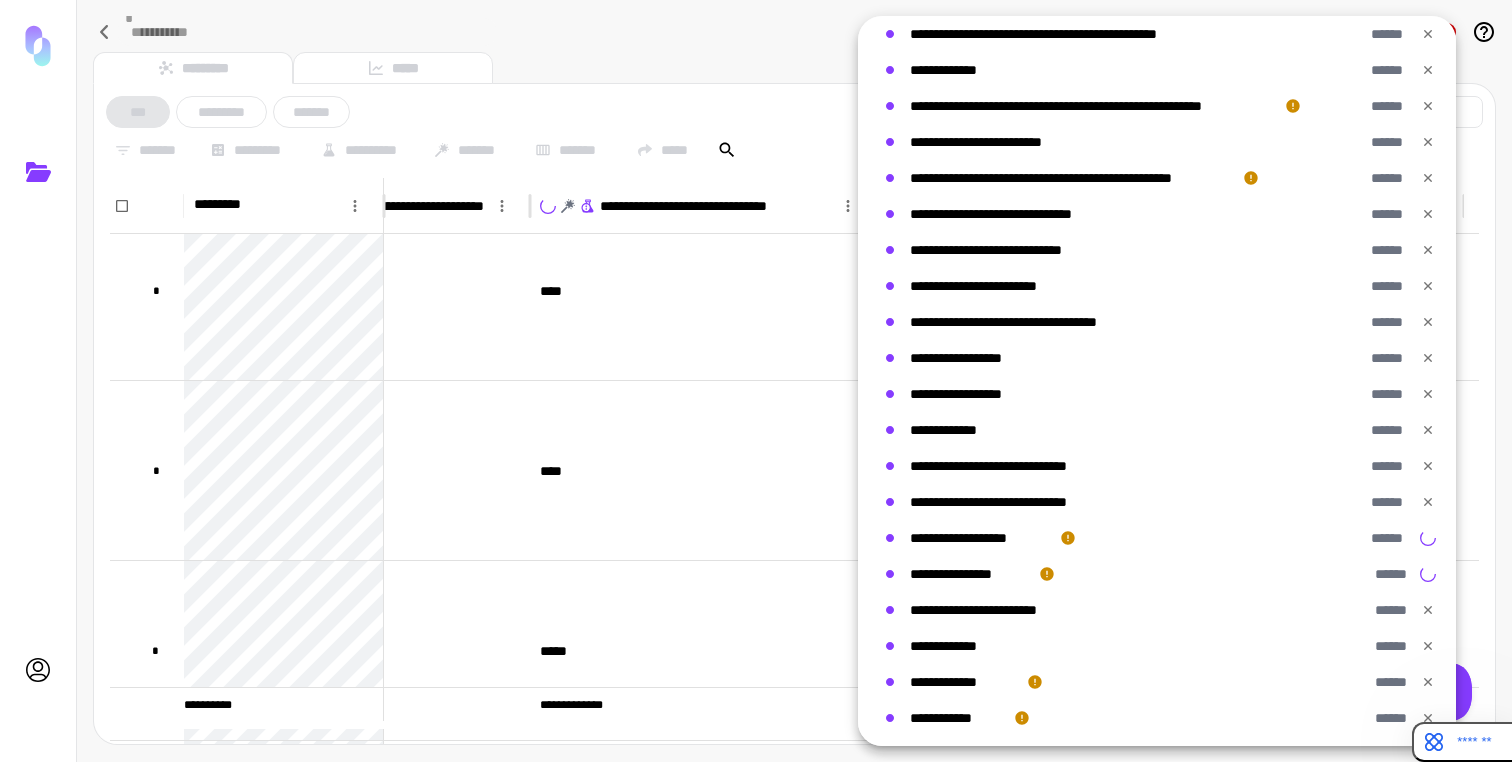 click 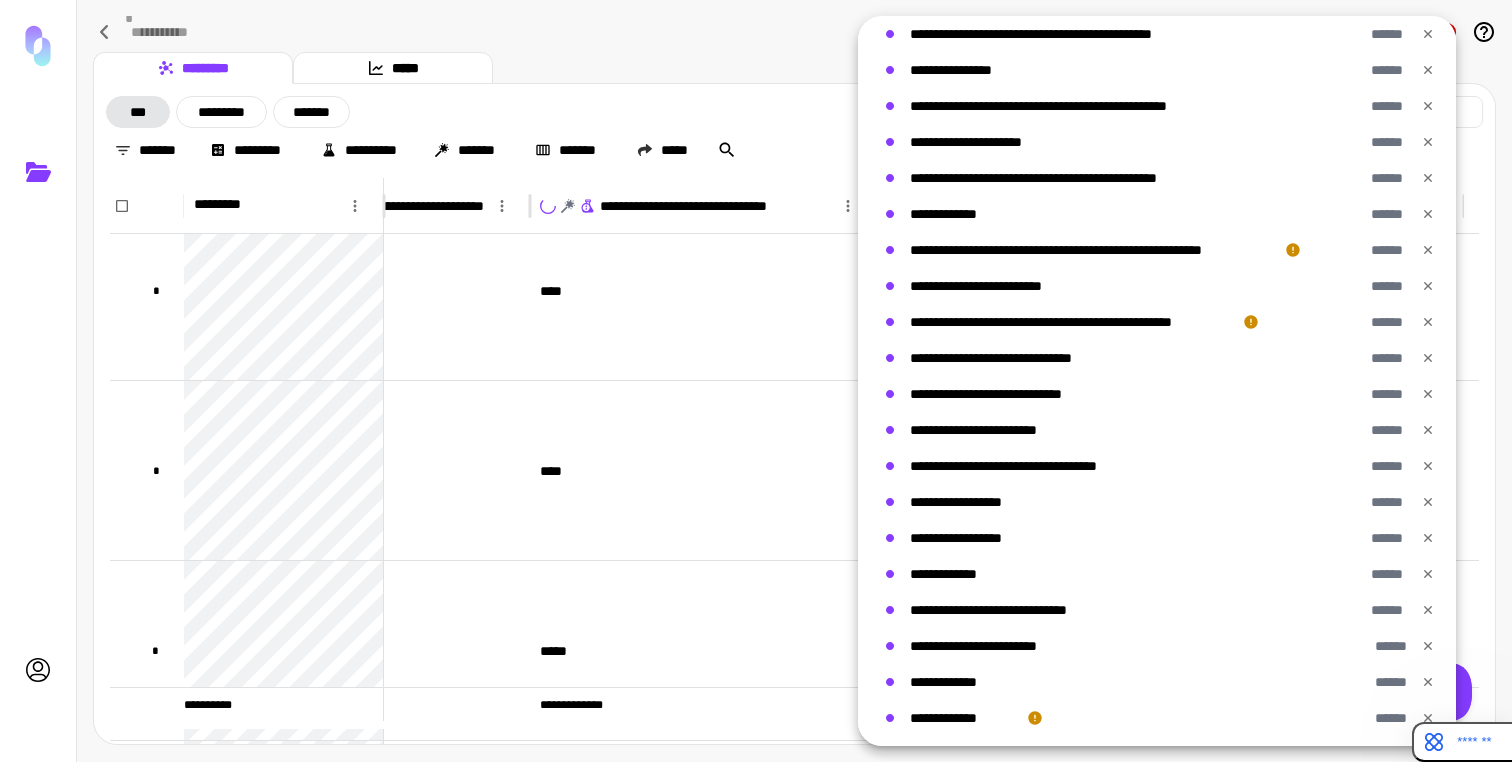 click 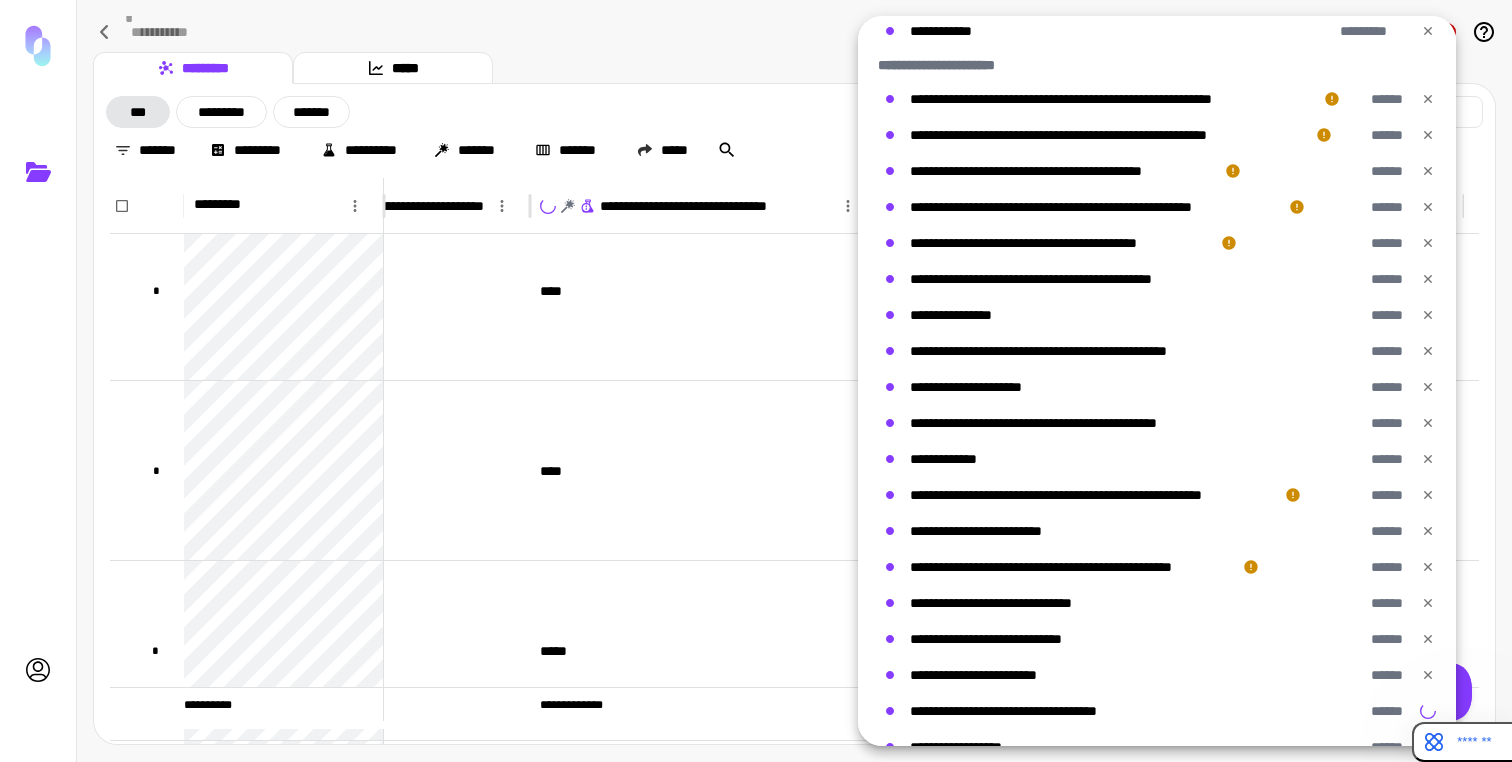 scroll, scrollTop: 0, scrollLeft: 0, axis: both 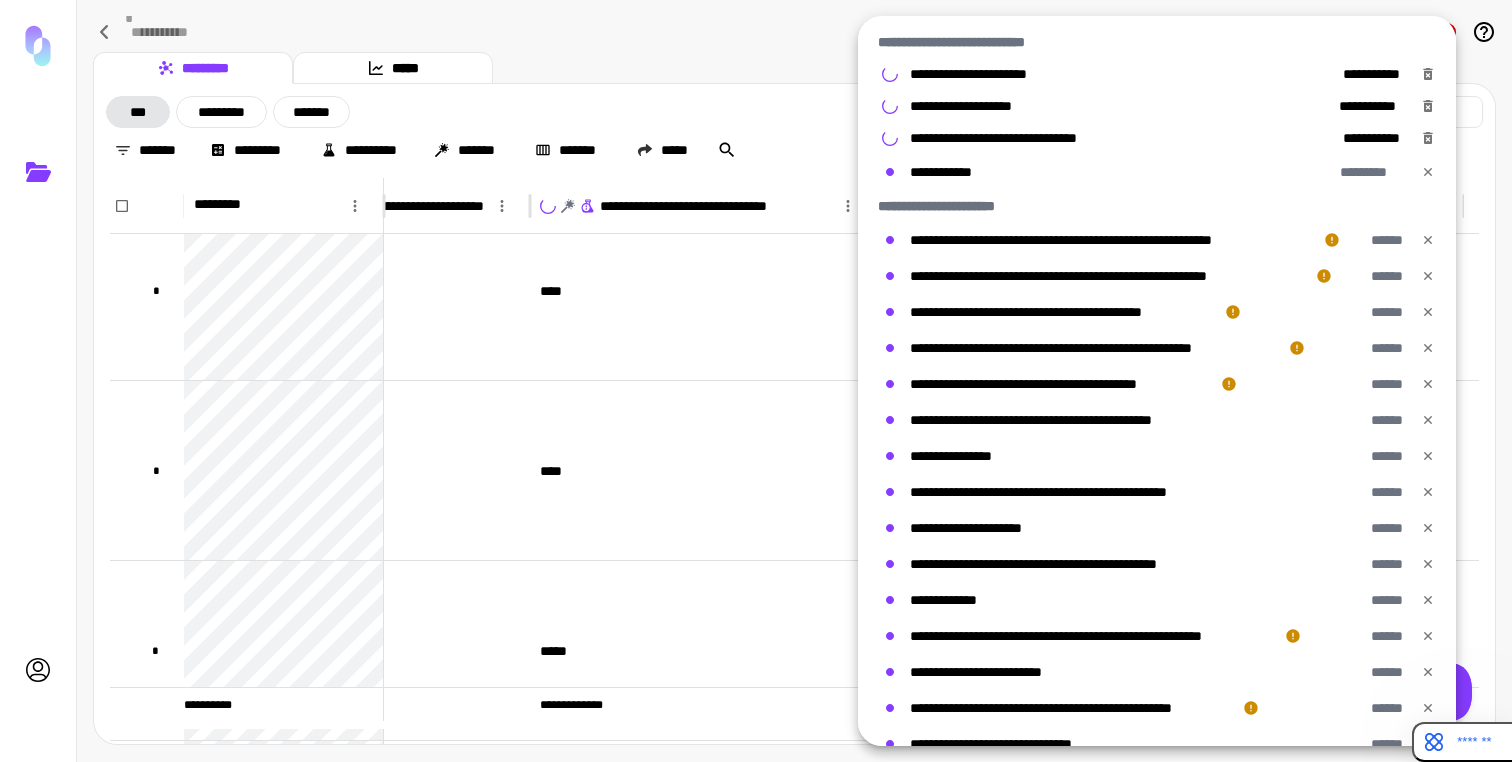 click at bounding box center (756, 381) 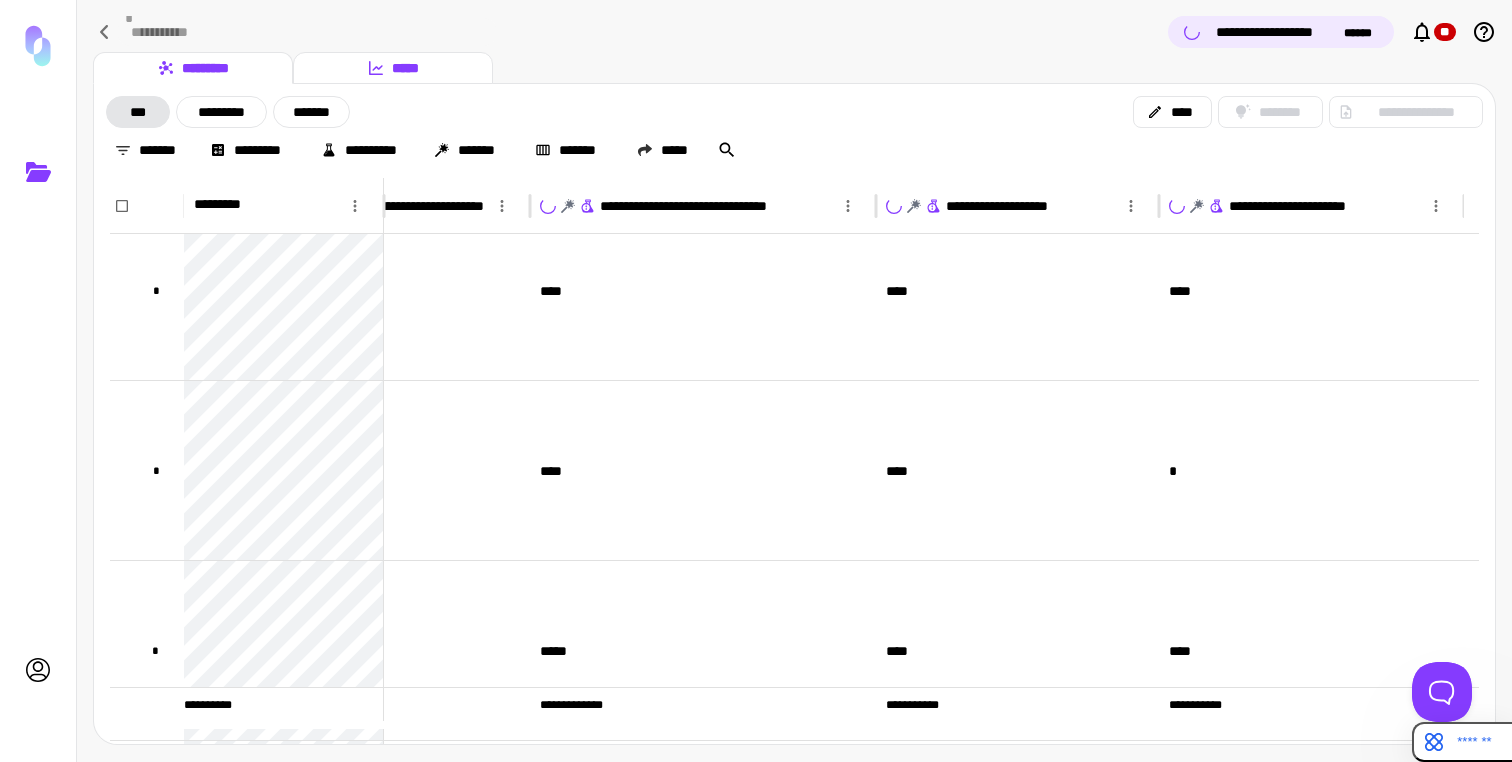 click on "*****" at bounding box center [393, 68] 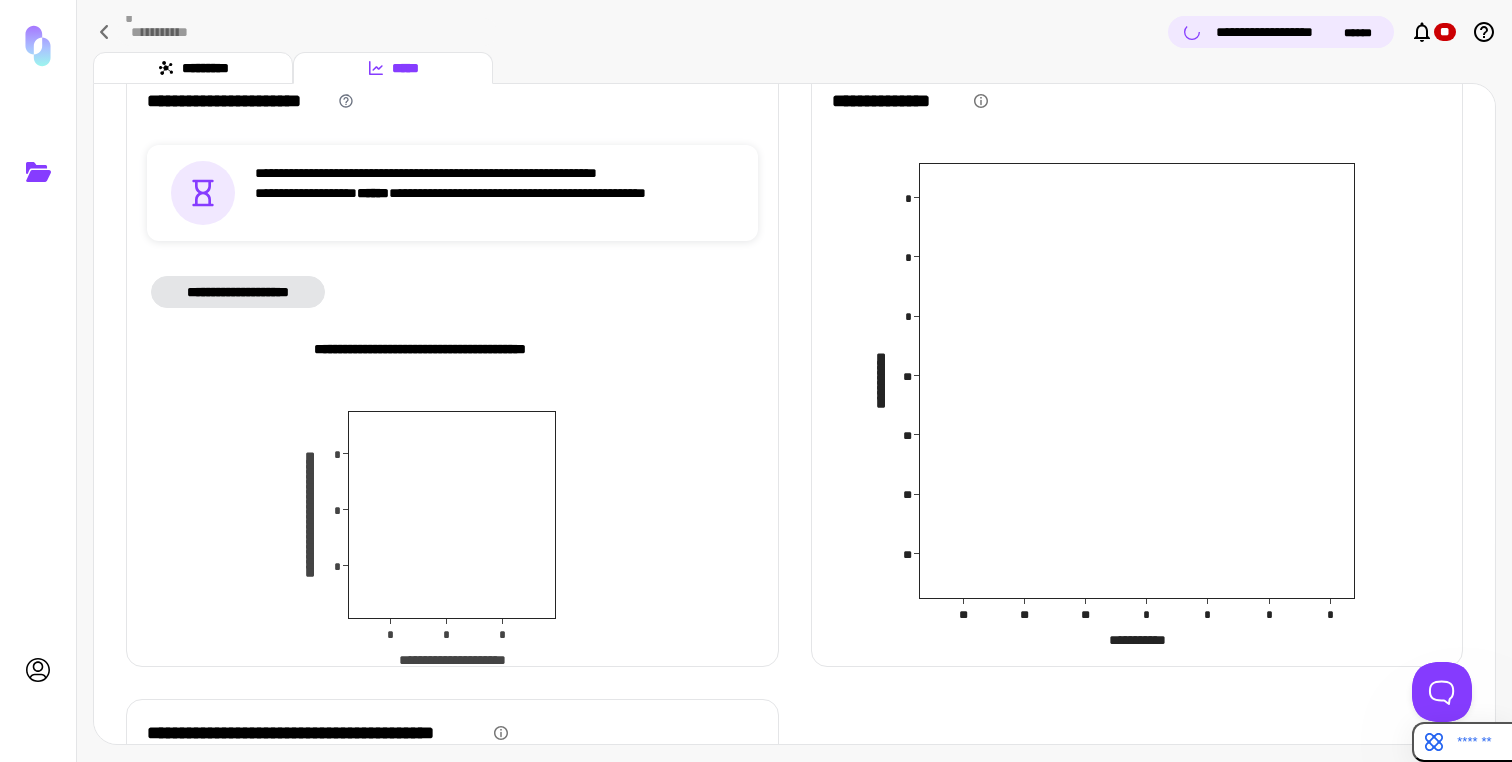 scroll, scrollTop: 50, scrollLeft: 0, axis: vertical 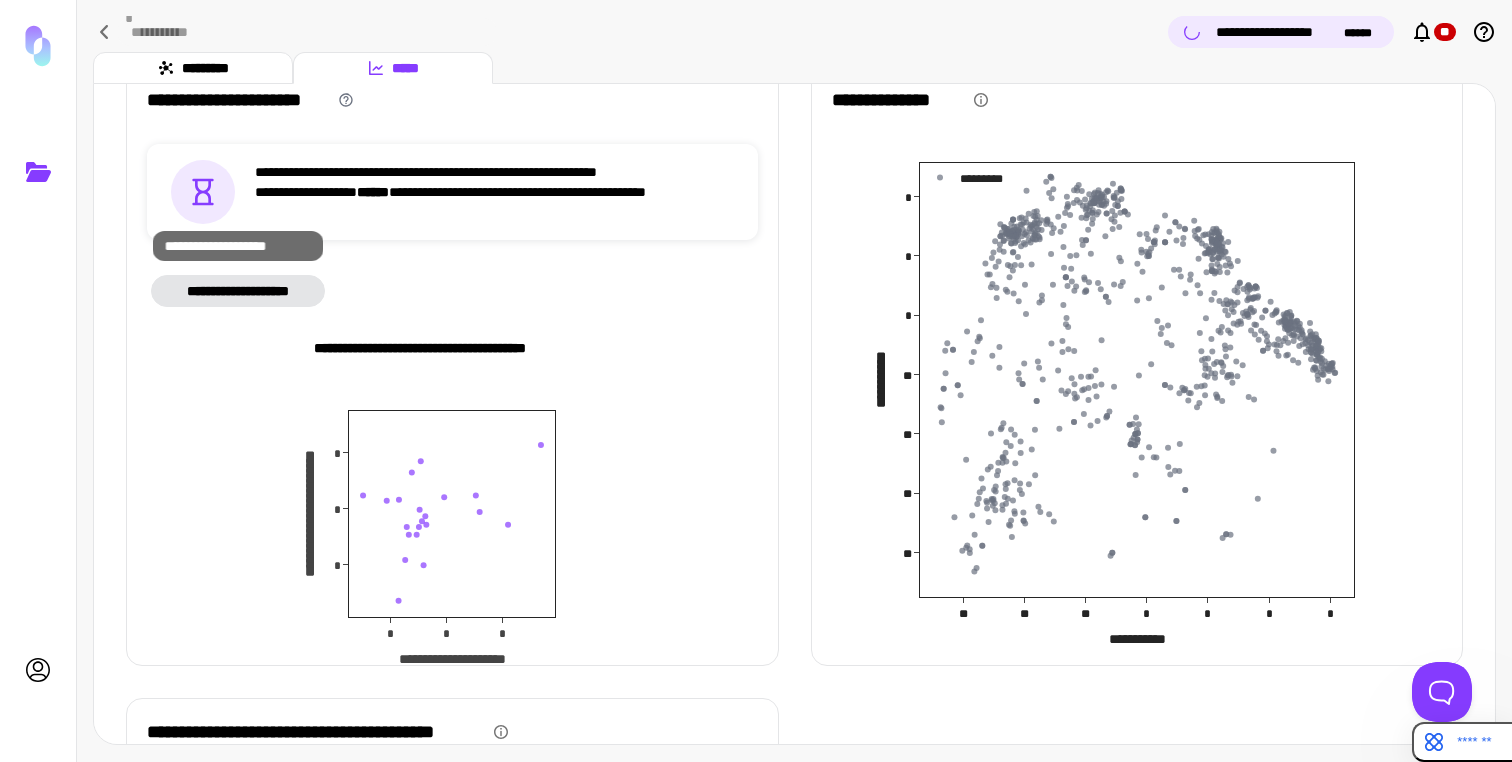 click on "**********" at bounding box center [238, 291] 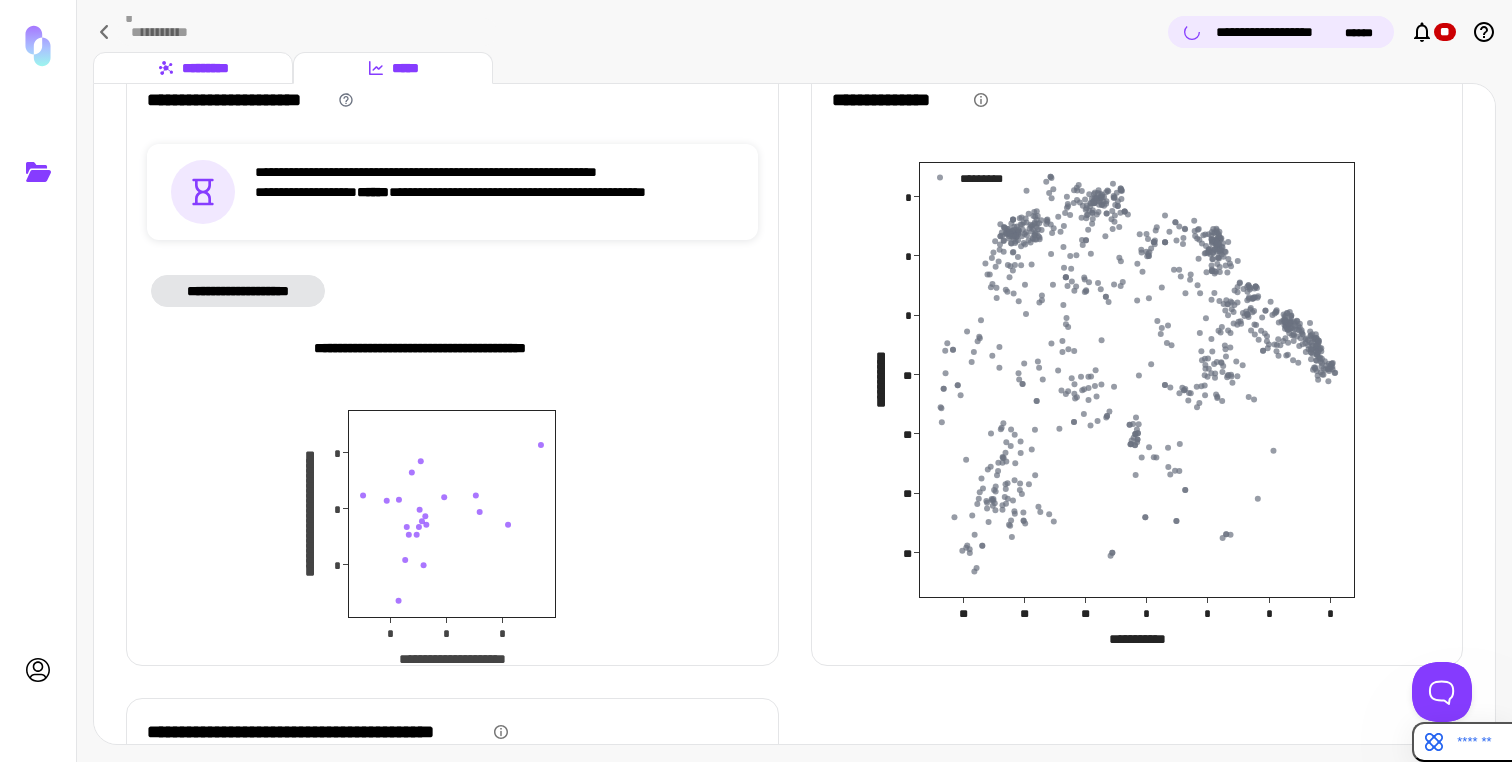 click 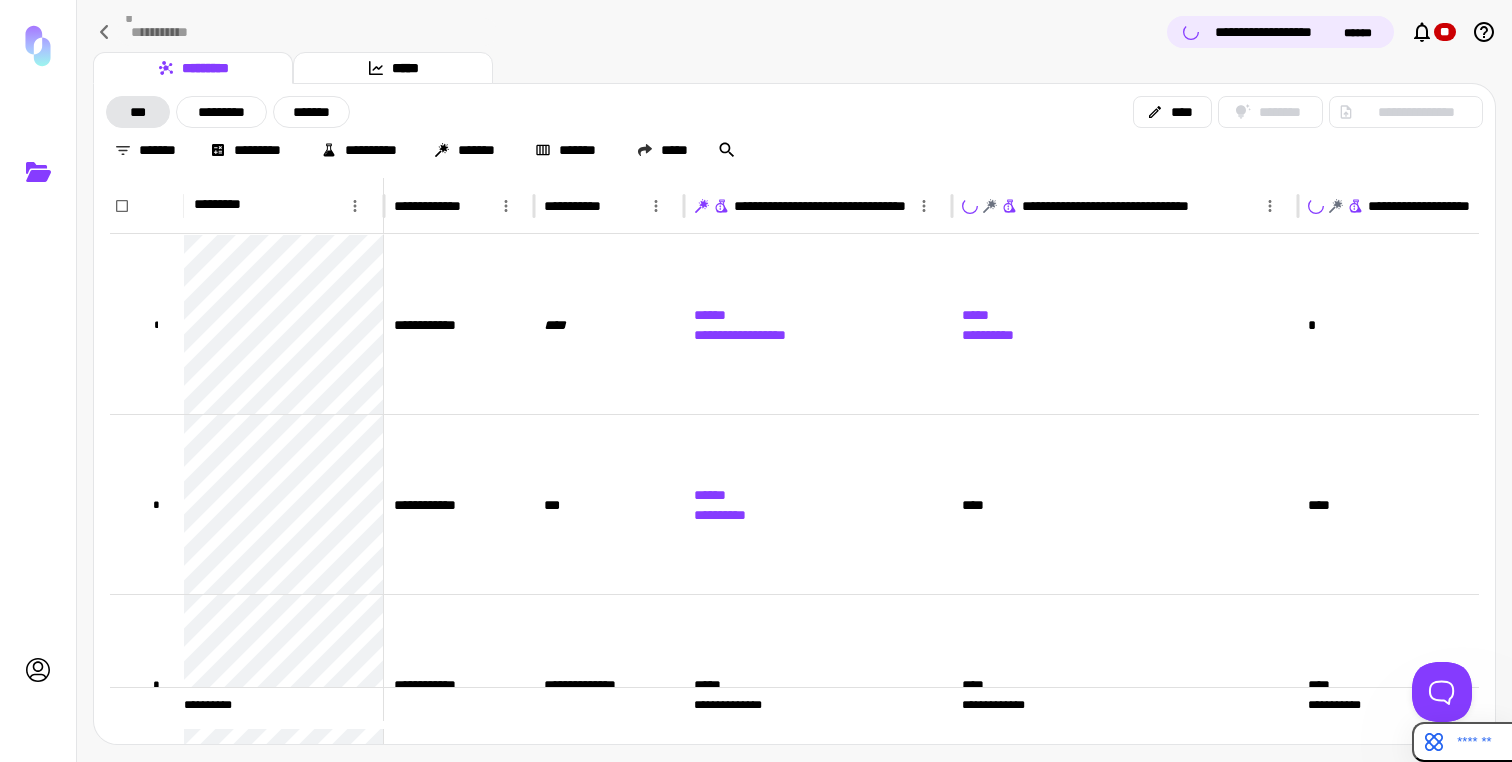 scroll, scrollTop: 0, scrollLeft: 111, axis: horizontal 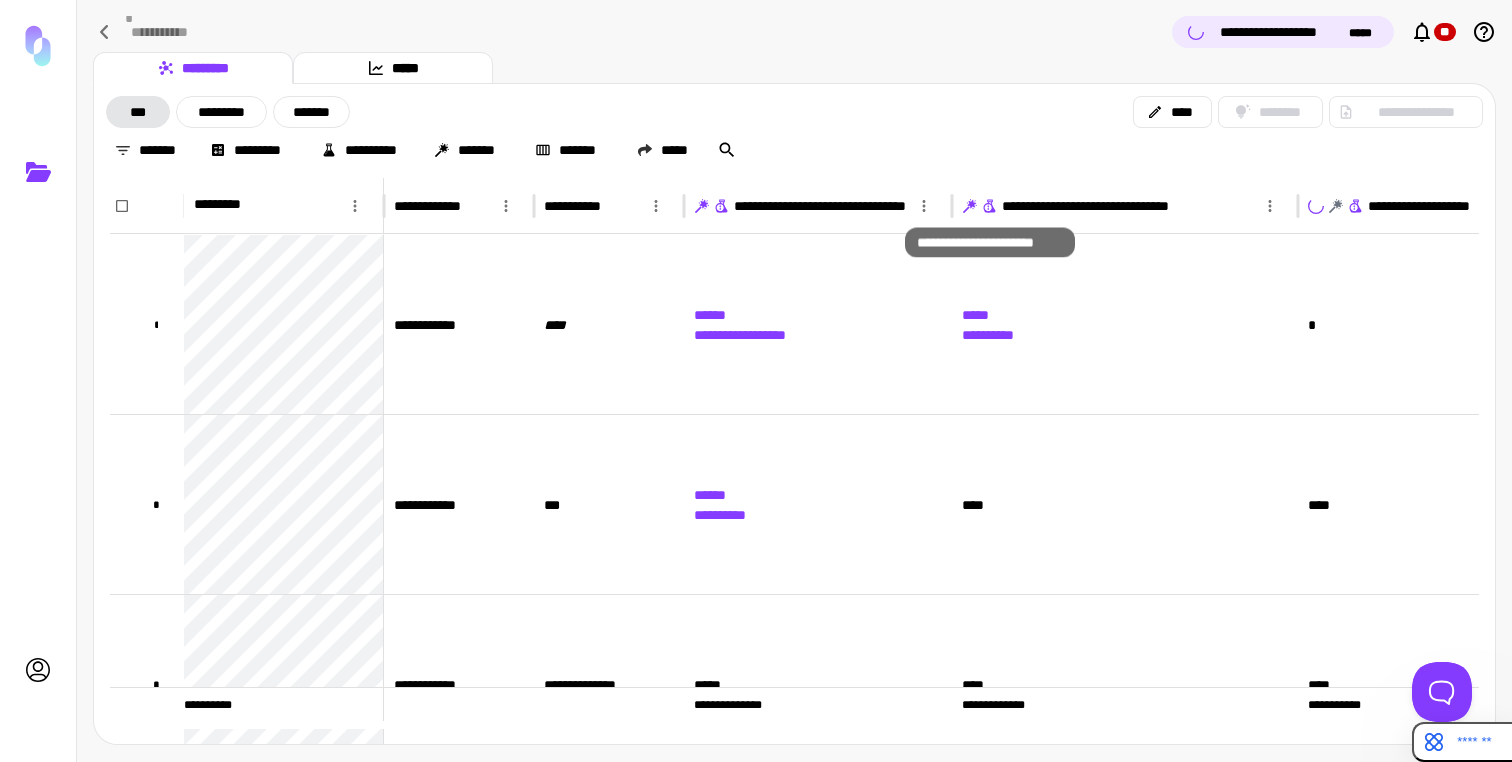 click 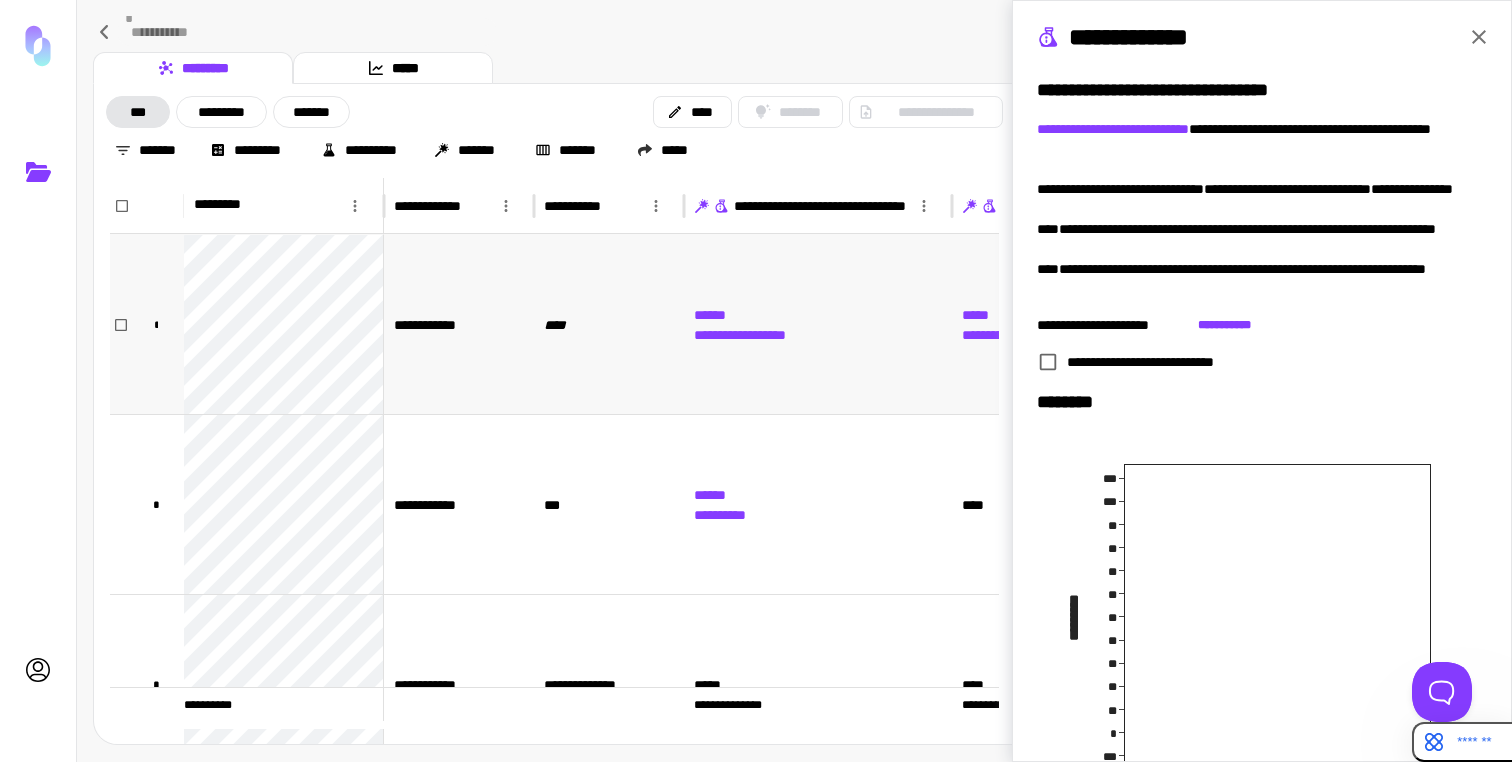 scroll, scrollTop: 0, scrollLeft: 67, axis: horizontal 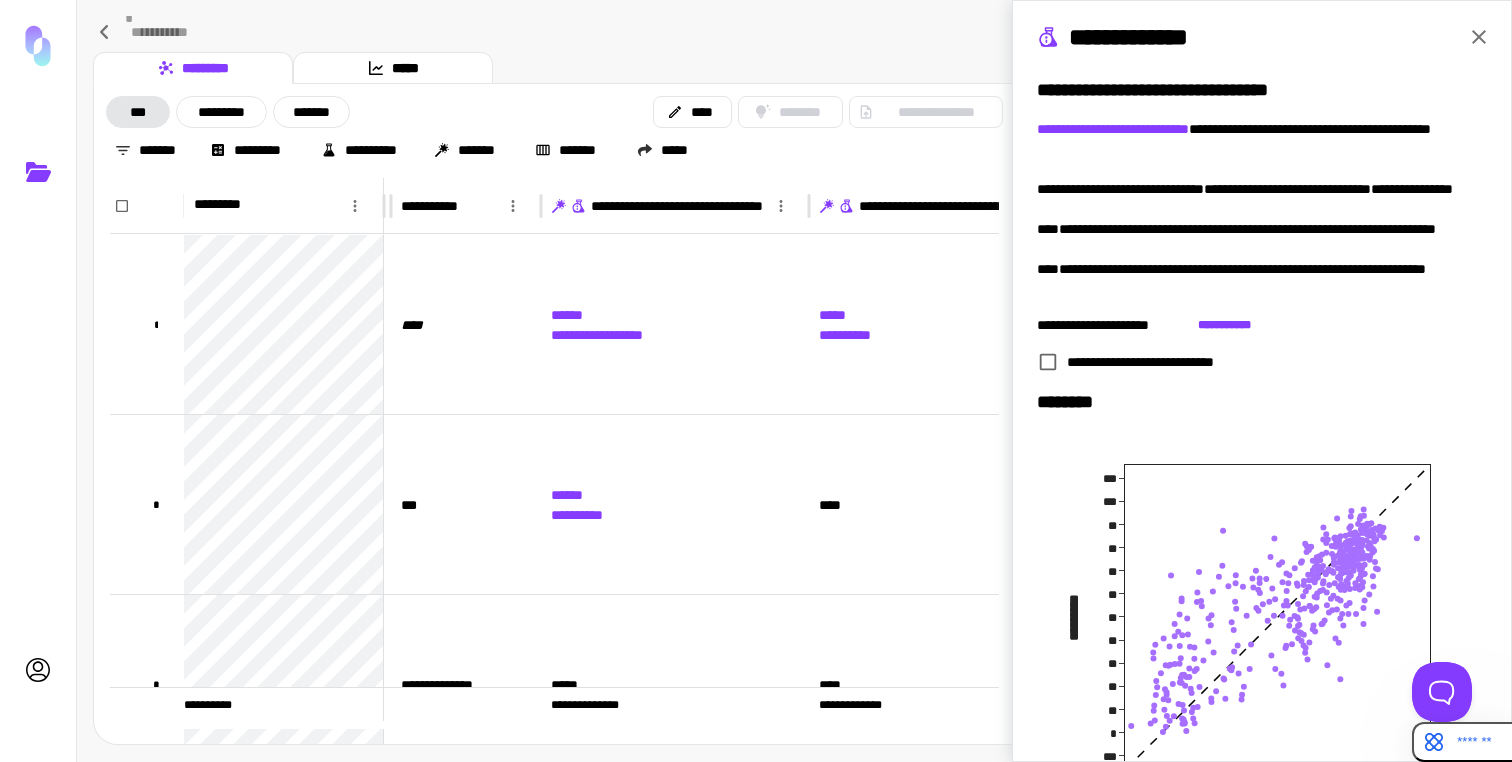 click 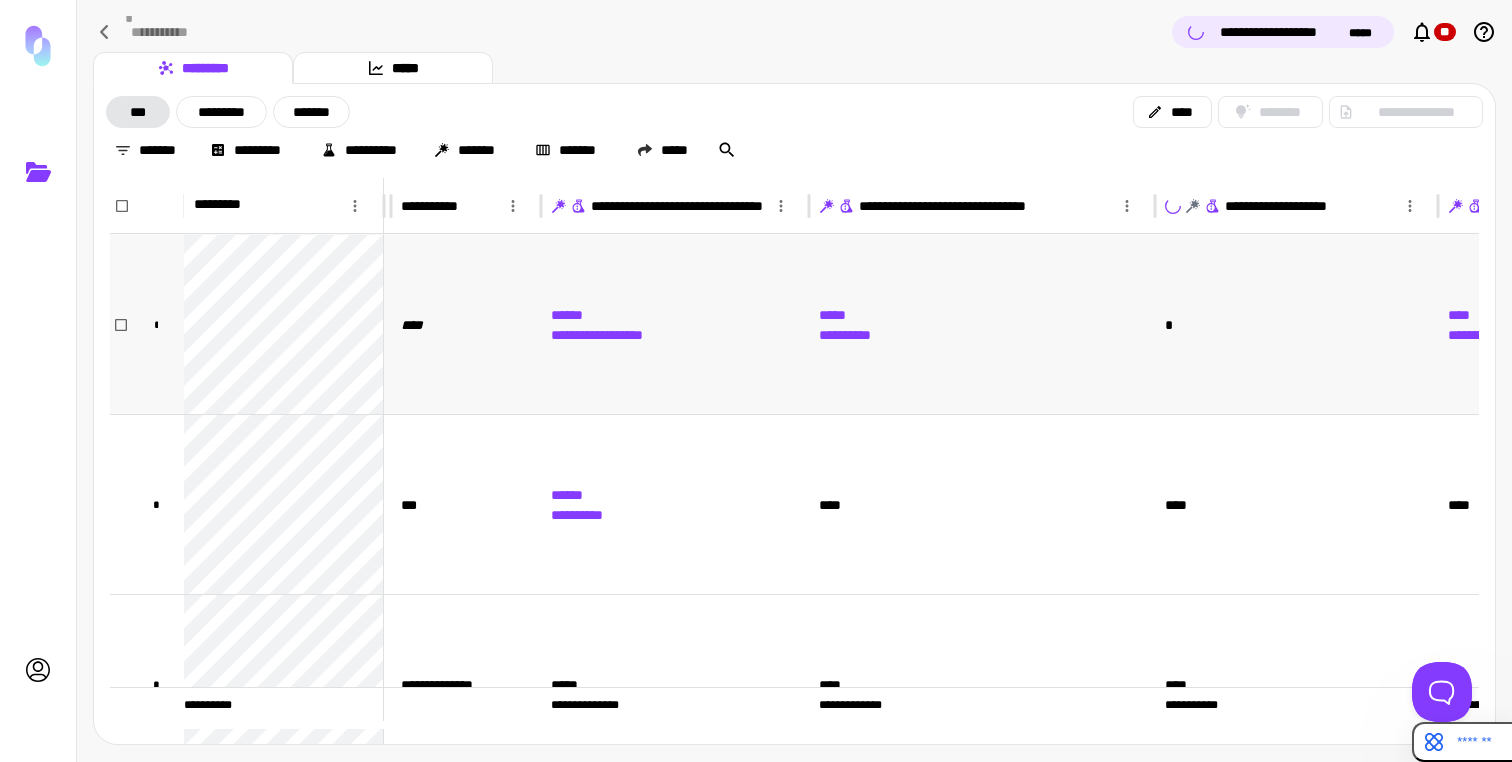 scroll, scrollTop: 0, scrollLeft: 200, axis: horizontal 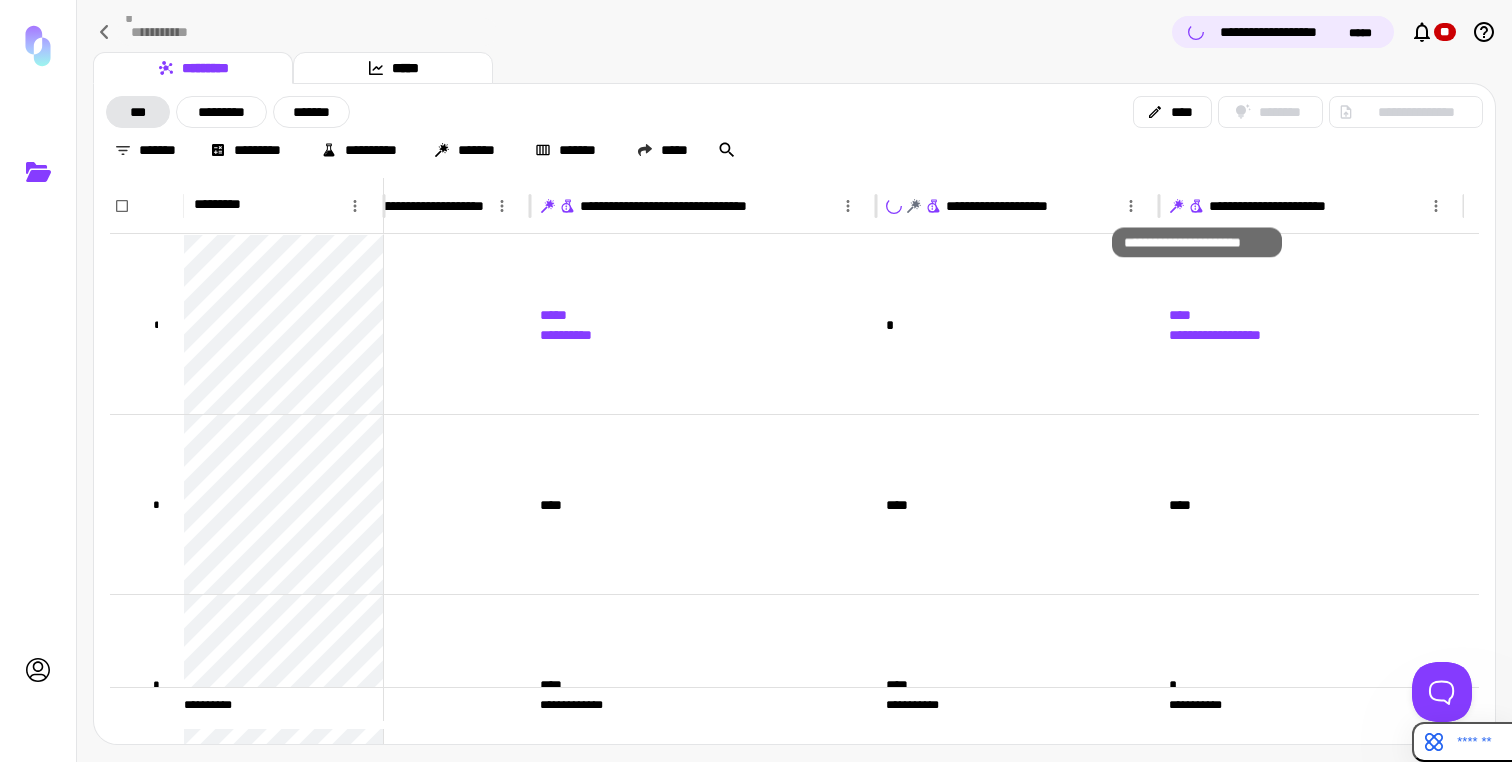 click 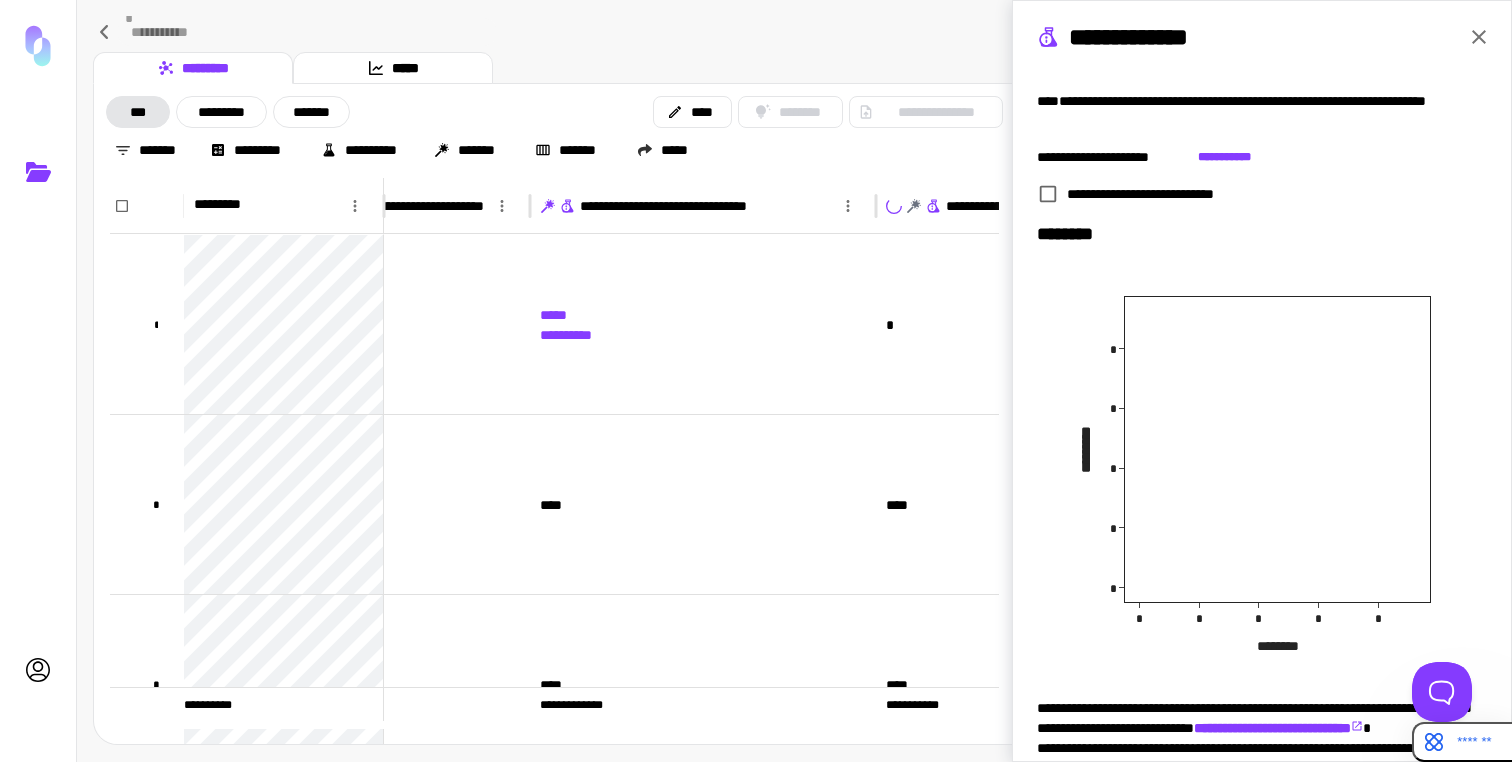 scroll, scrollTop: 317, scrollLeft: 0, axis: vertical 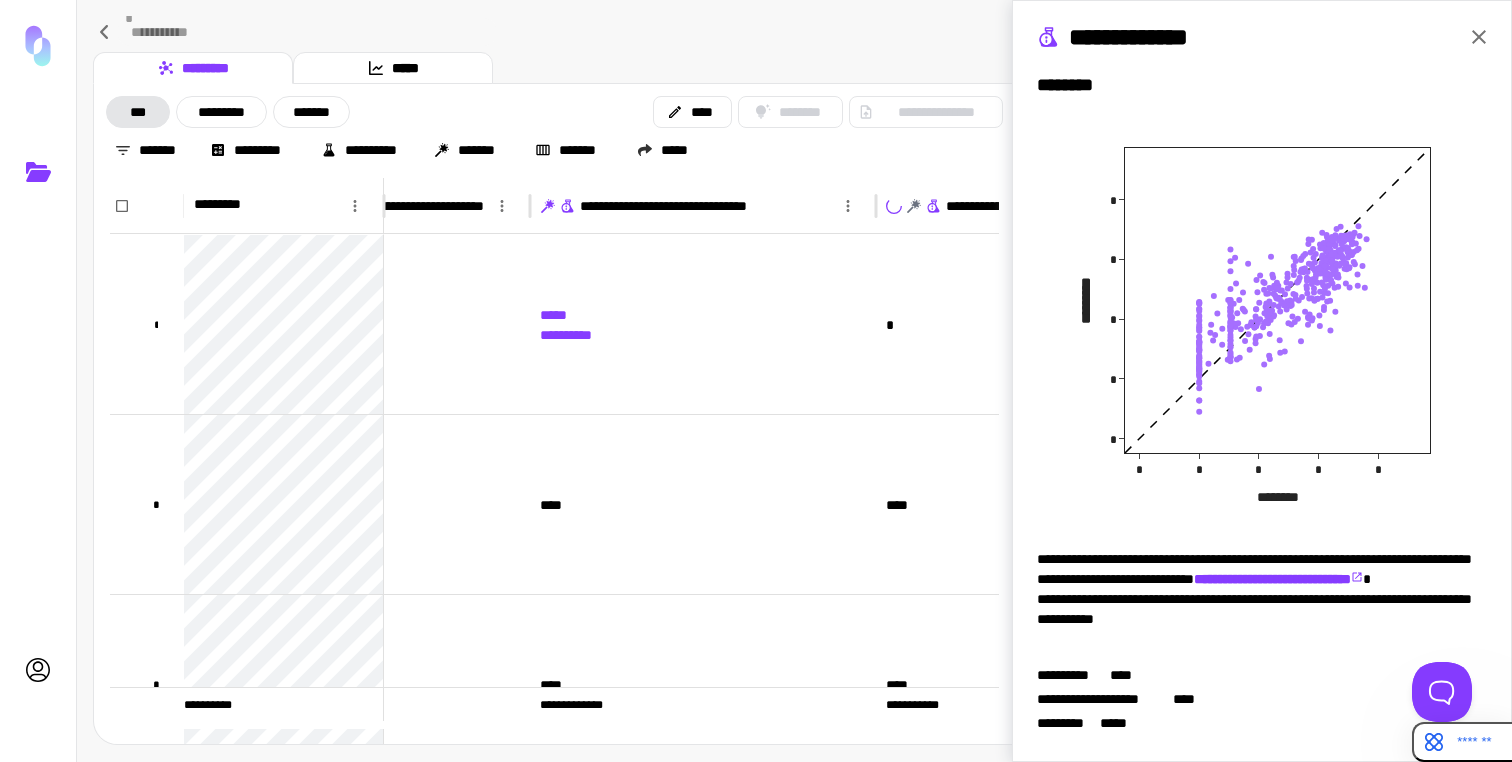 click 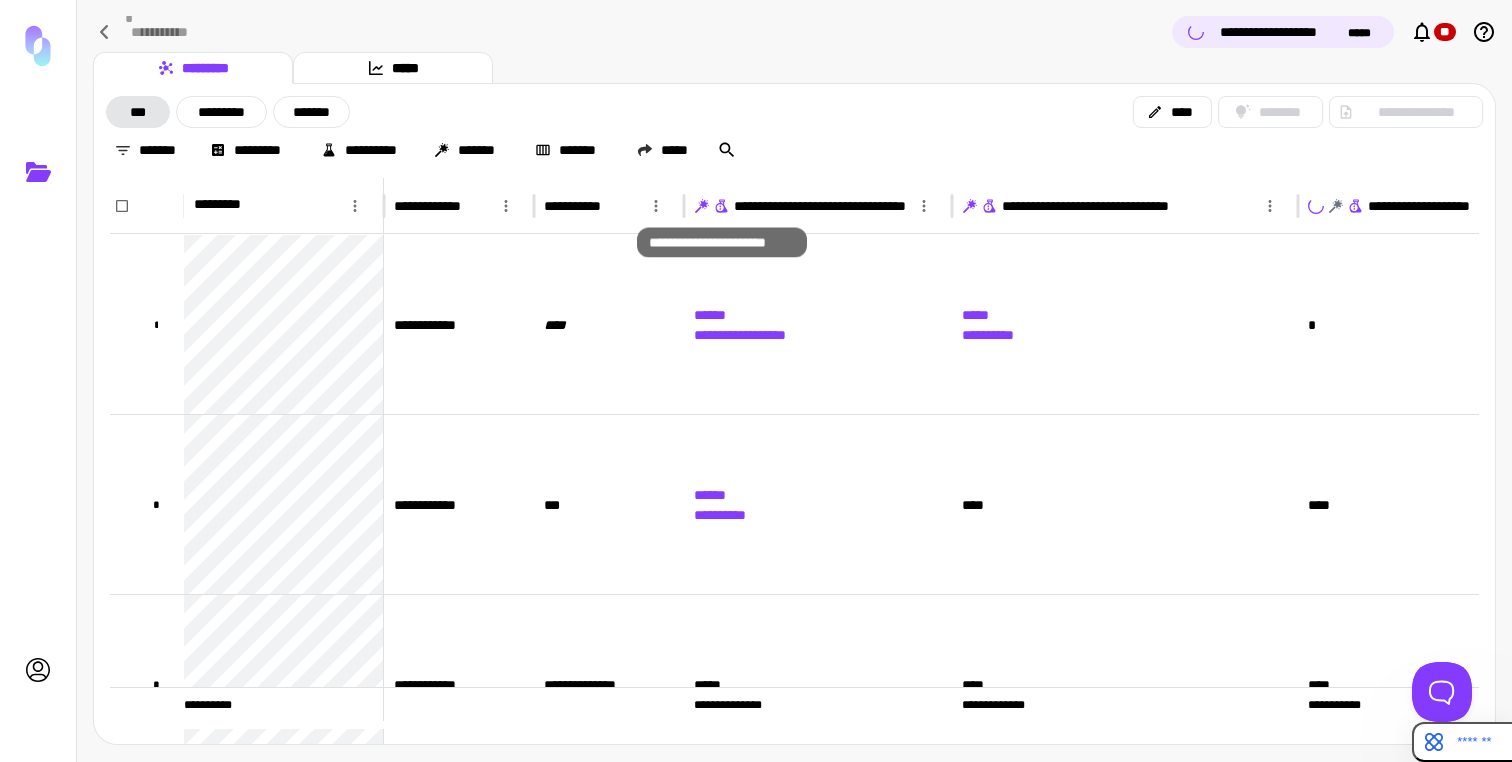 click 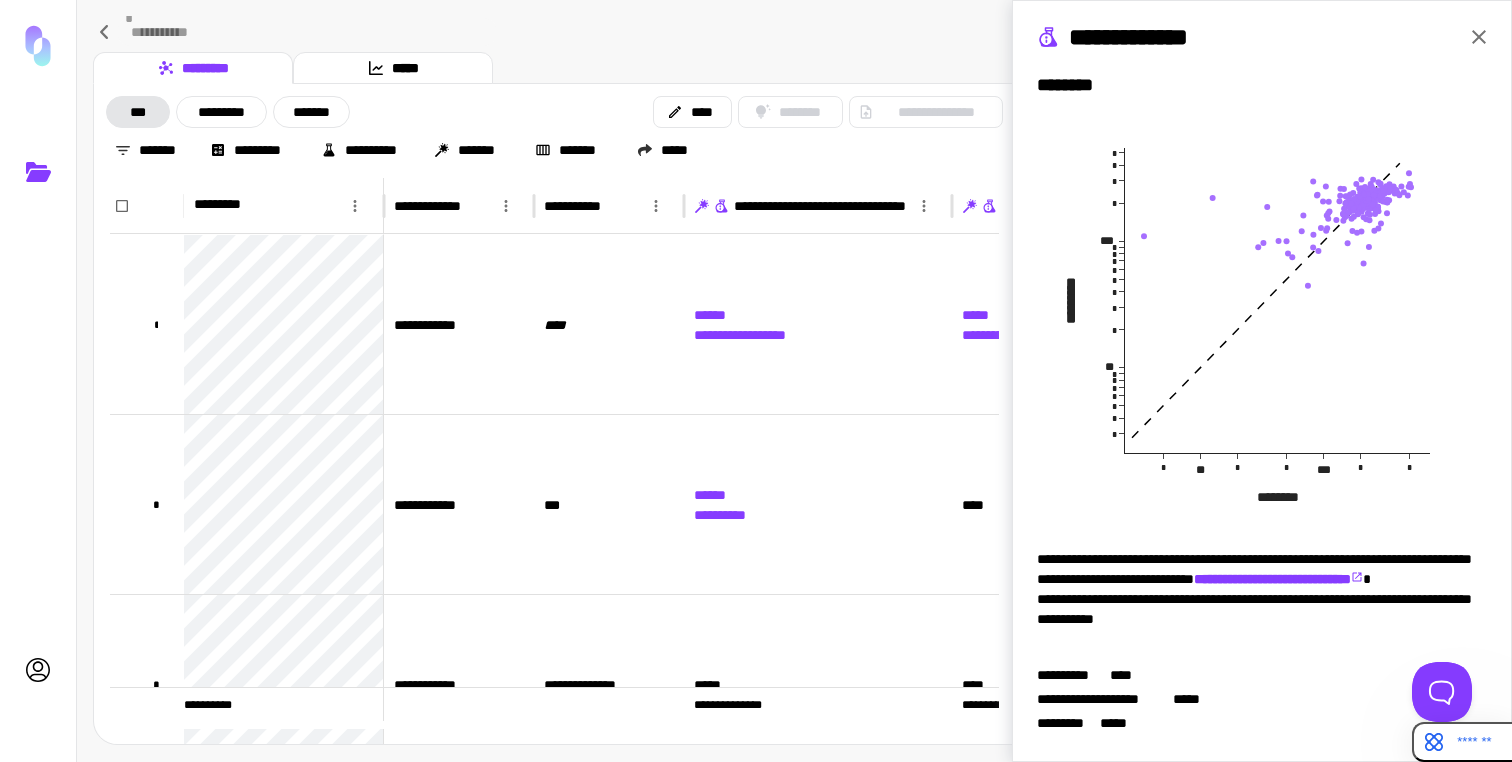 click 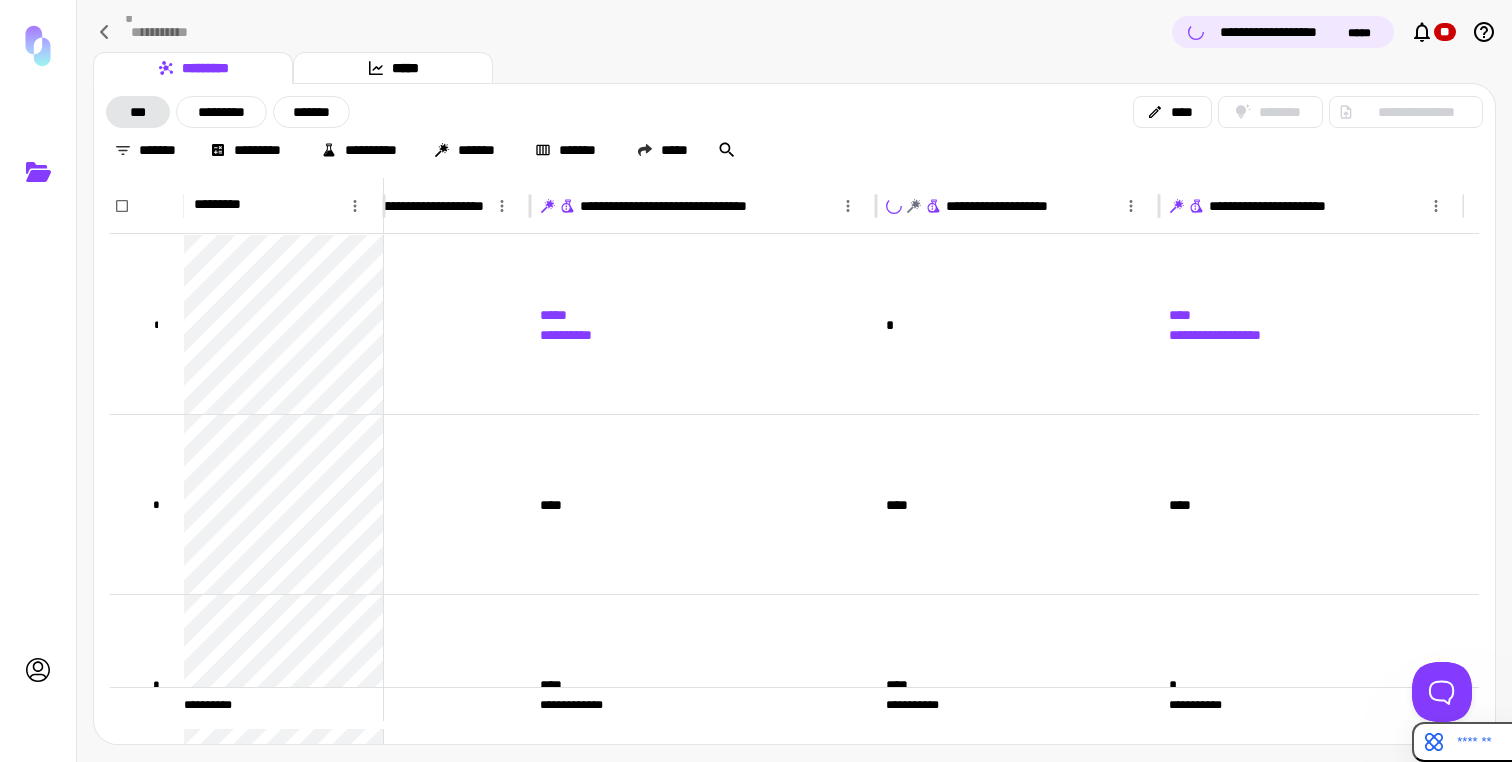 click 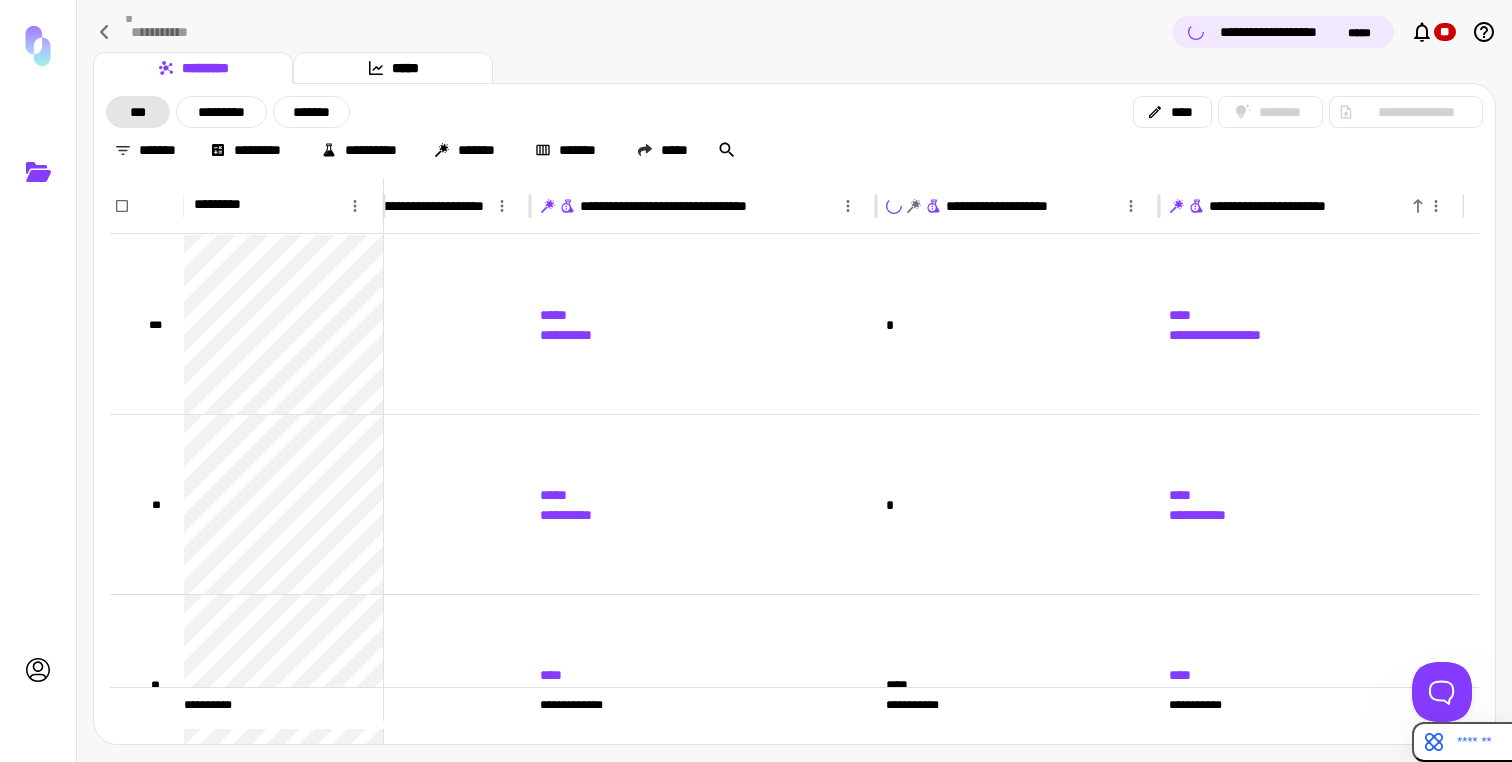 click 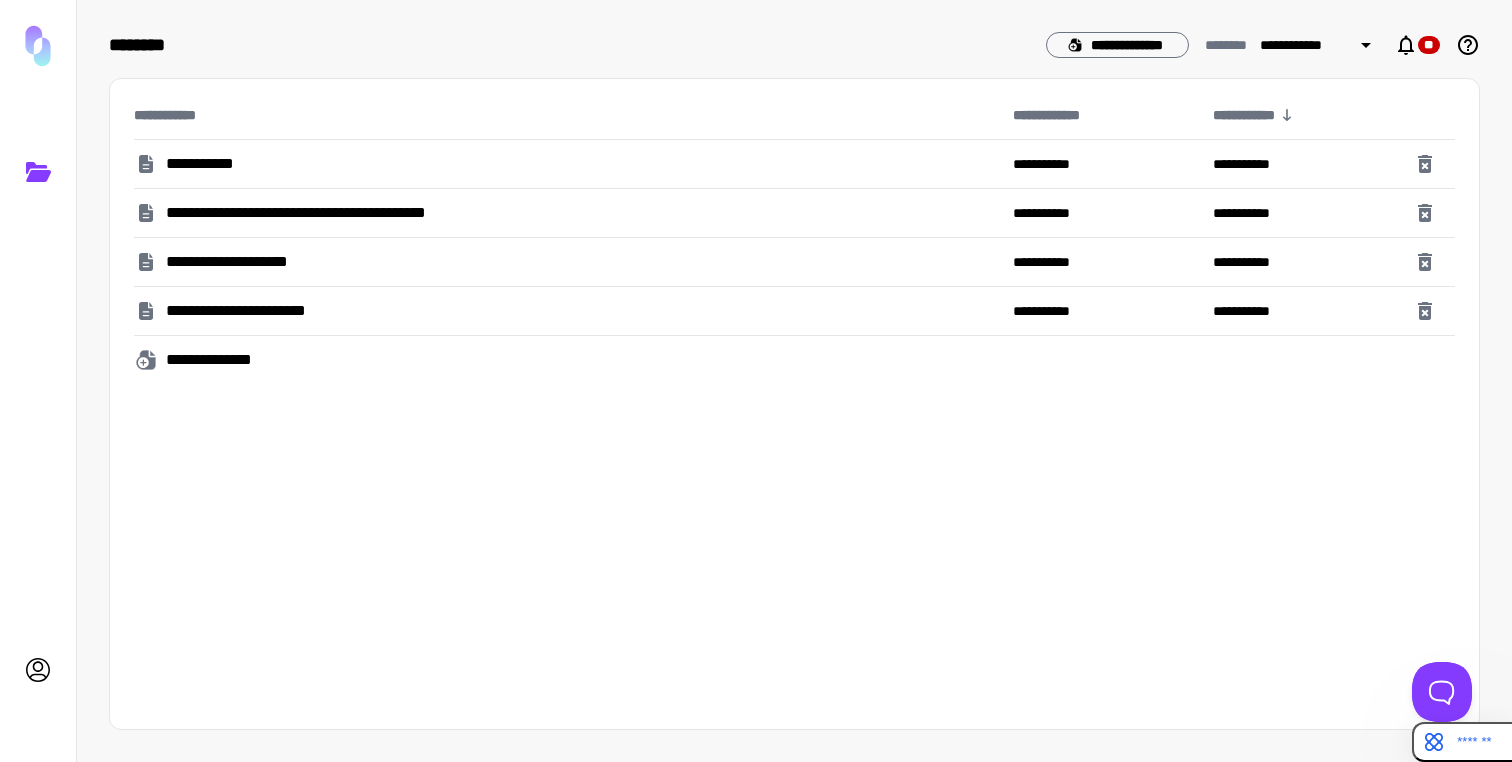 click on "**********" at bounding box center [569, 164] 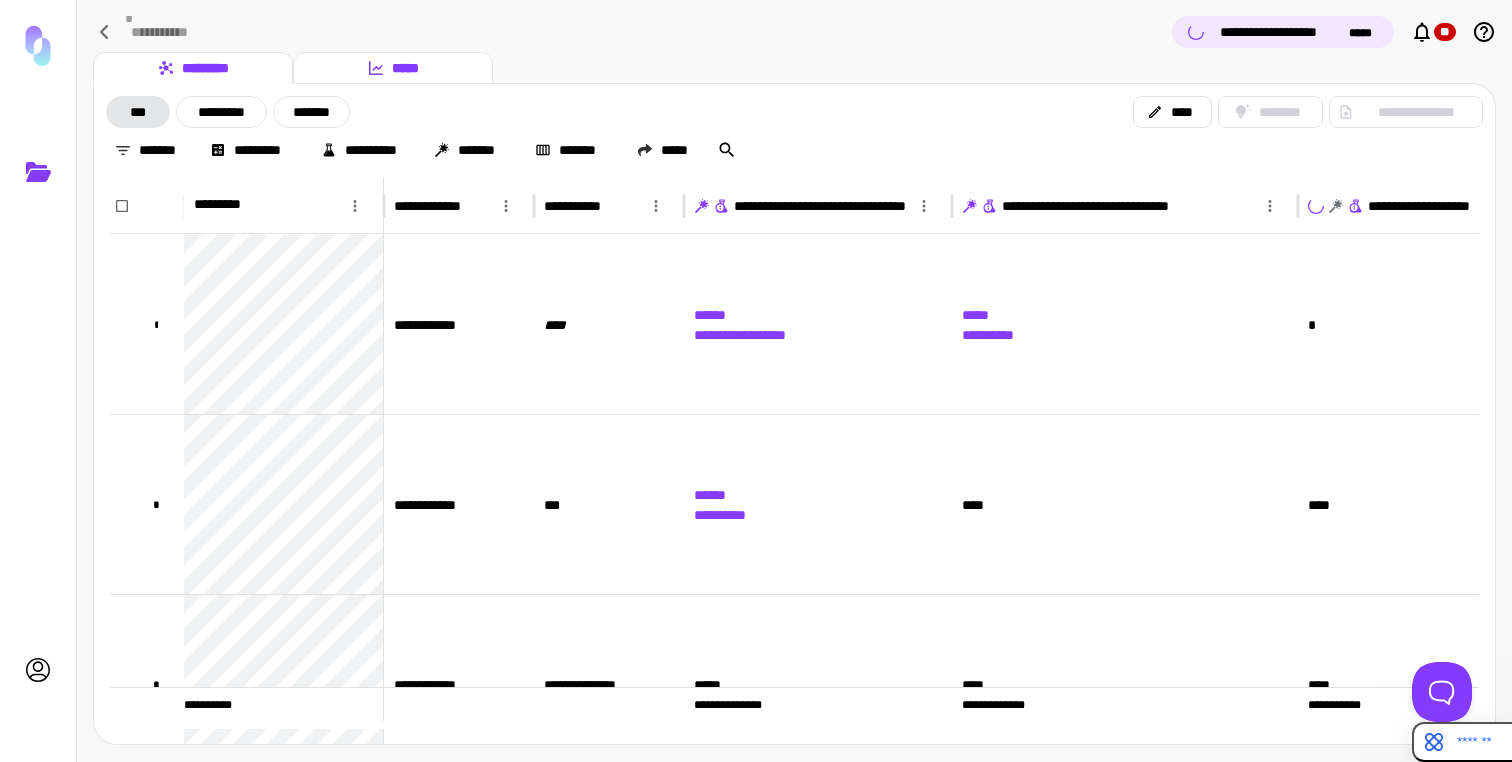 click on "*****" at bounding box center (393, 68) 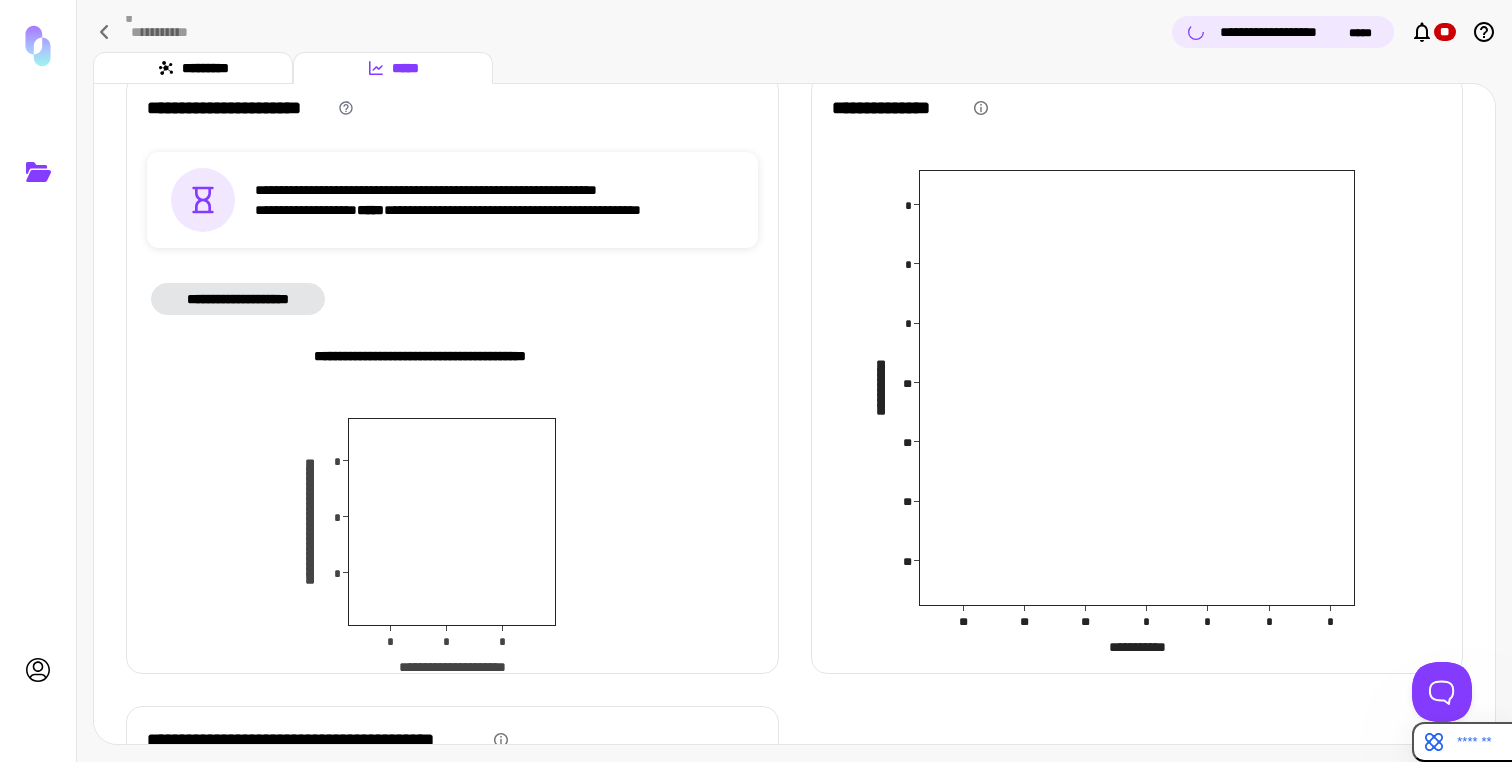 scroll, scrollTop: 47, scrollLeft: 0, axis: vertical 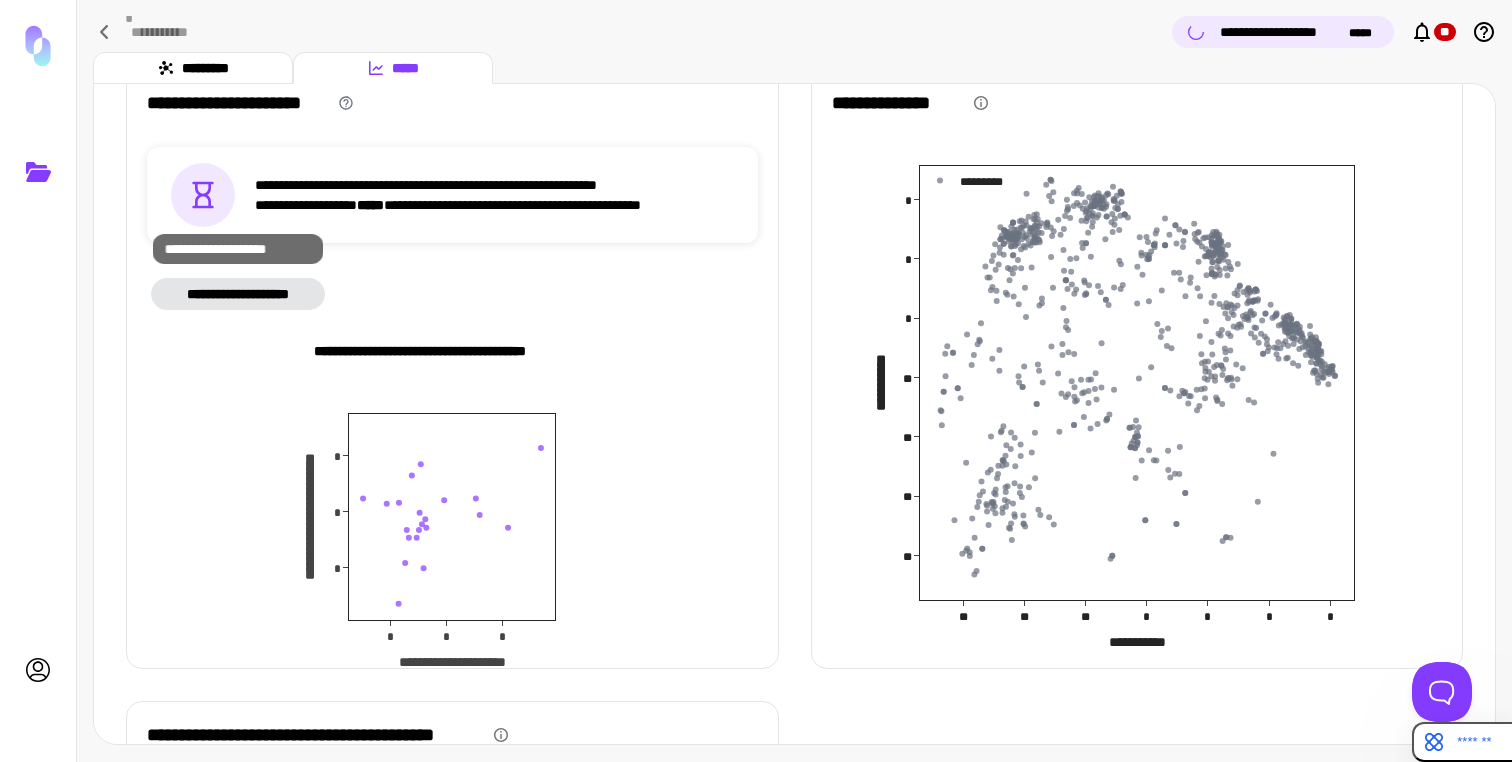click on "**********" at bounding box center (238, 294) 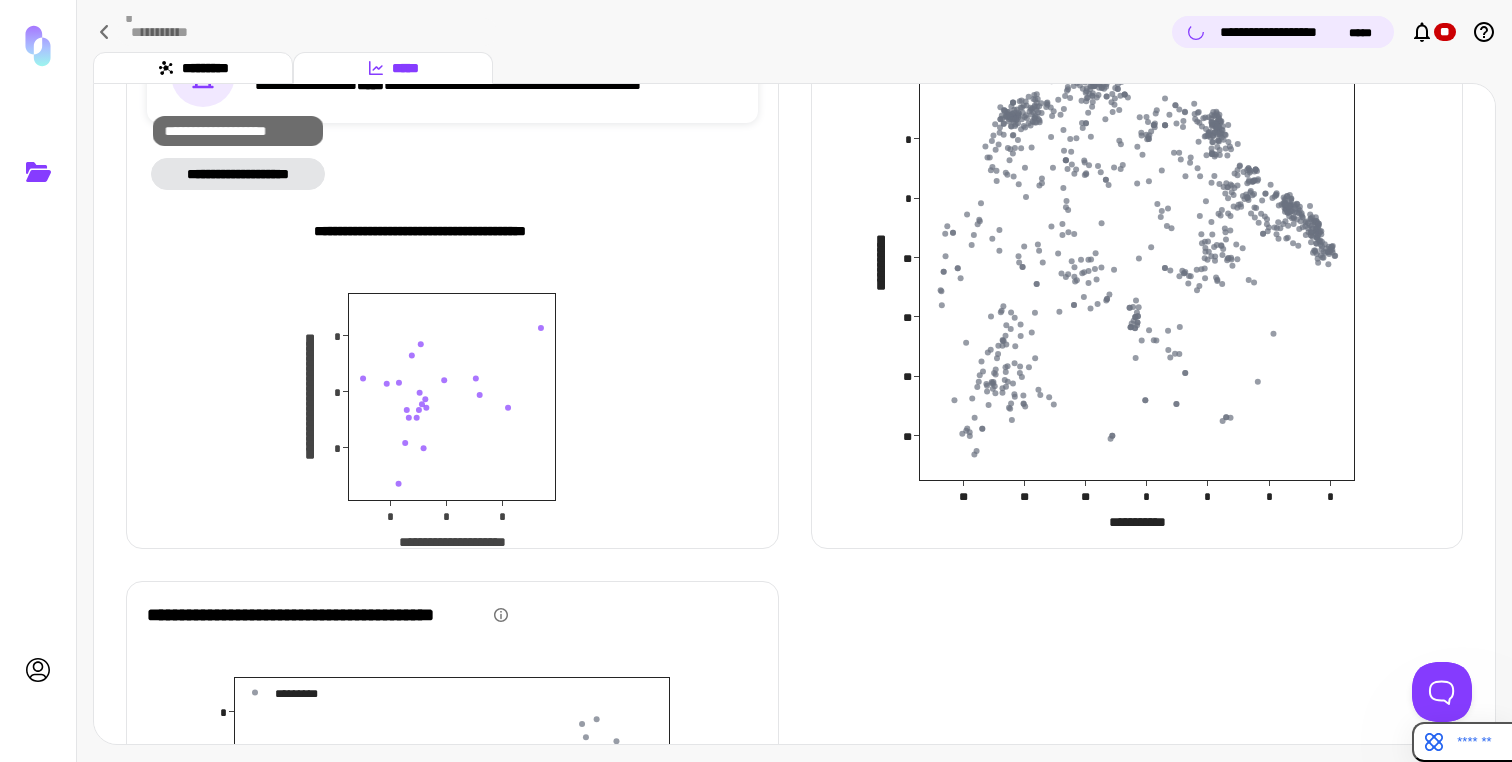 scroll, scrollTop: 165, scrollLeft: 0, axis: vertical 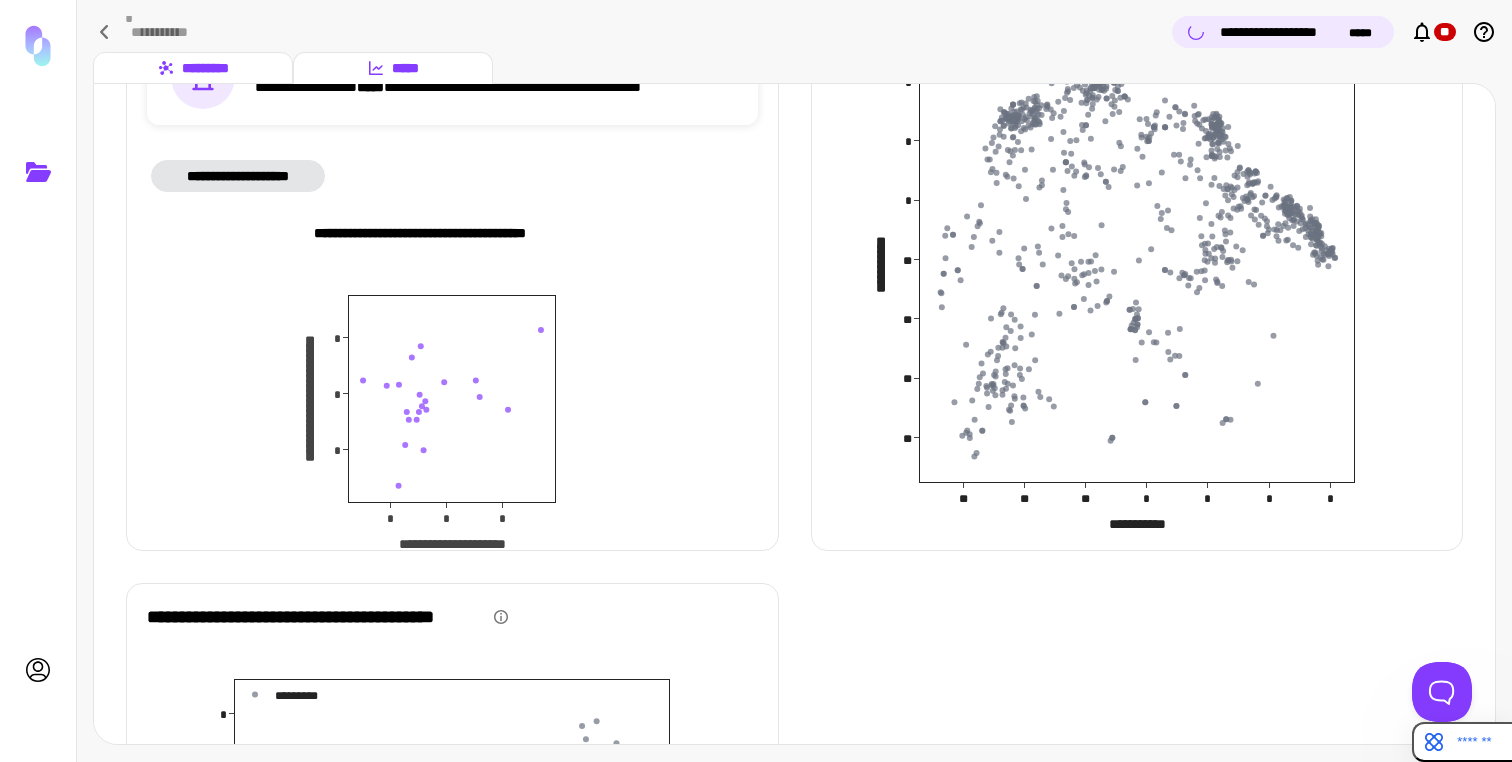 click 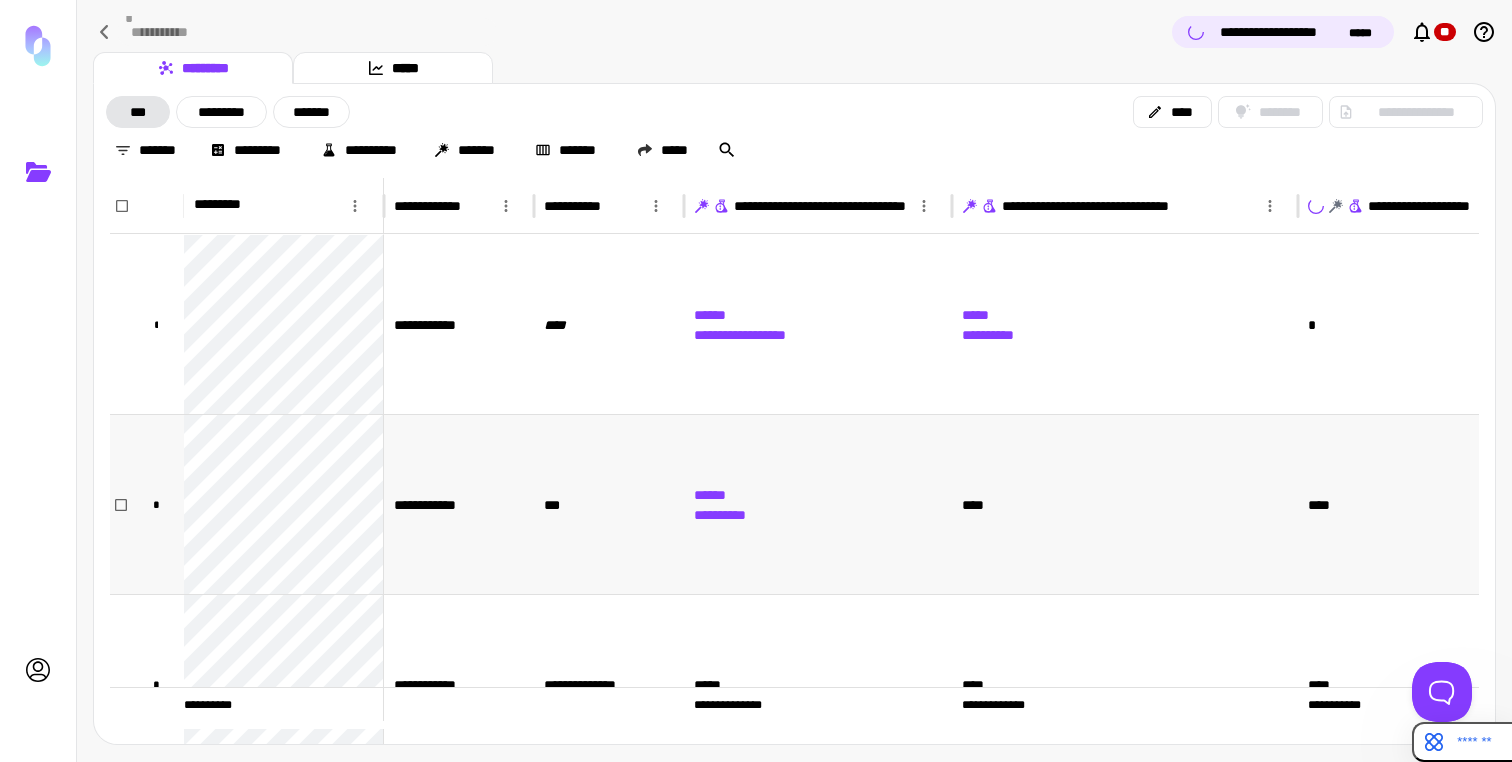 scroll, scrollTop: 0, scrollLeft: 102, axis: horizontal 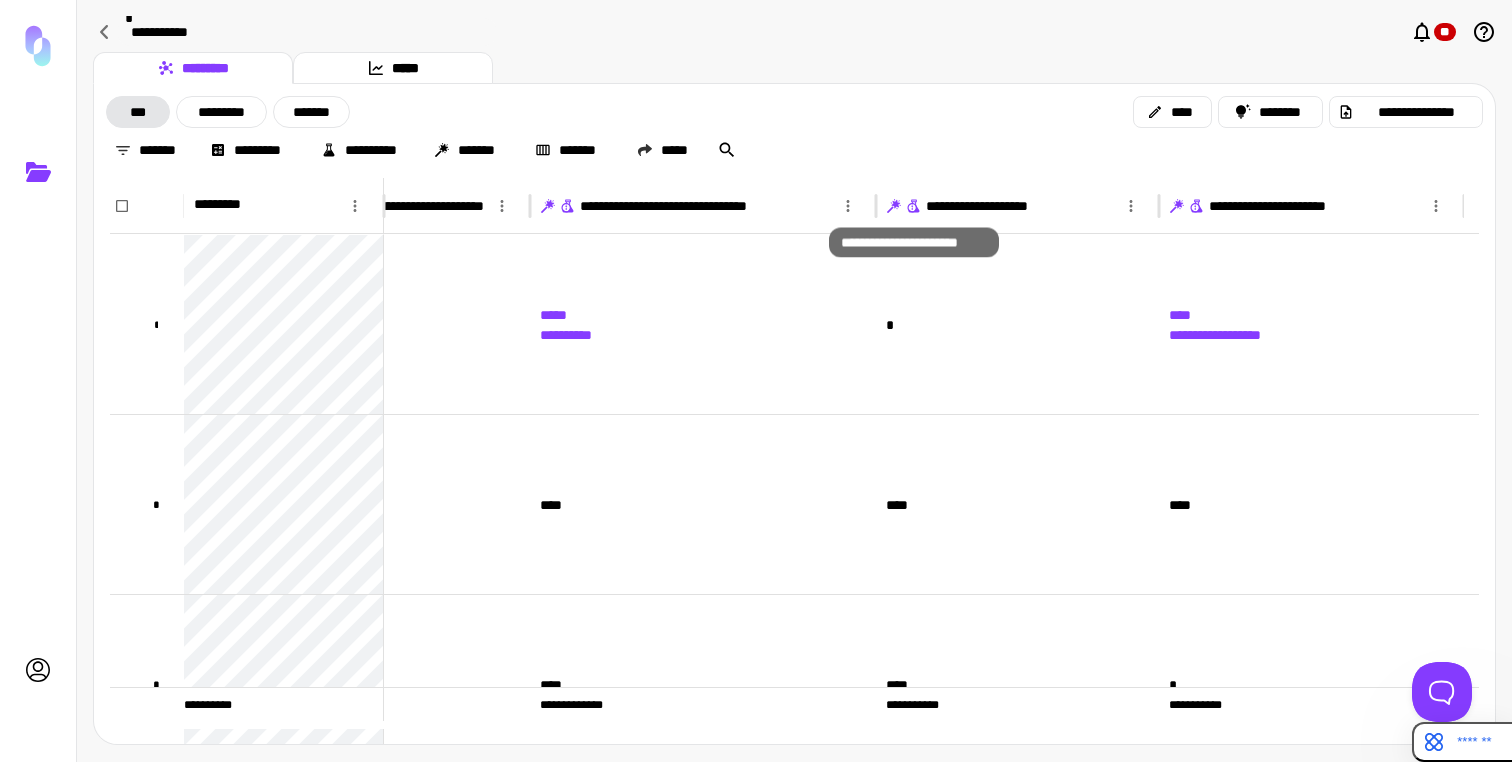 click 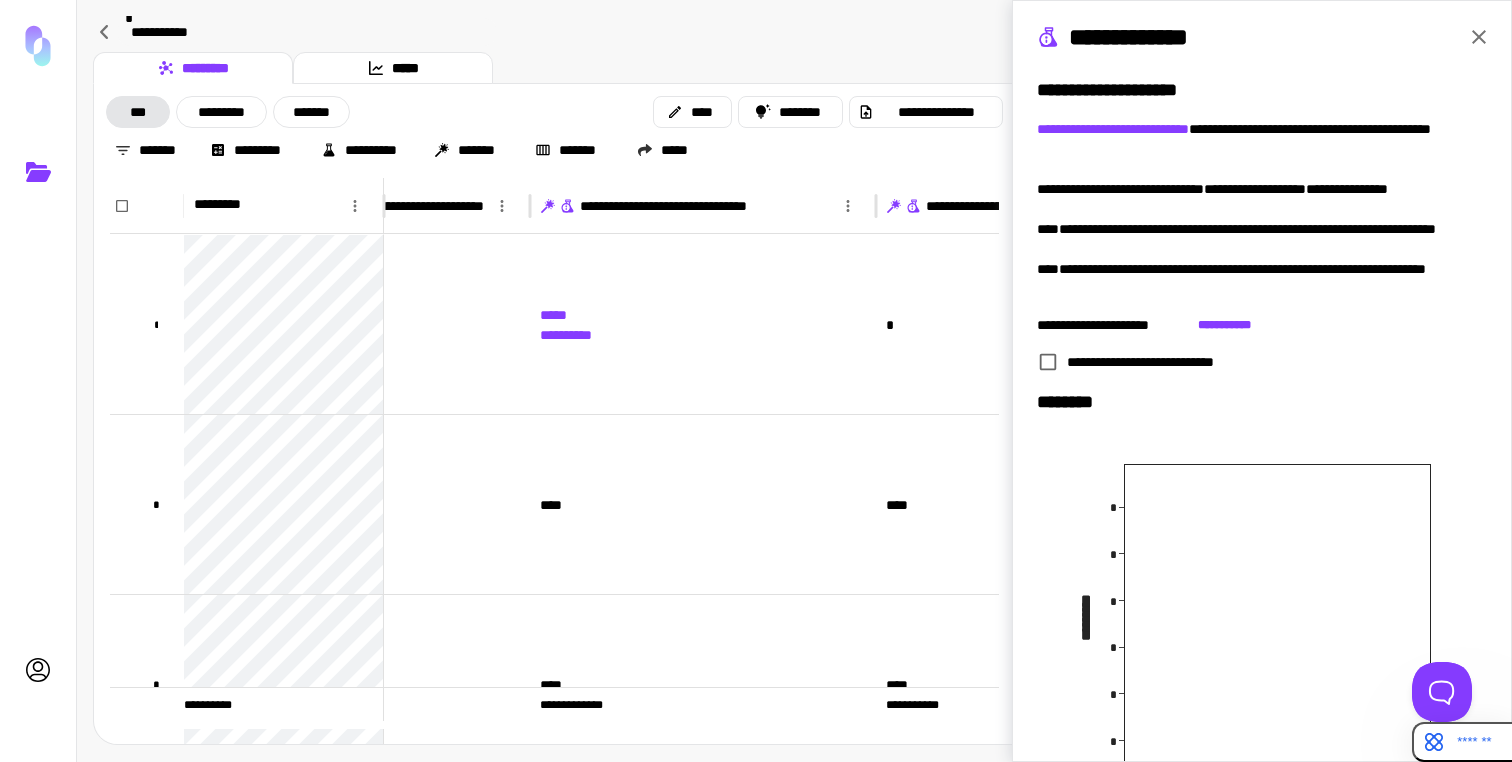 scroll, scrollTop: 317, scrollLeft: 0, axis: vertical 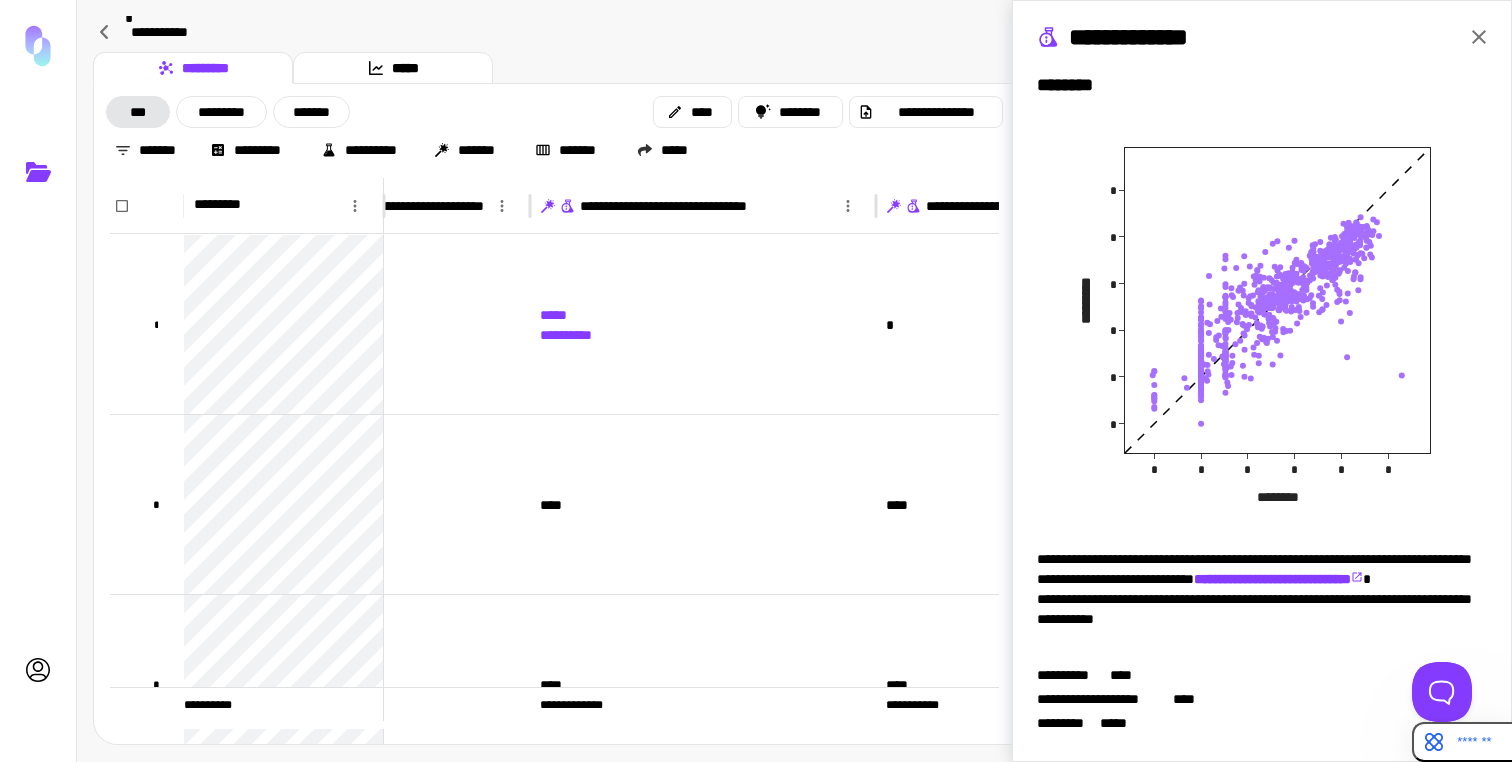 click 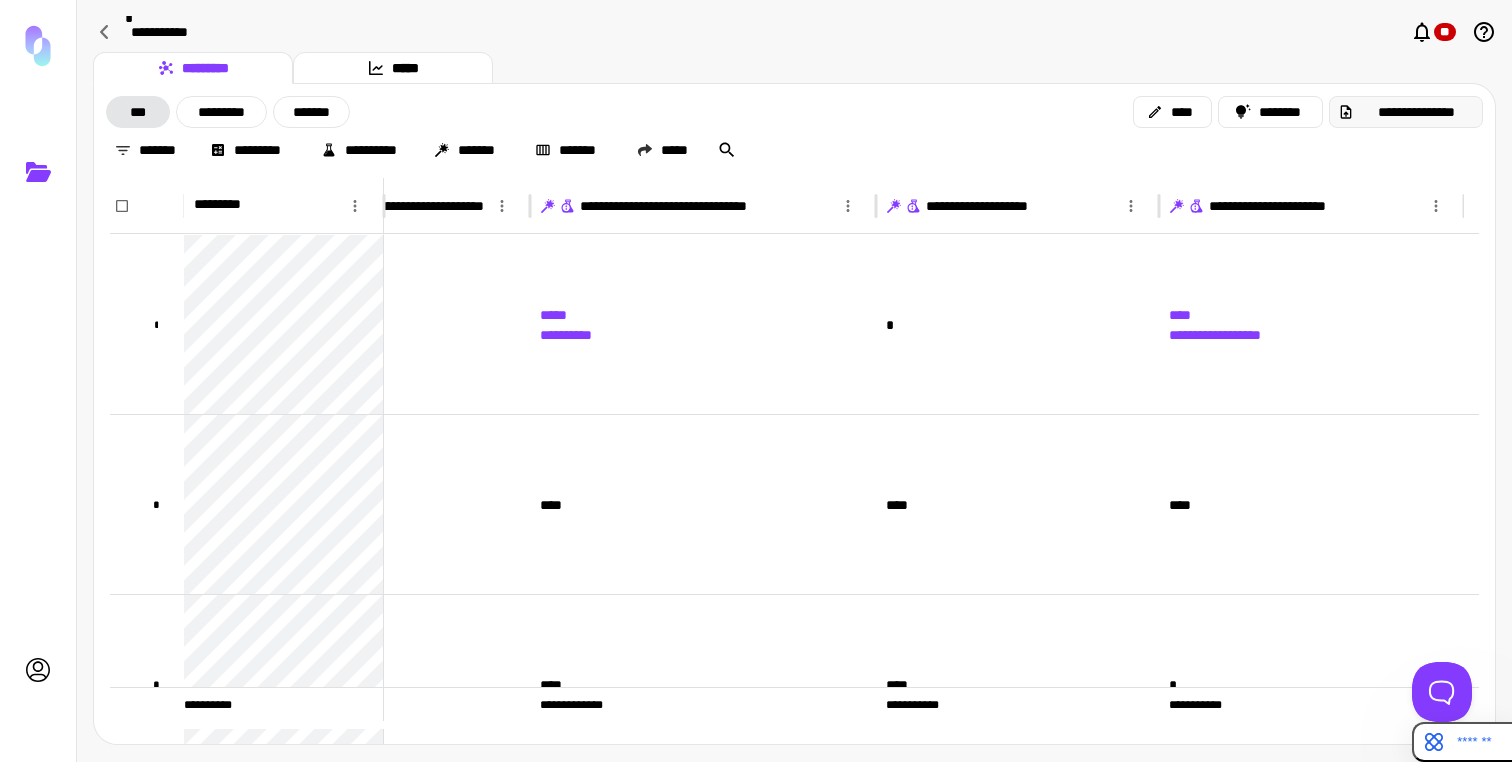 click on "**********" at bounding box center (1416, 112) 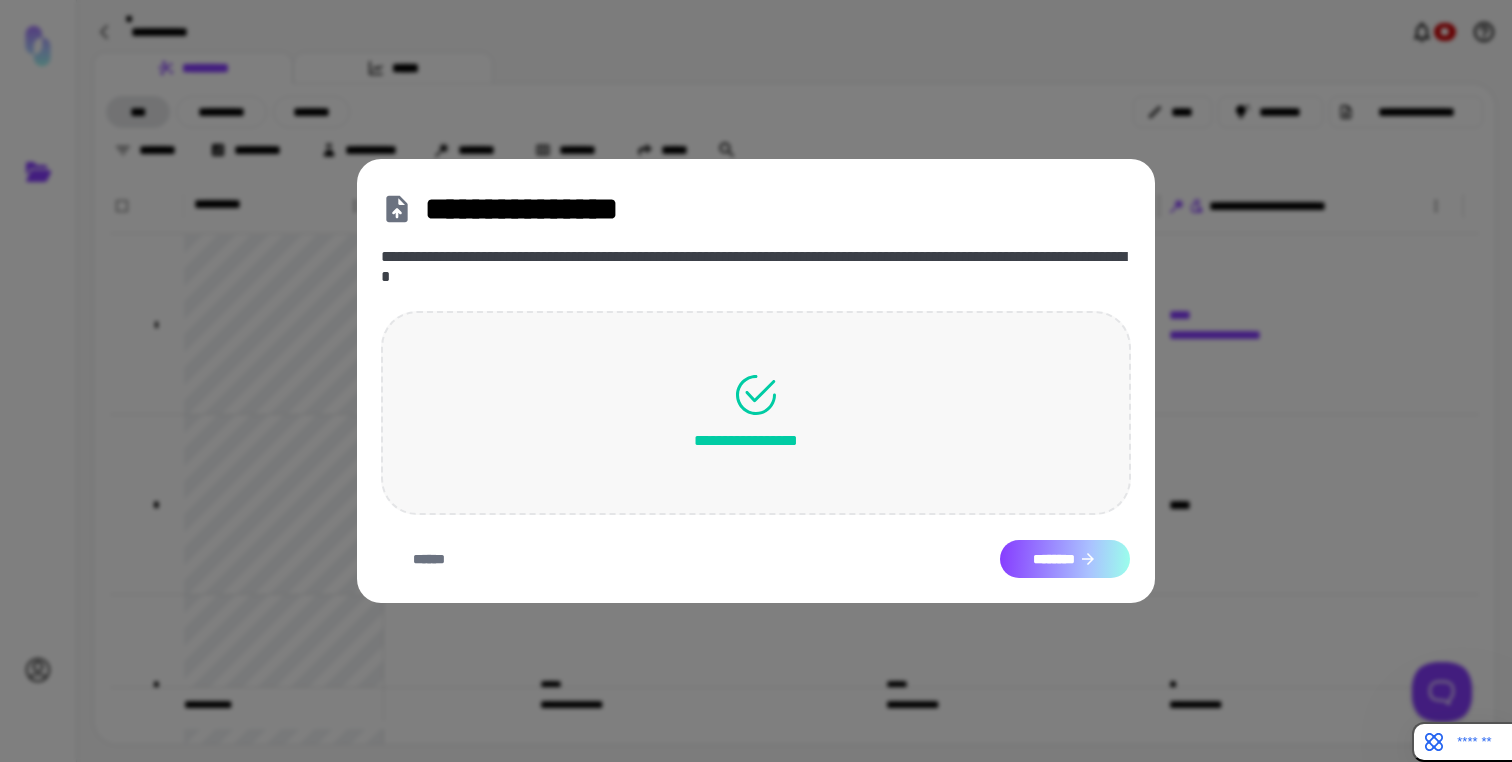 click on "********" at bounding box center (1065, 559) 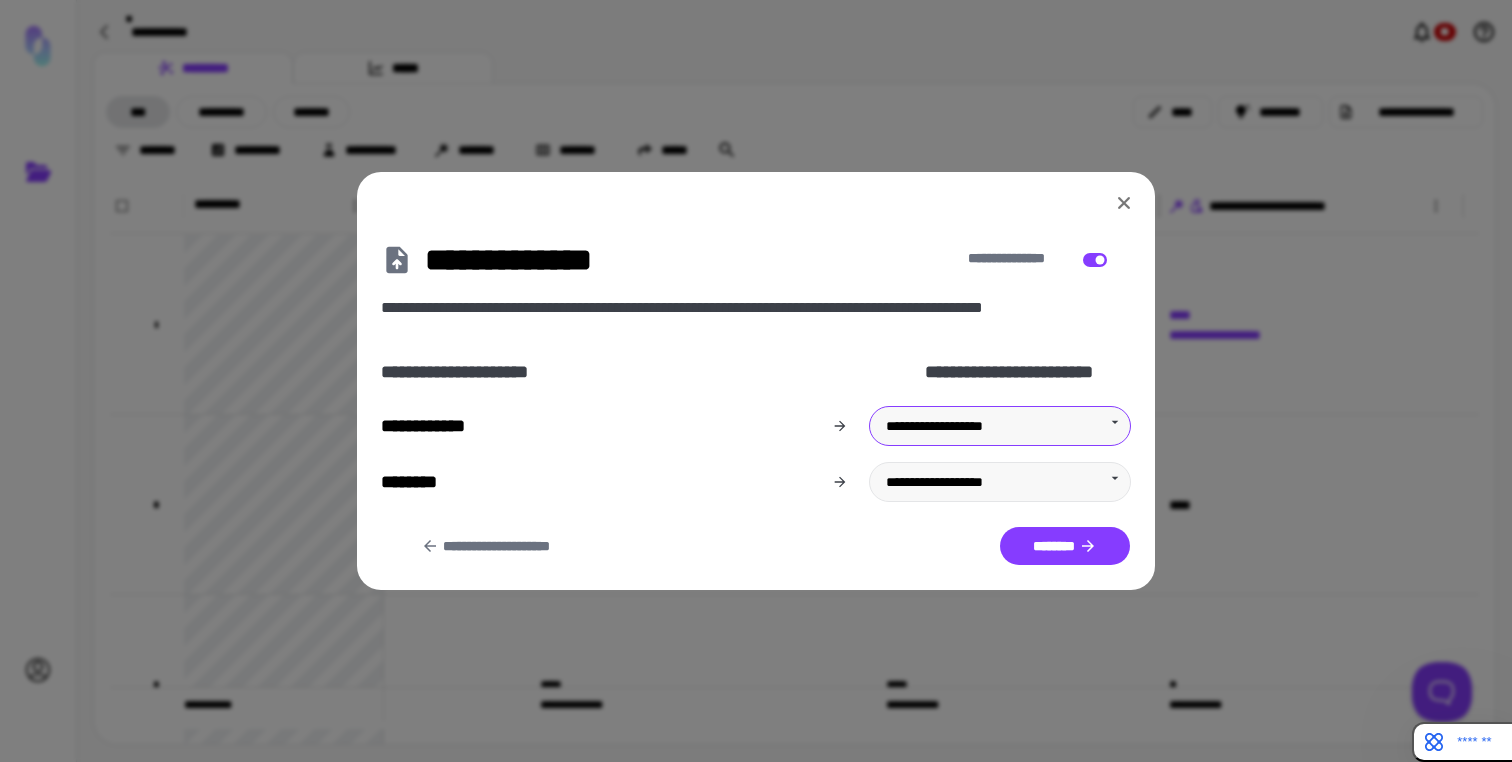 click on "**********" at bounding box center [756, 381] 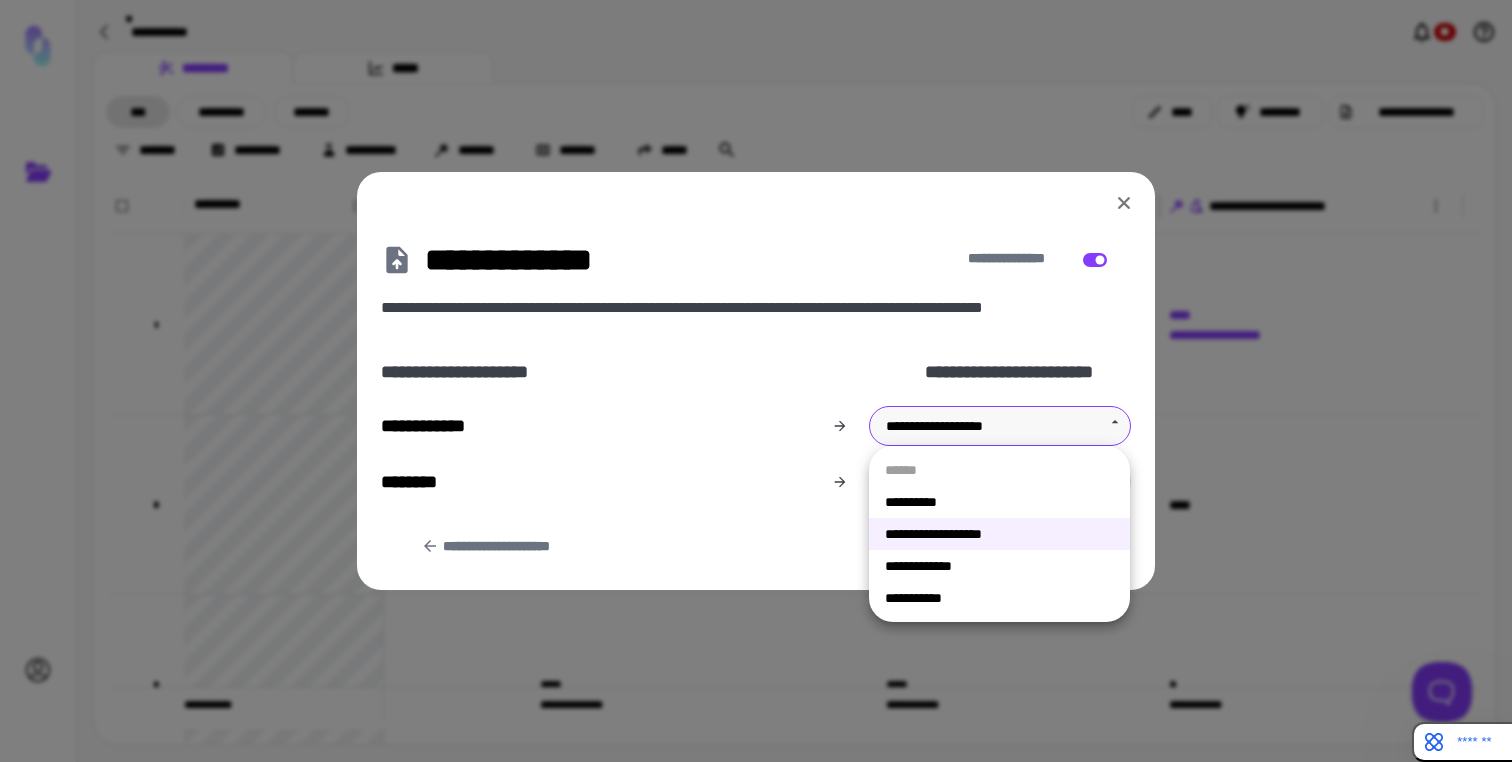 click at bounding box center [756, 381] 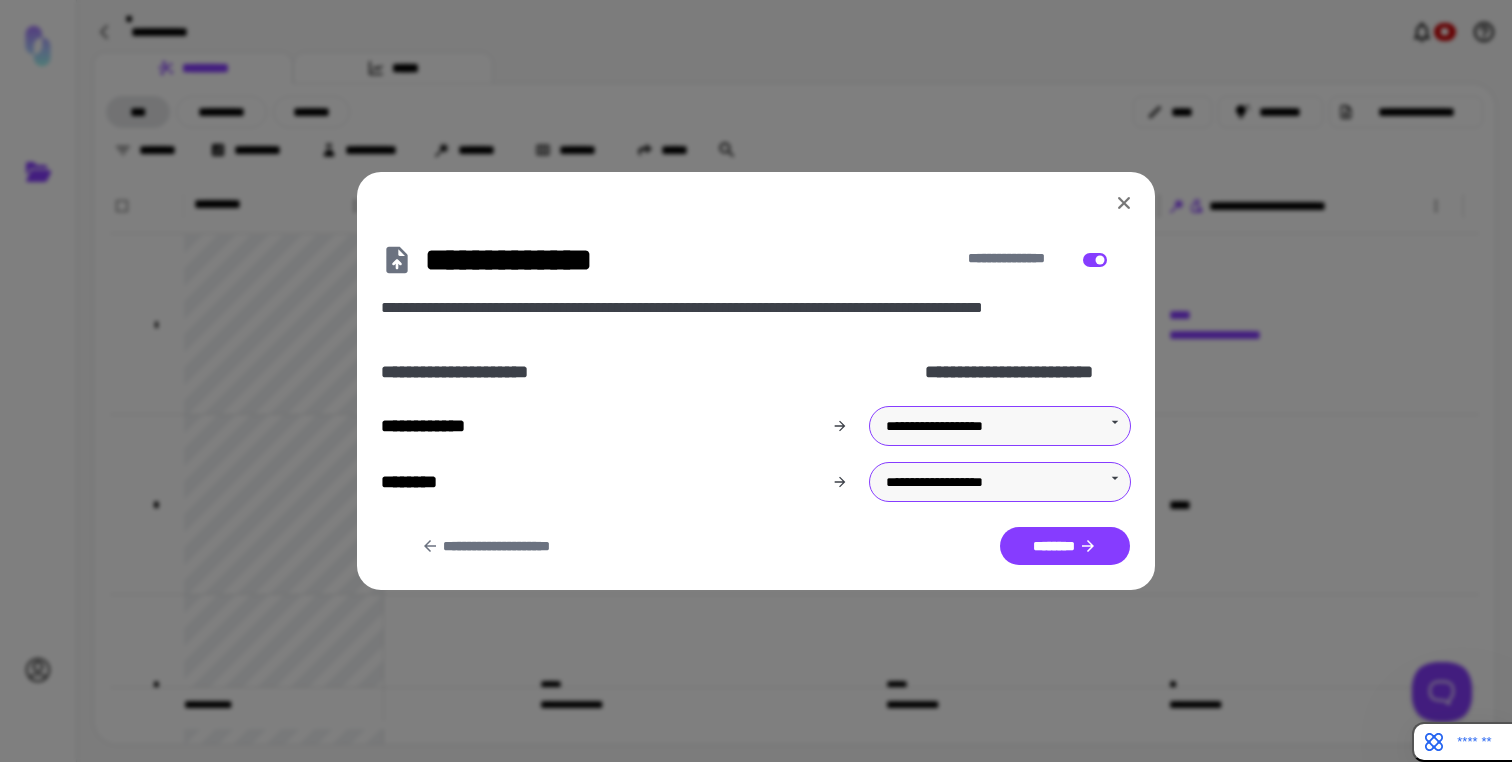click on "**********" at bounding box center (756, 381) 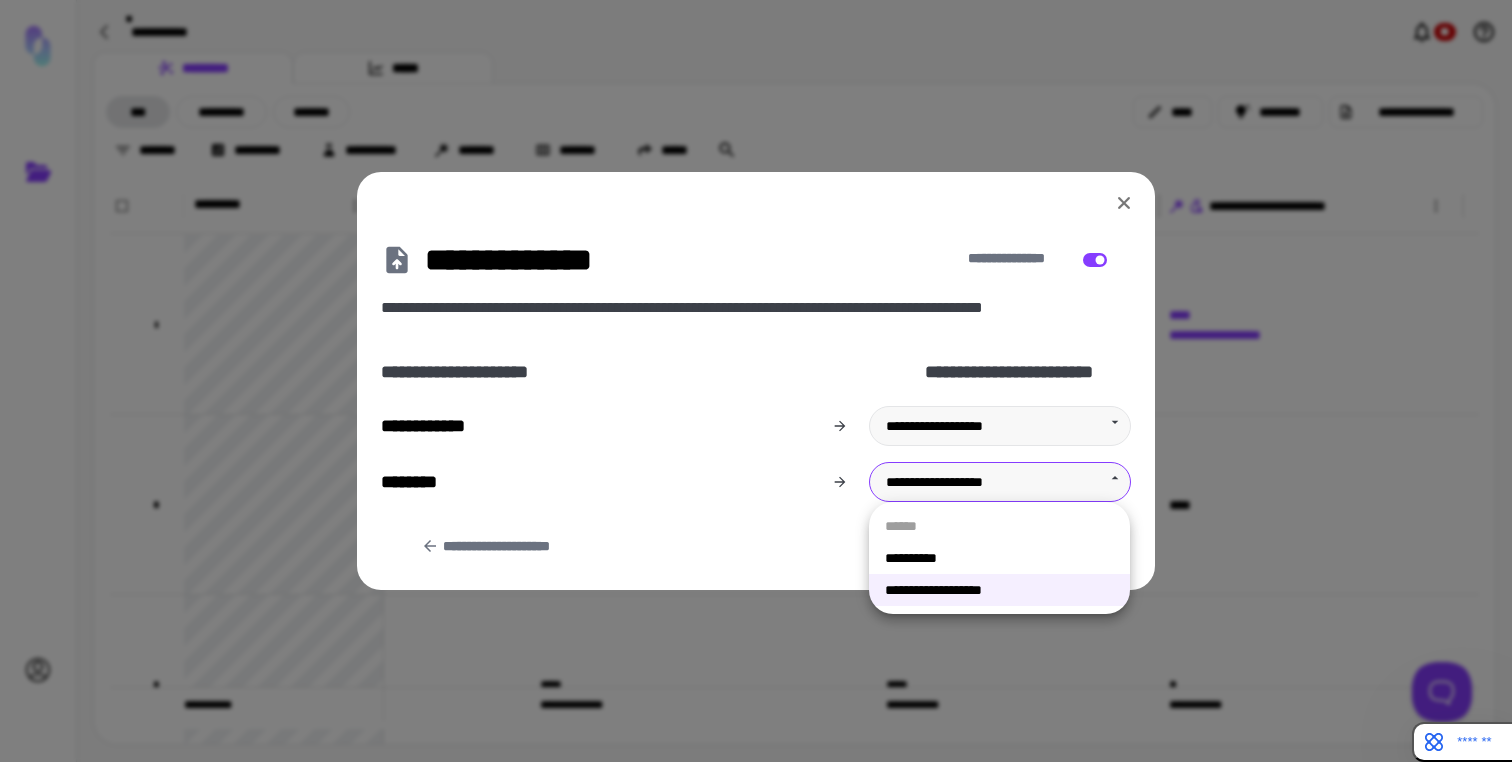 click on "**********" at bounding box center (999, 558) 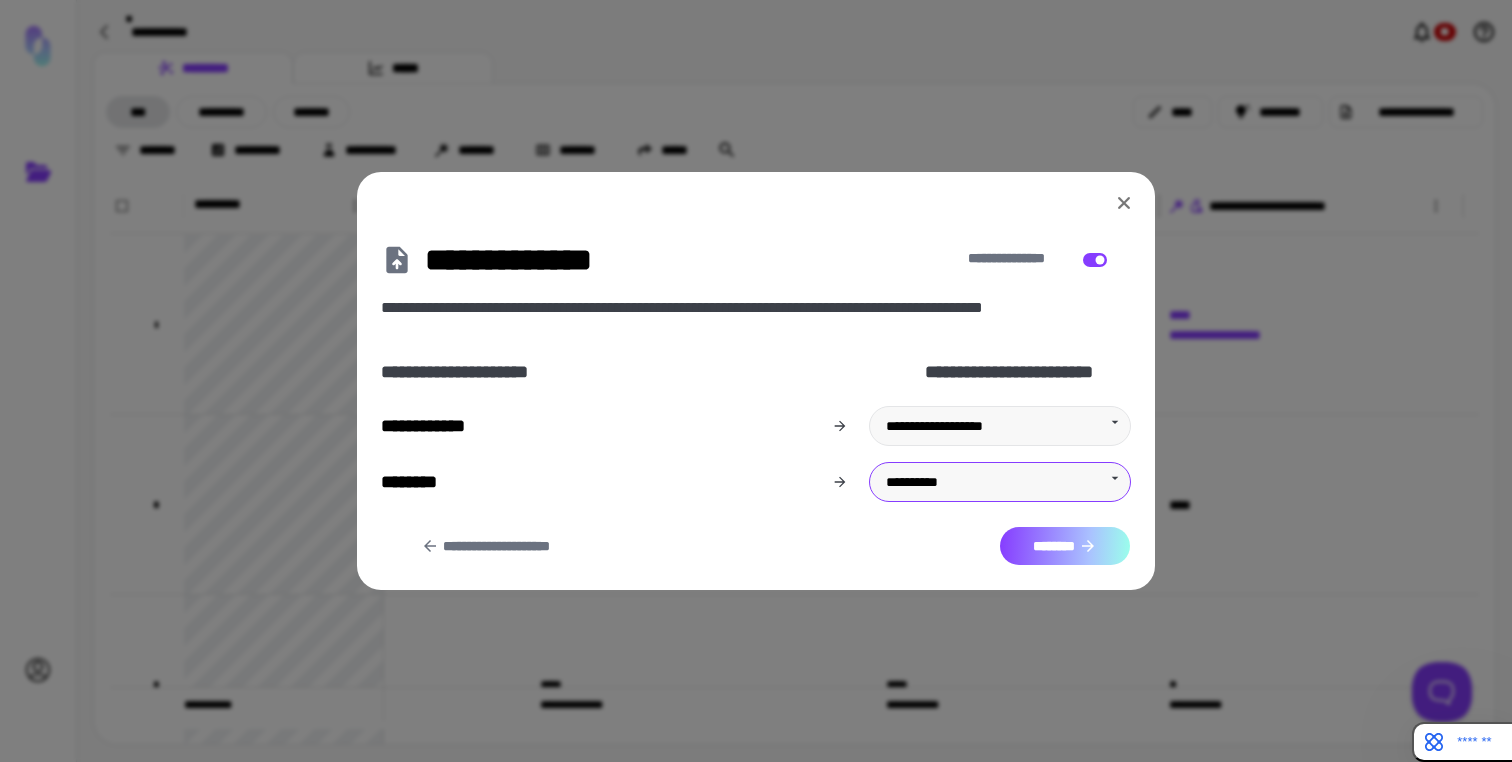 click on "********" at bounding box center (1065, 546) 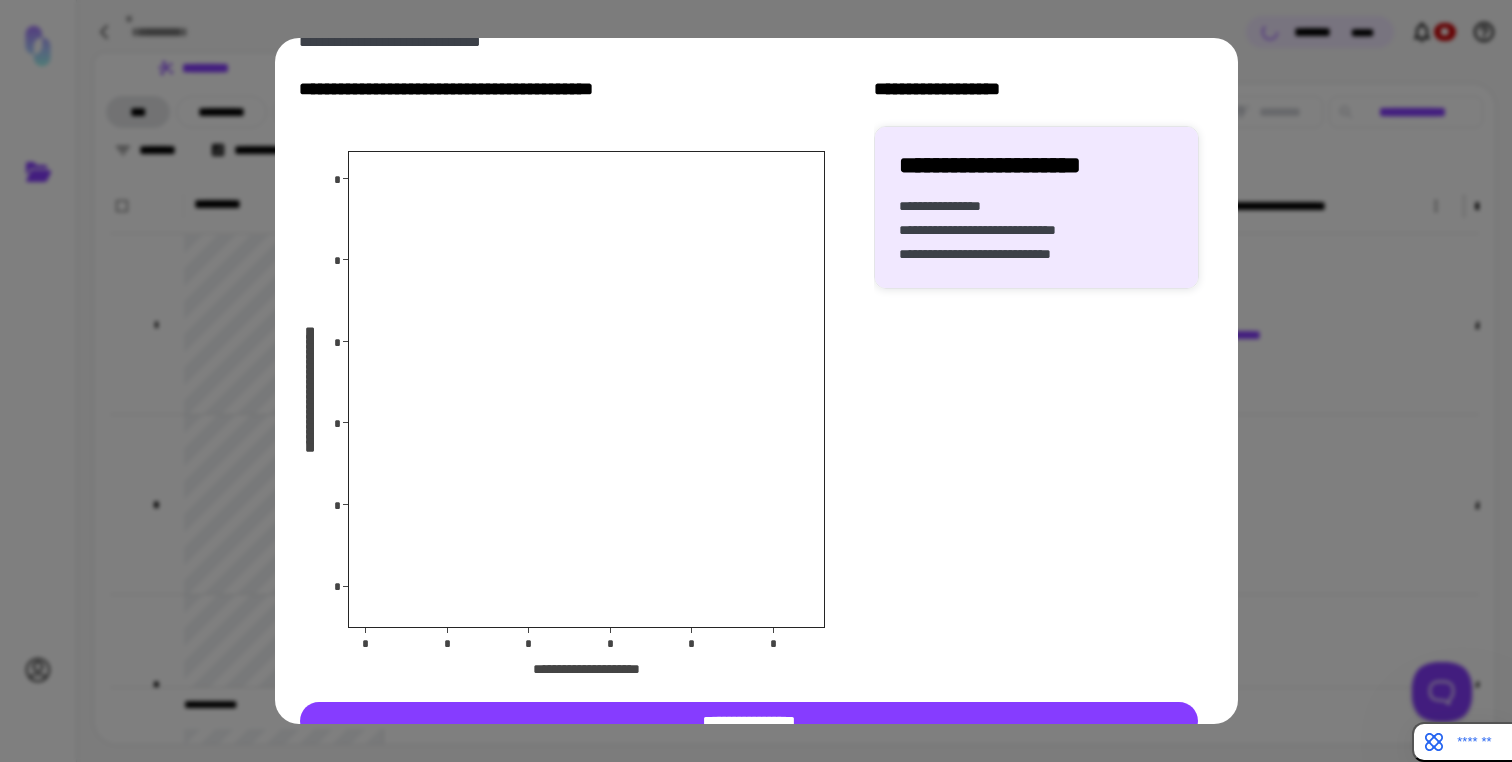 scroll, scrollTop: 222, scrollLeft: 0, axis: vertical 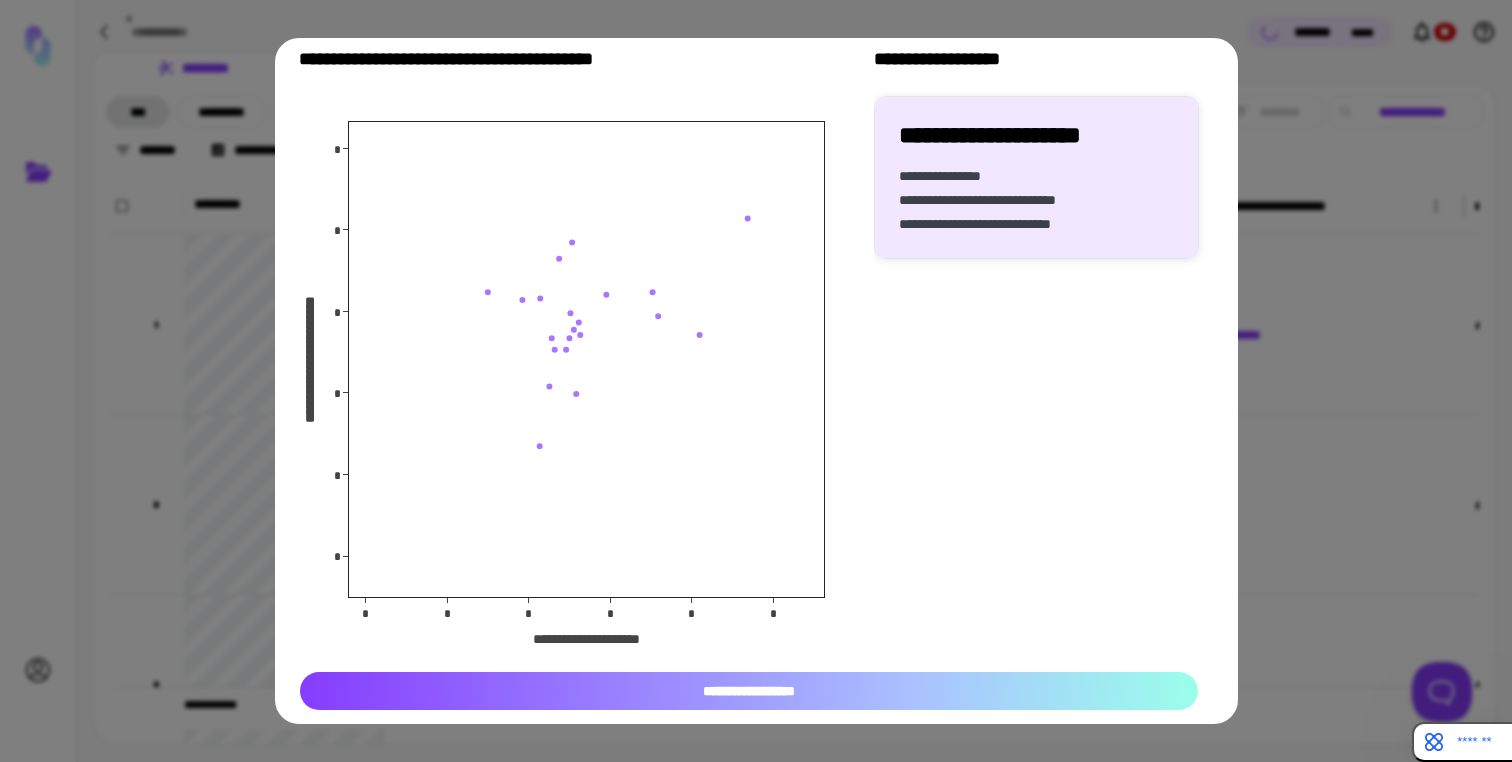 click on "**********" at bounding box center (749, 691) 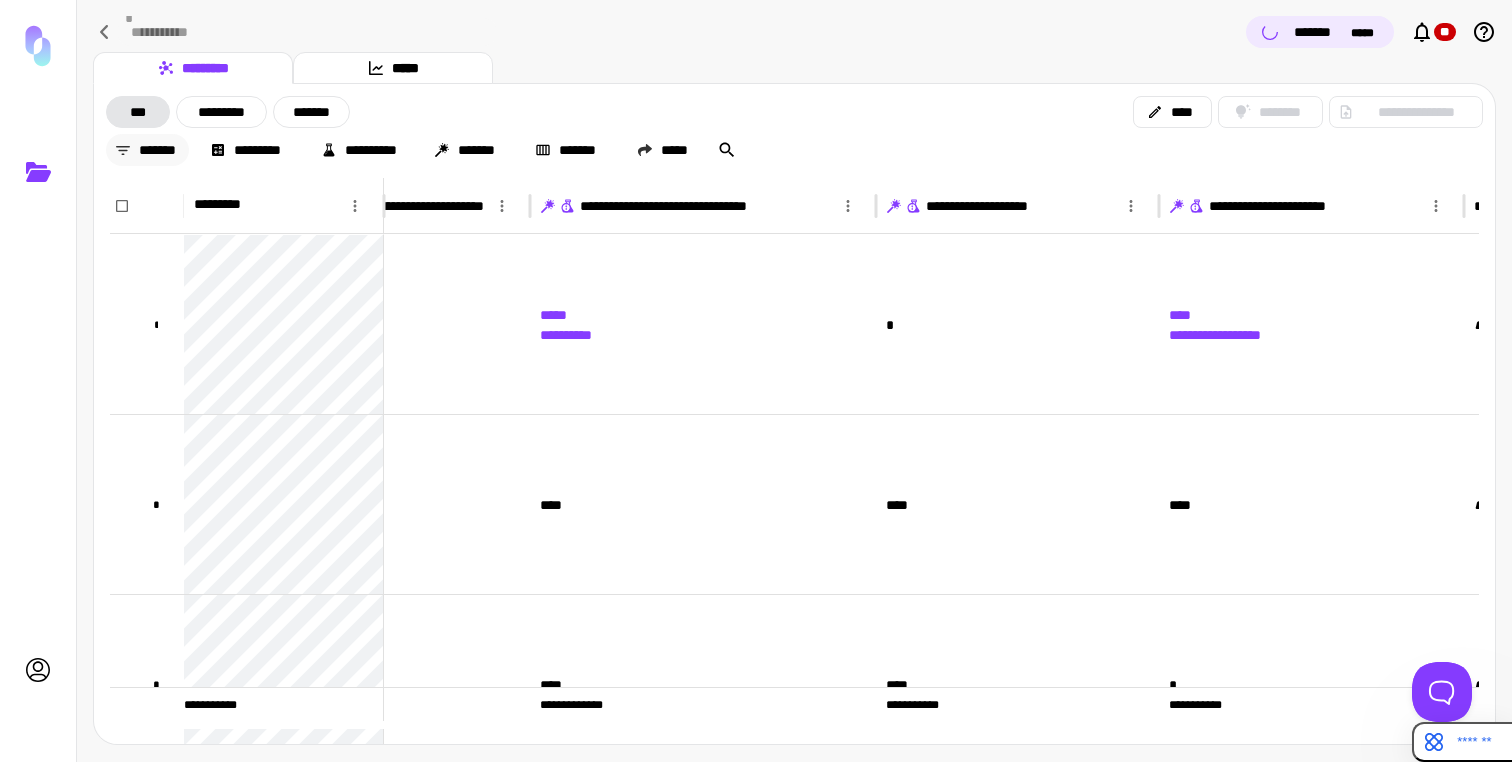 click on "*******" at bounding box center [147, 150] 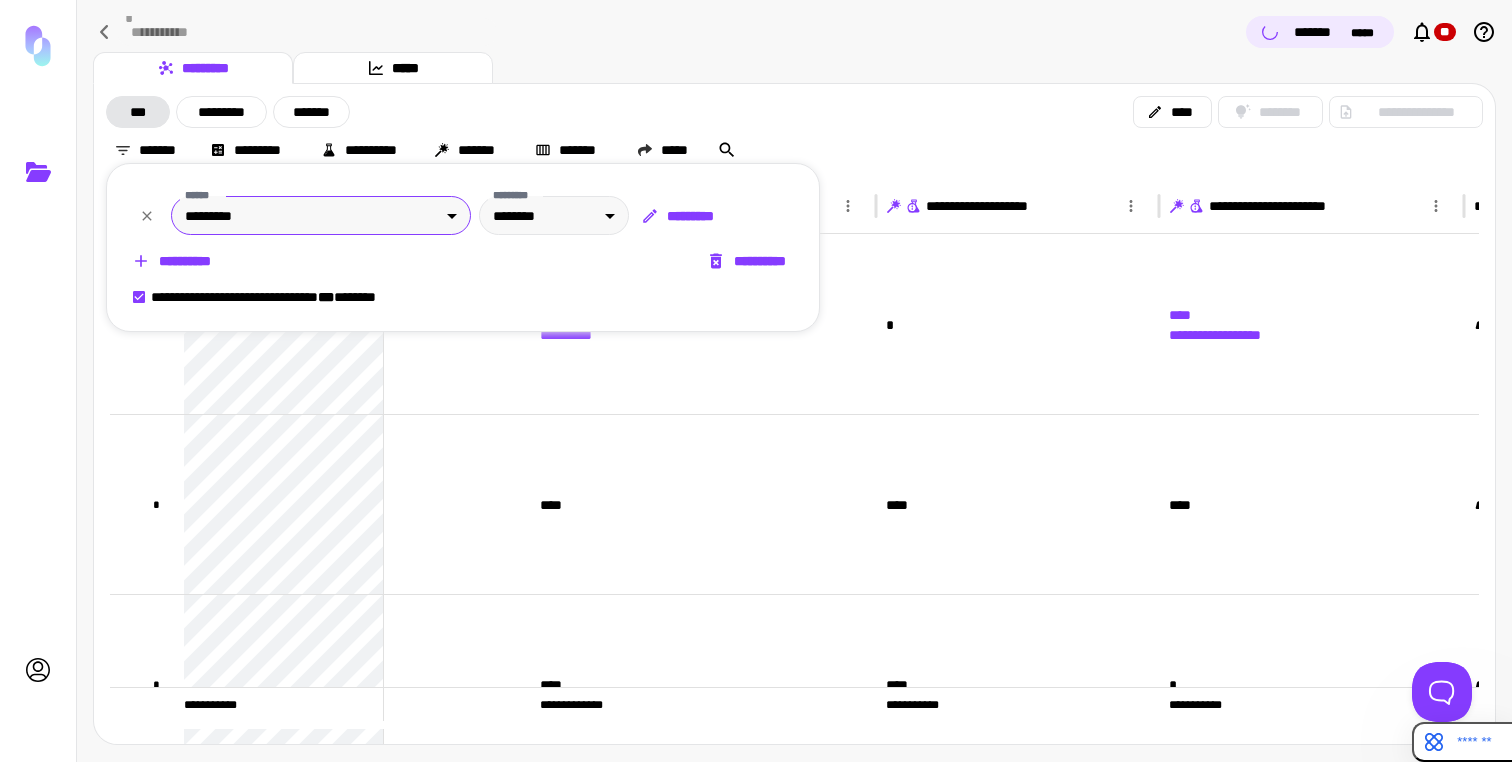 click on "**********" at bounding box center (756, 381) 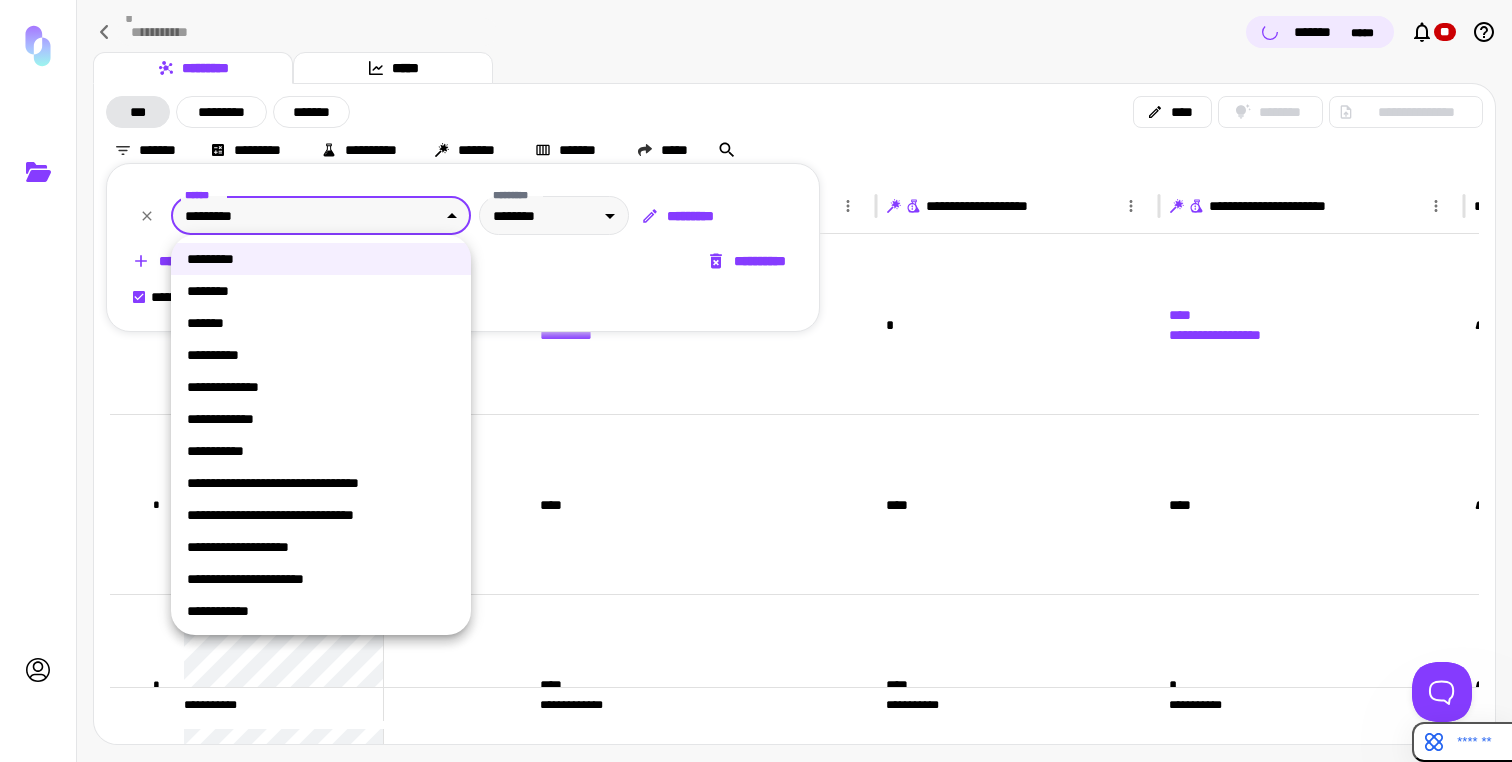 click on "**********" at bounding box center [321, 611] 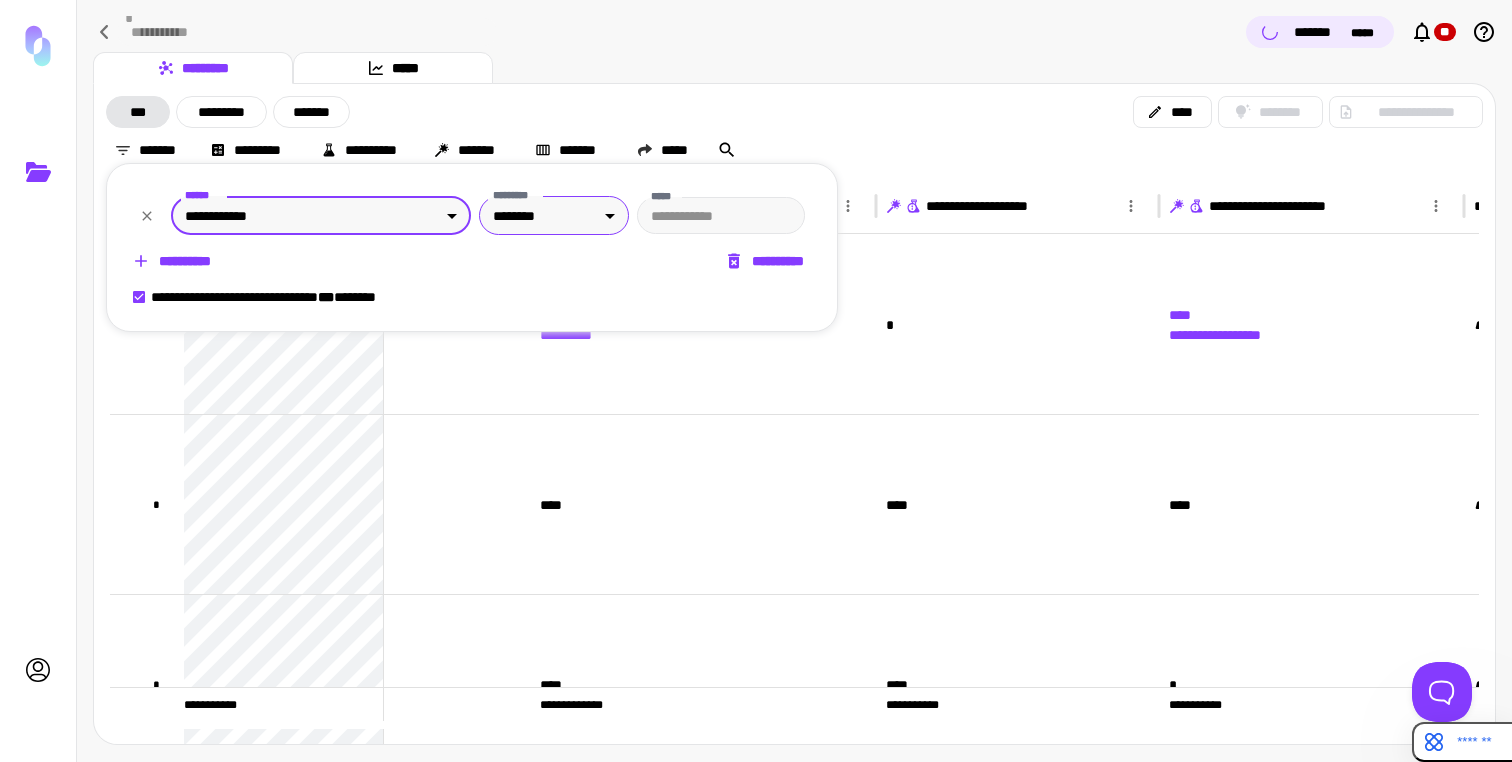 click on "**********" at bounding box center [756, 381] 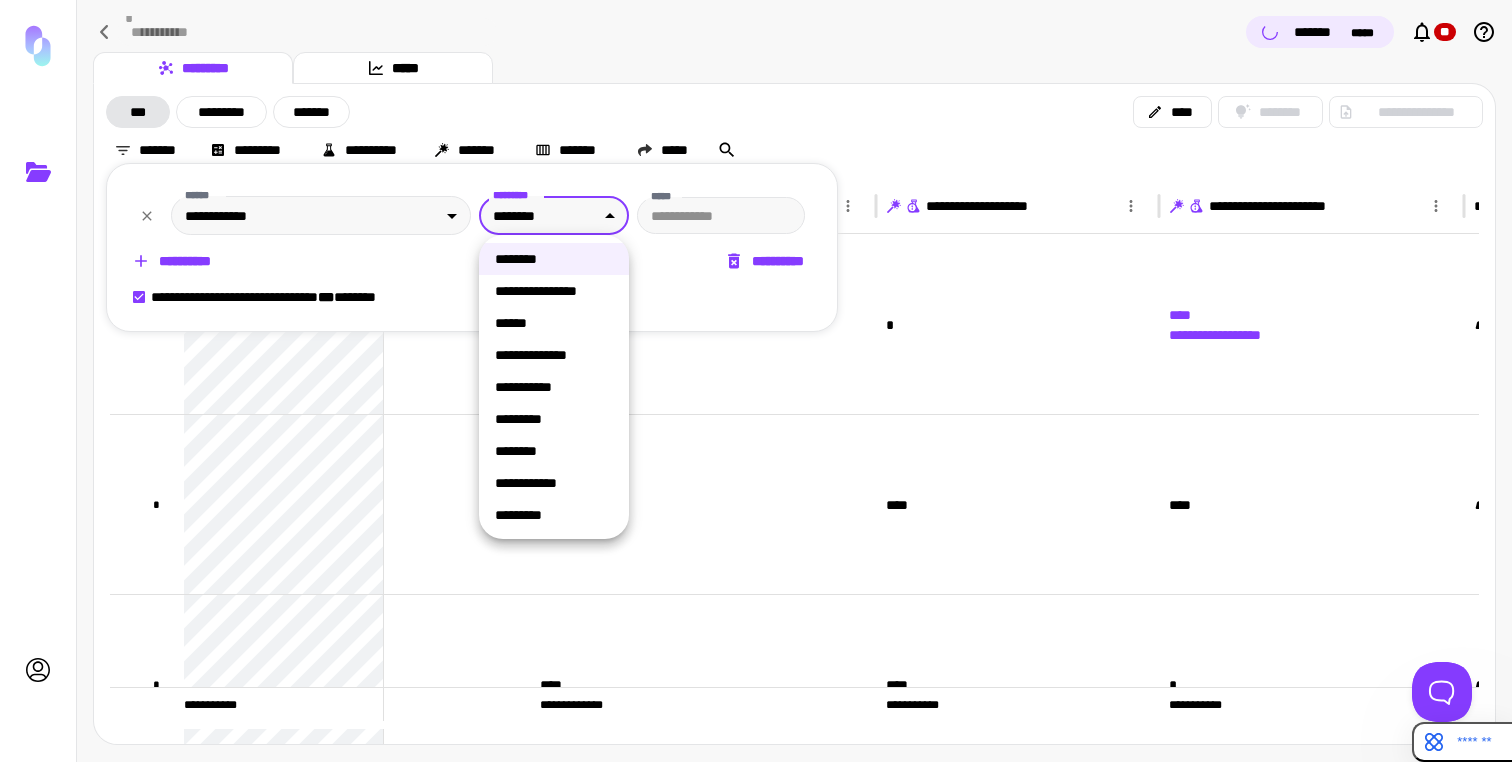 click on "**********" at bounding box center [554, 483] 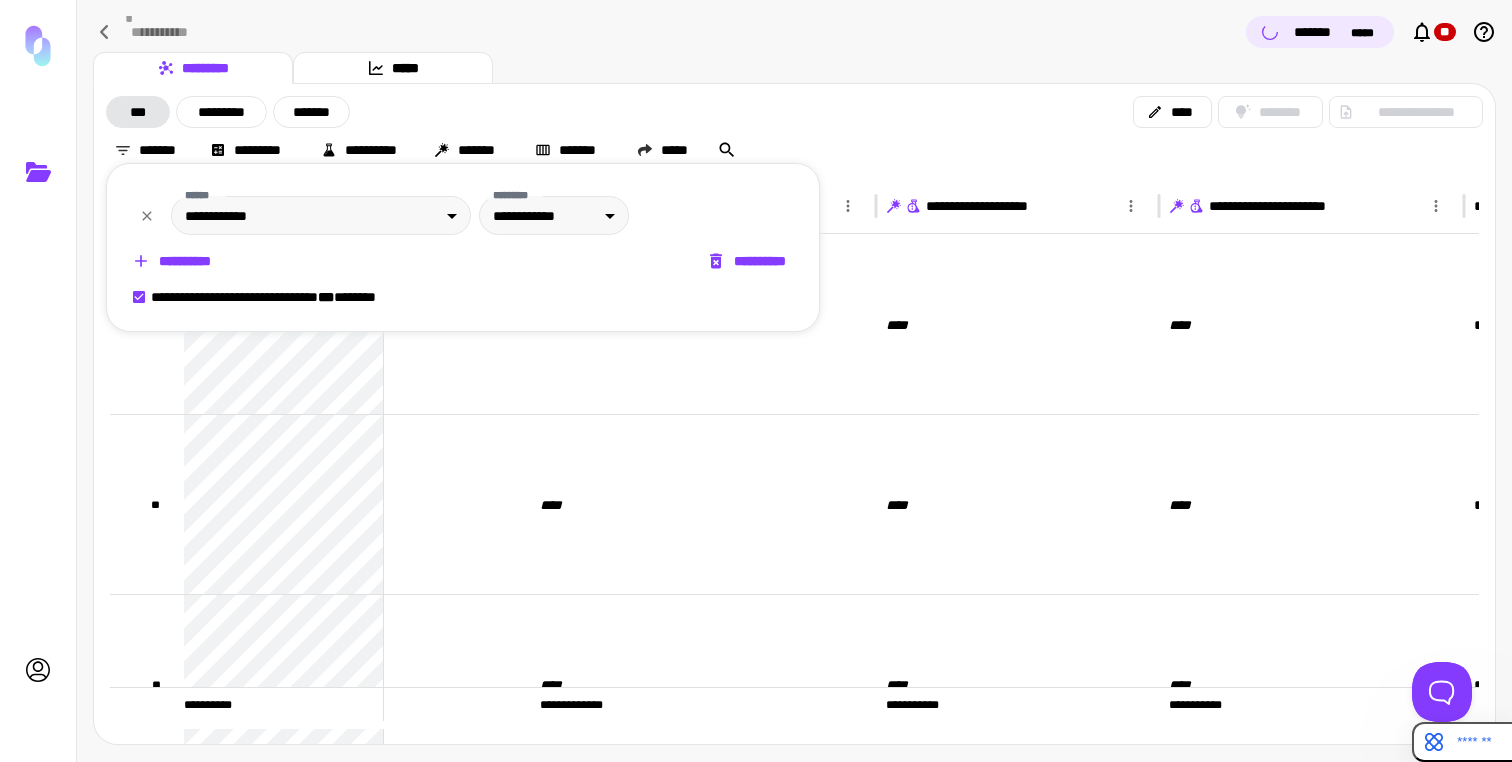 click at bounding box center (756, 381) 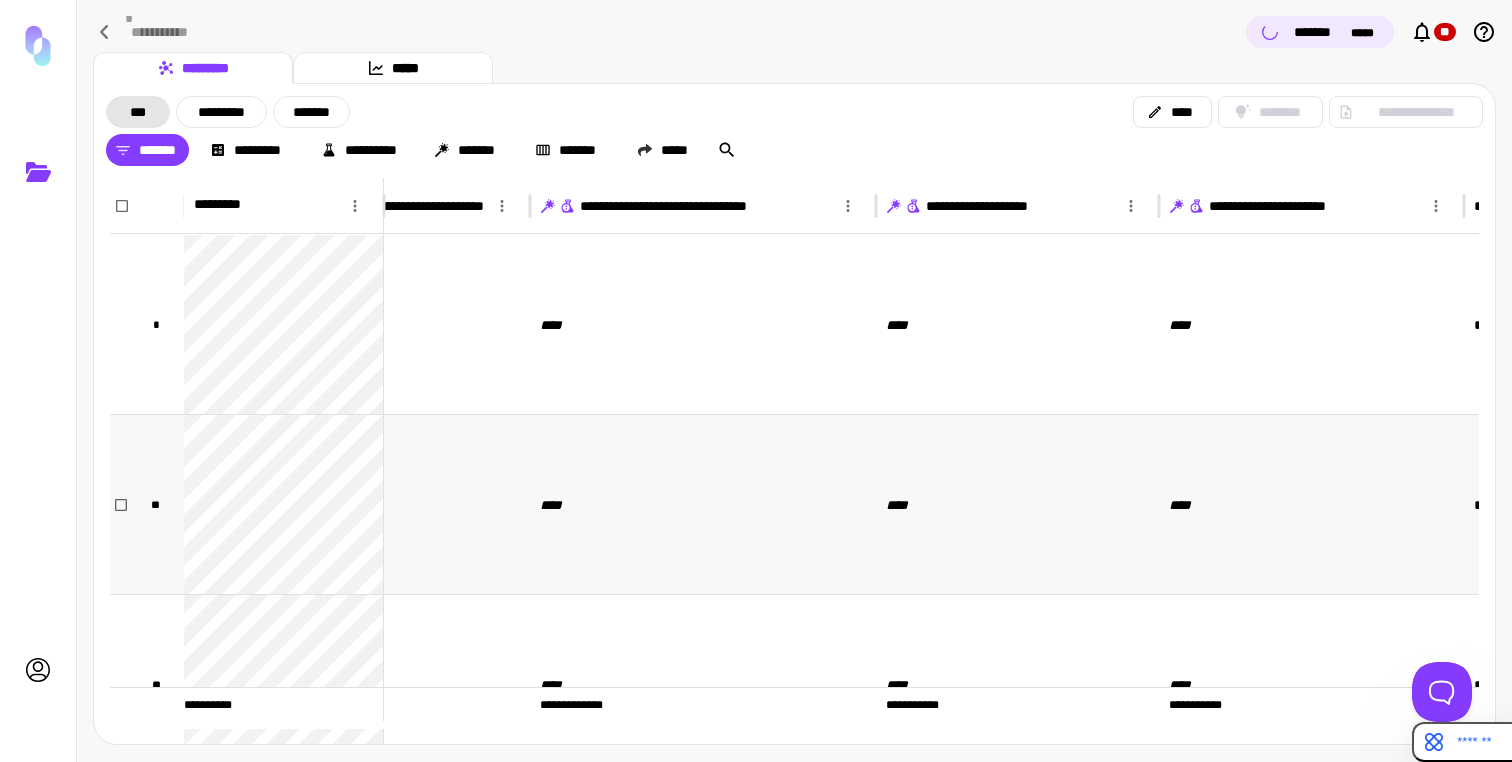 scroll, scrollTop: 0, scrollLeft: 572, axis: horizontal 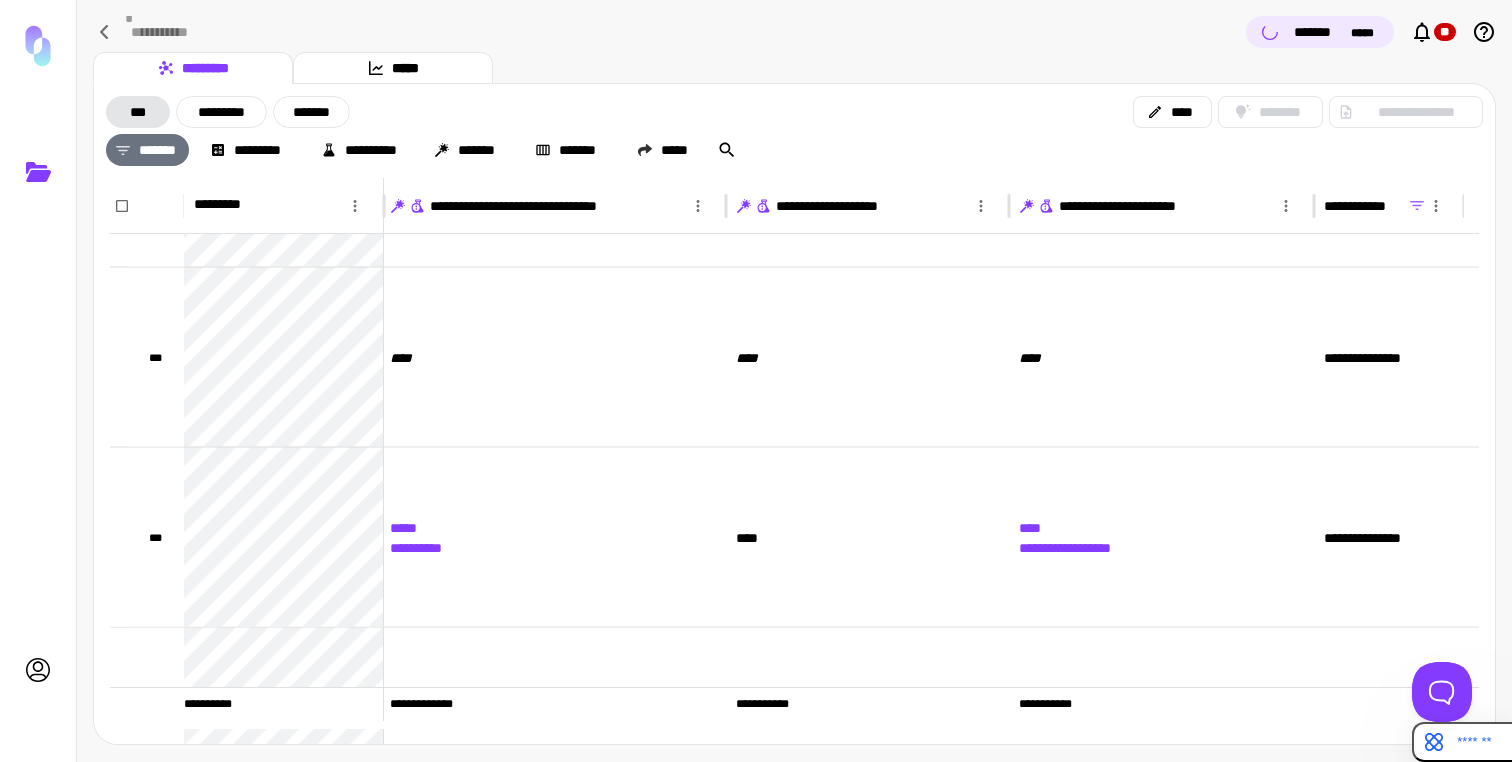 click on "*******" at bounding box center [147, 150] 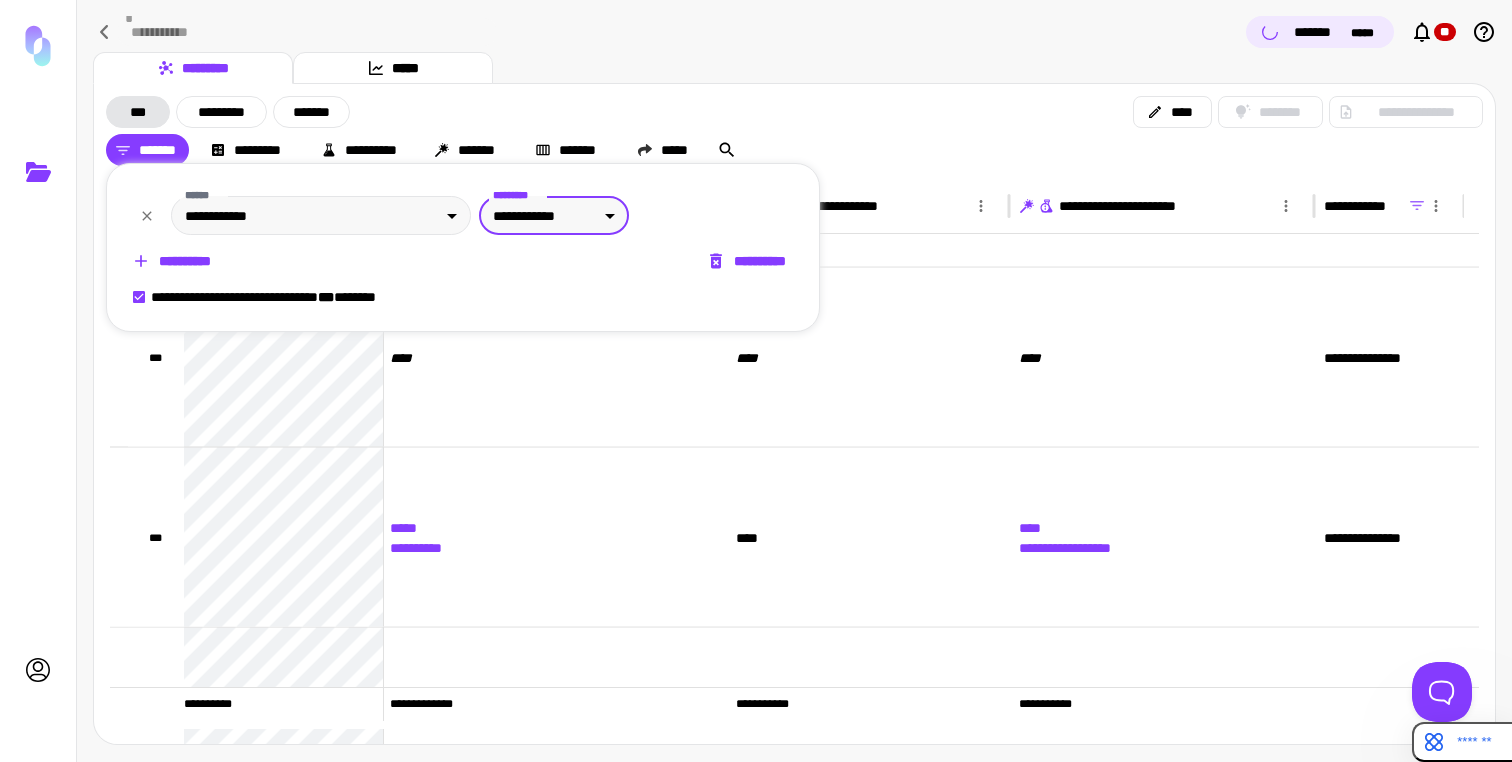 click on "**********" at bounding box center (173, 261) 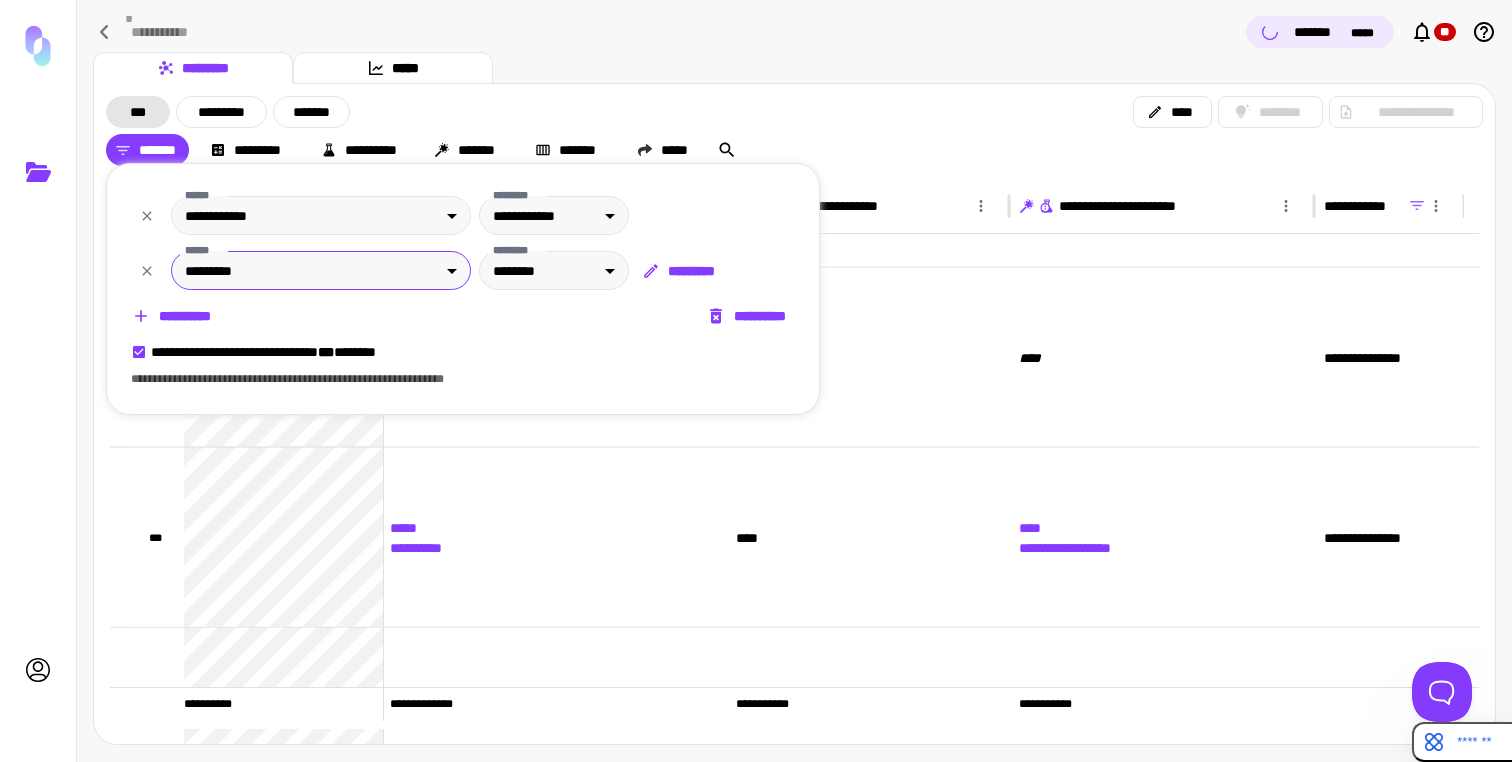 click on "**********" at bounding box center (756, 381) 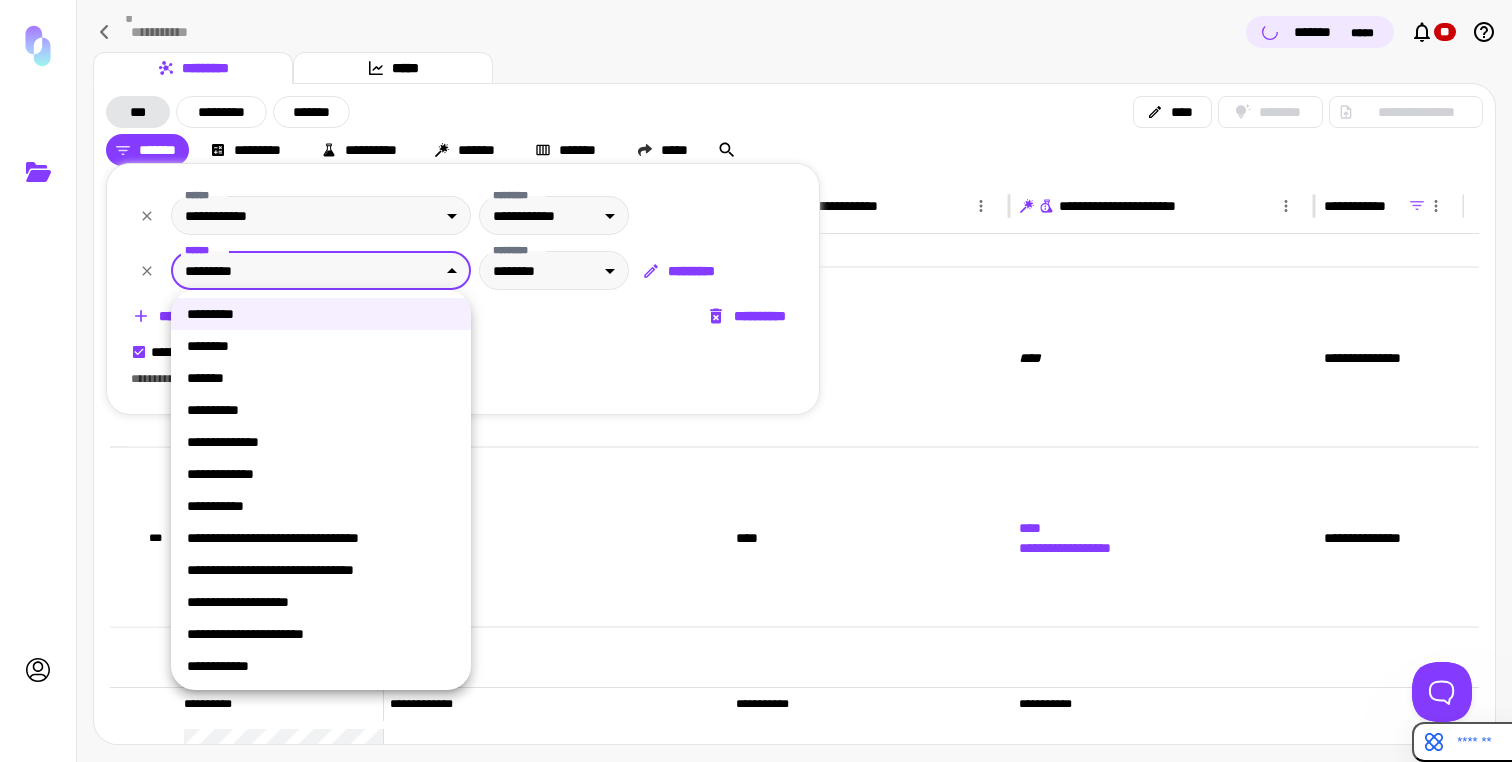 click on "**********" at bounding box center [321, 474] 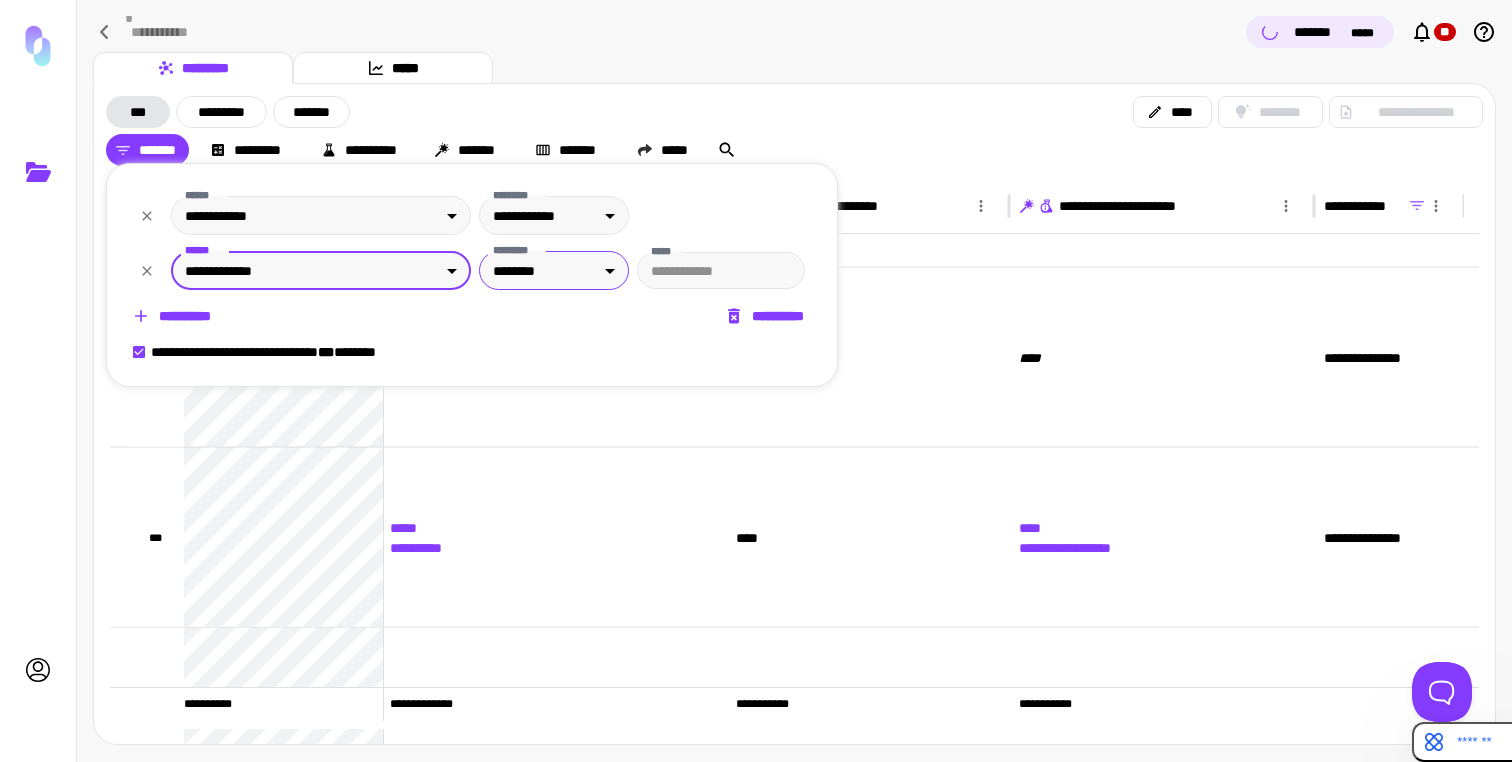 click on "**********" at bounding box center [756, 381] 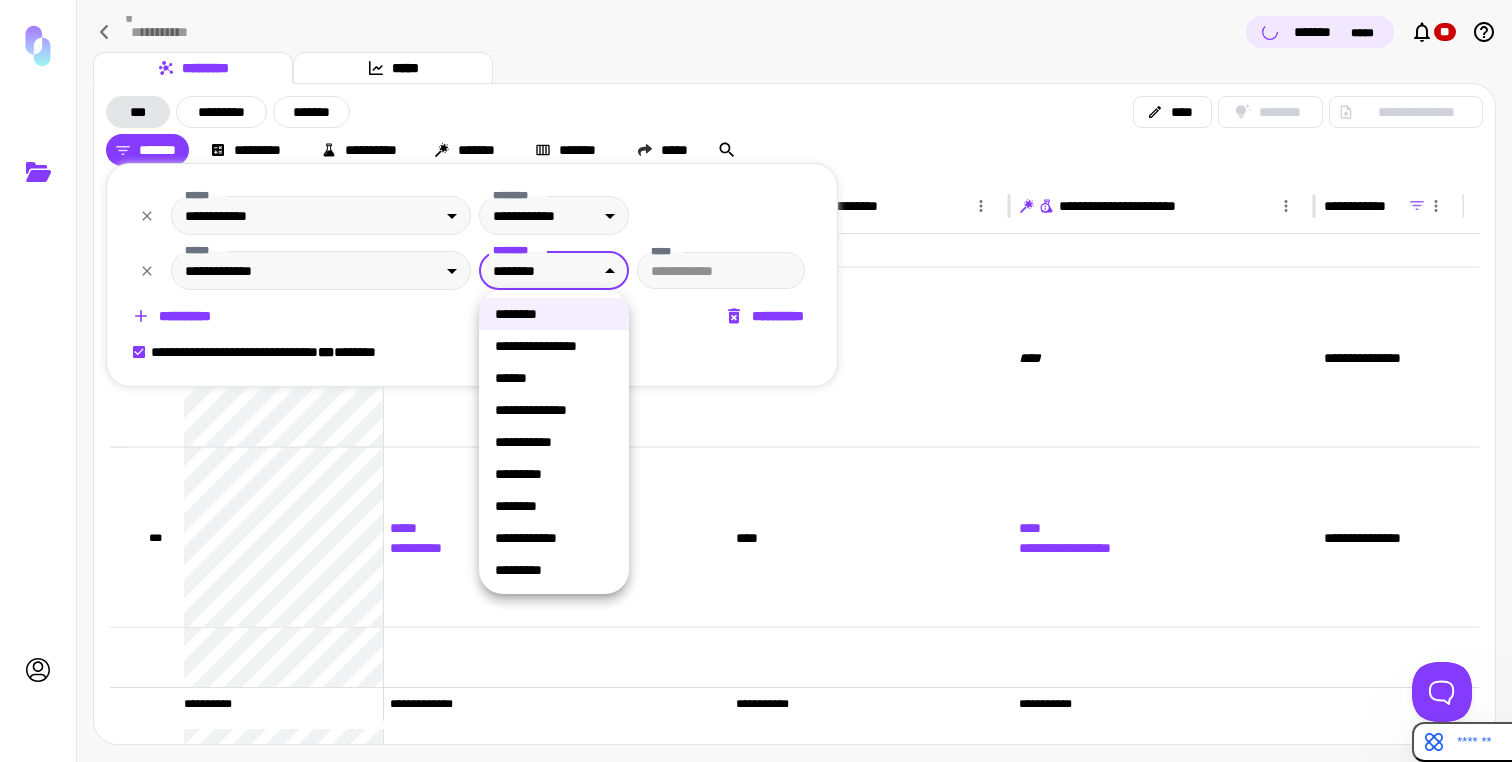 click on "********" at bounding box center [554, 506] 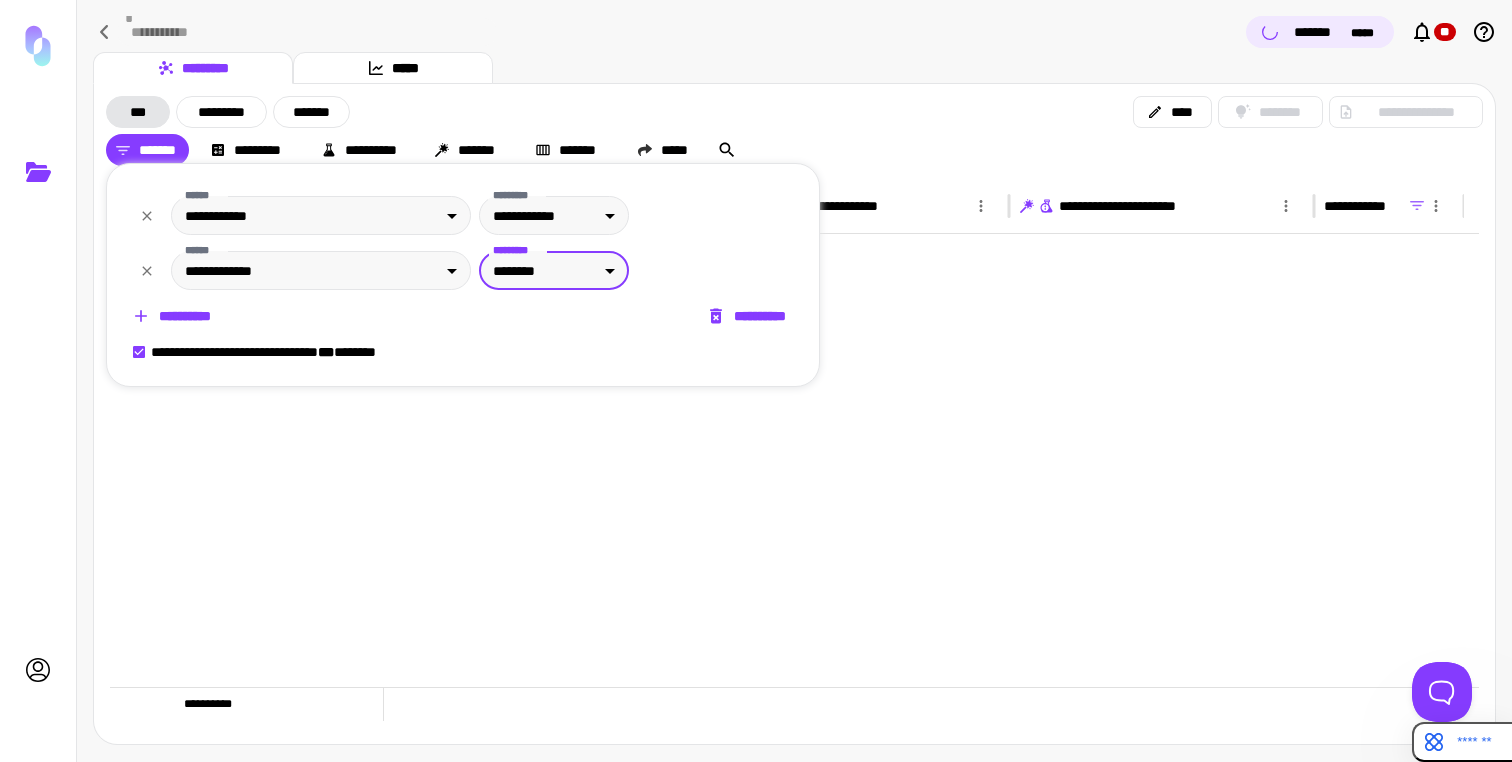 scroll, scrollTop: 0, scrollLeft: 572, axis: horizontal 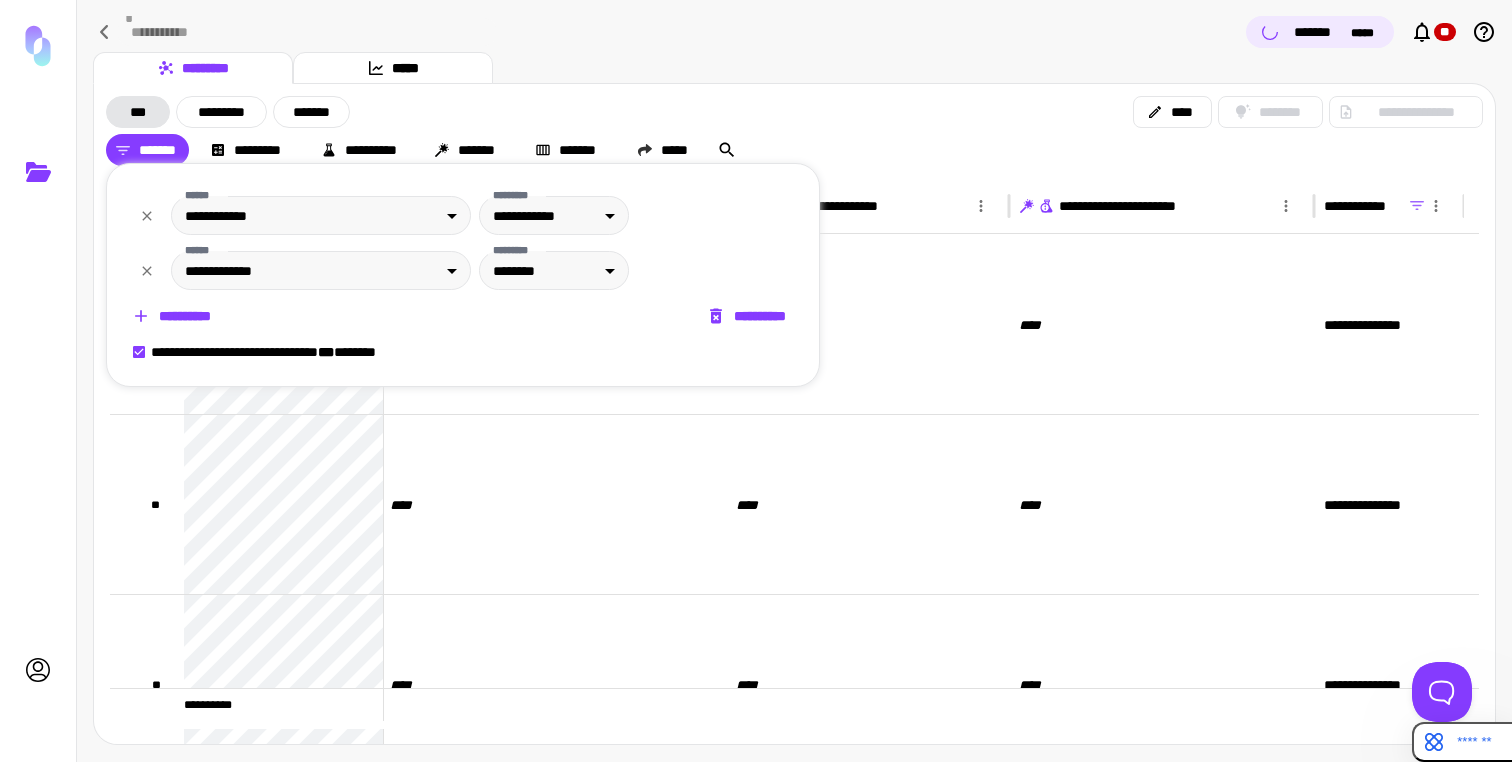 click at bounding box center (756, 381) 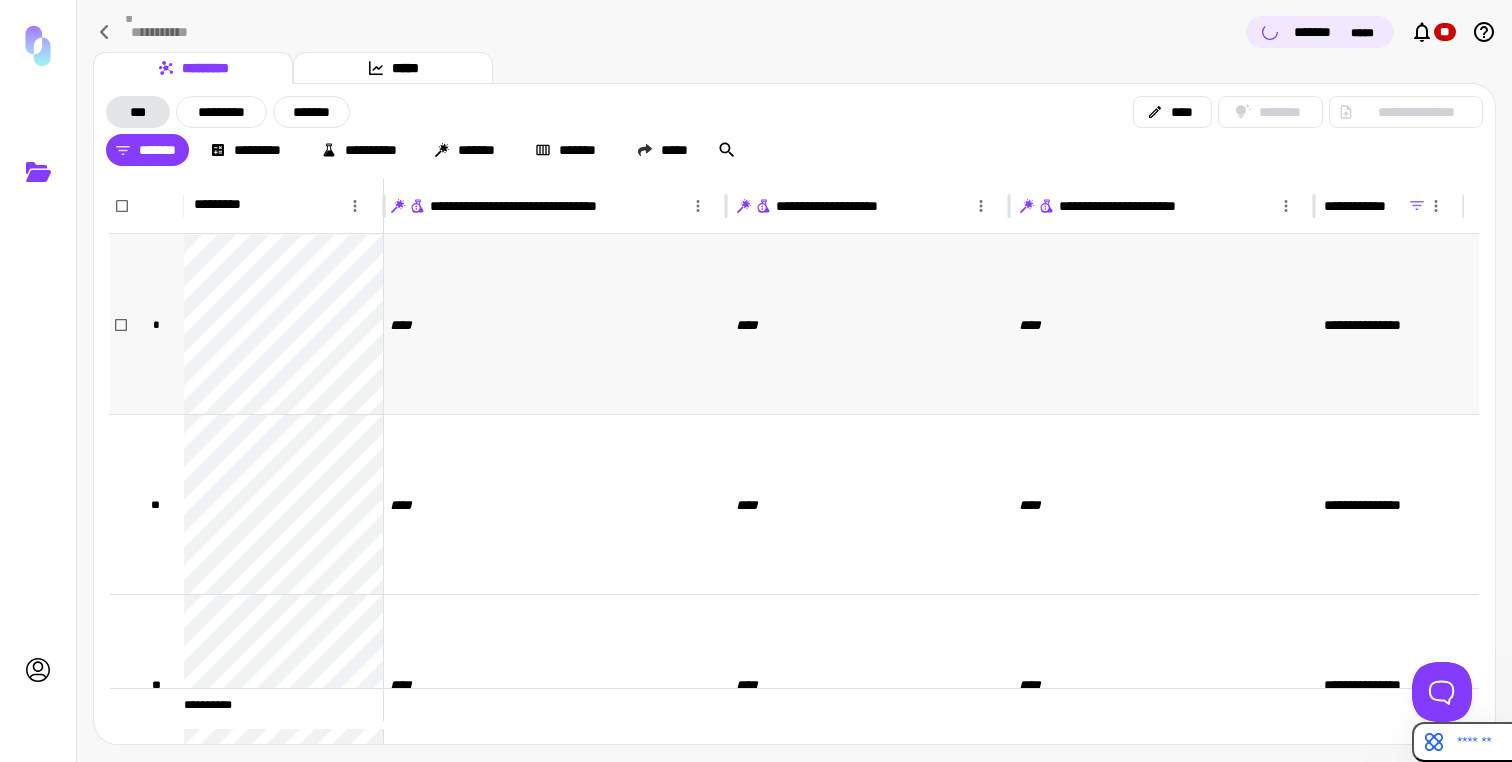 scroll, scrollTop: 590, scrollLeft: 572, axis: both 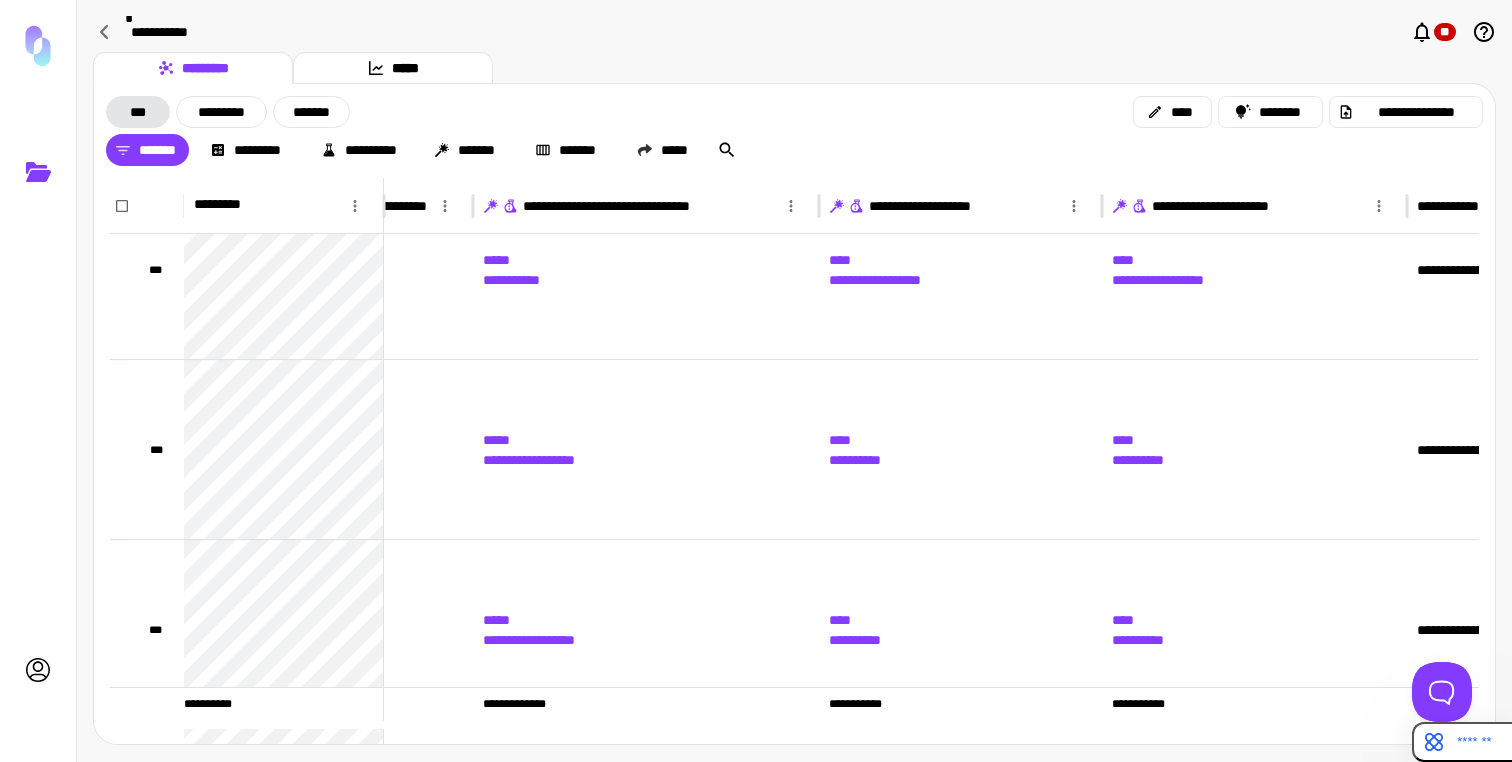 click 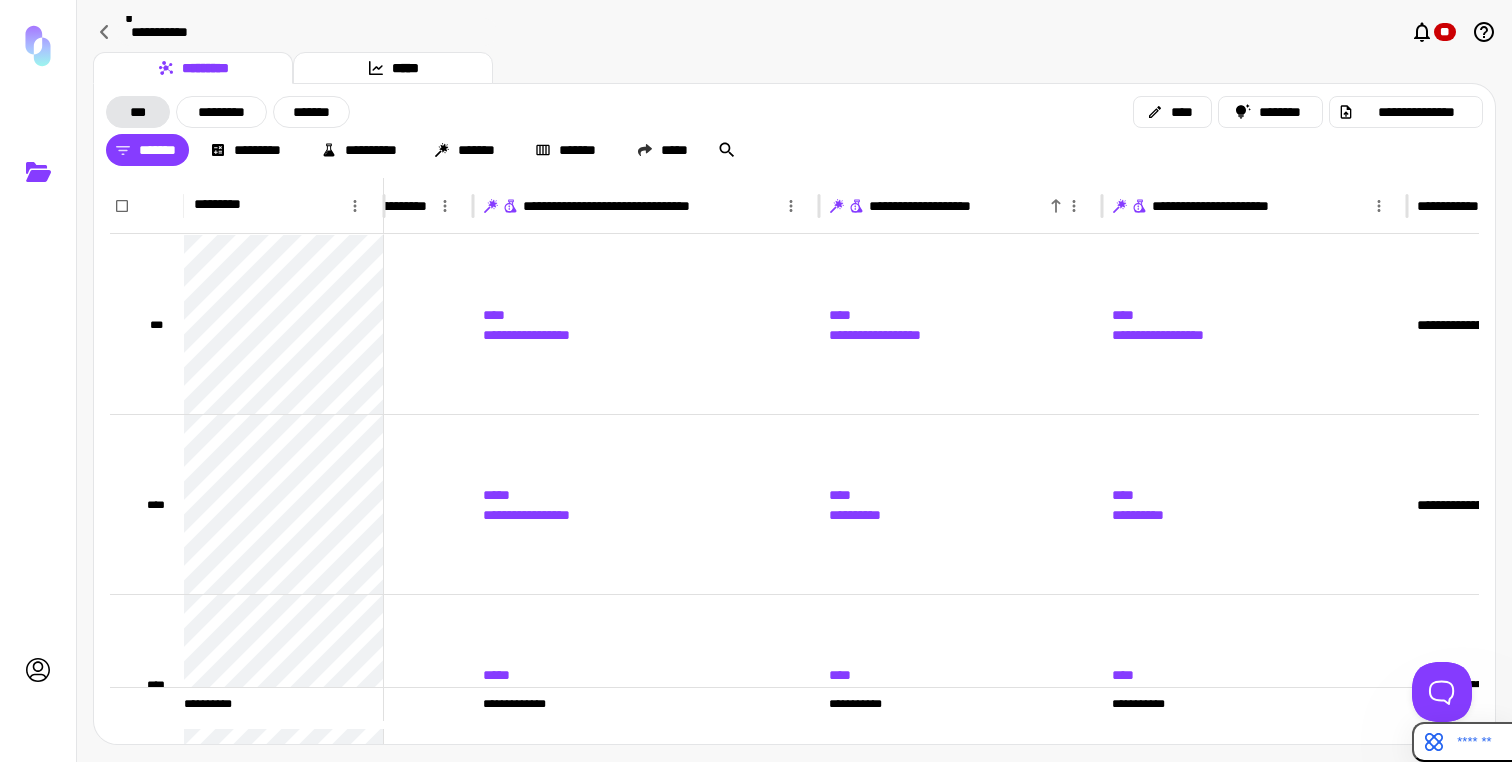 click 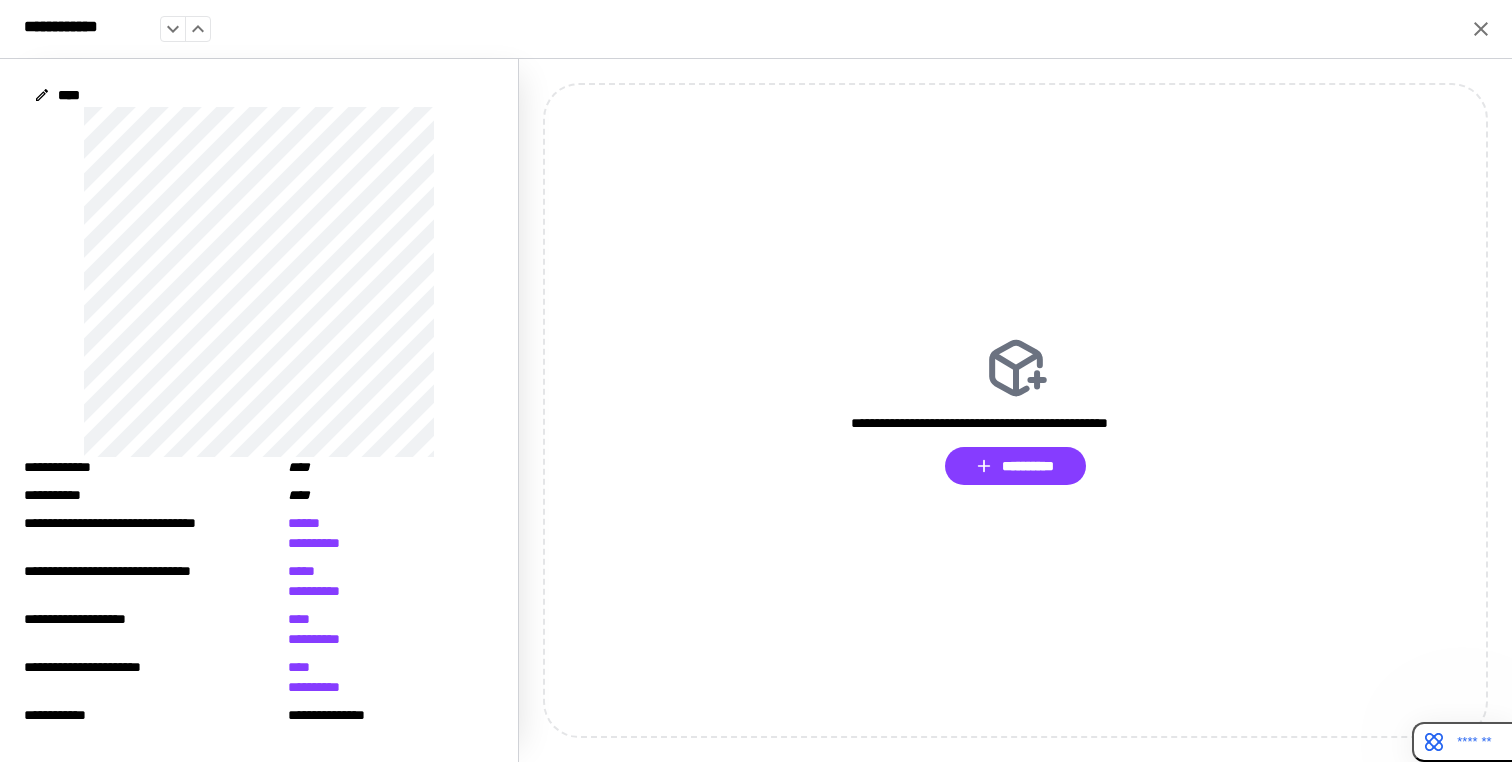 click 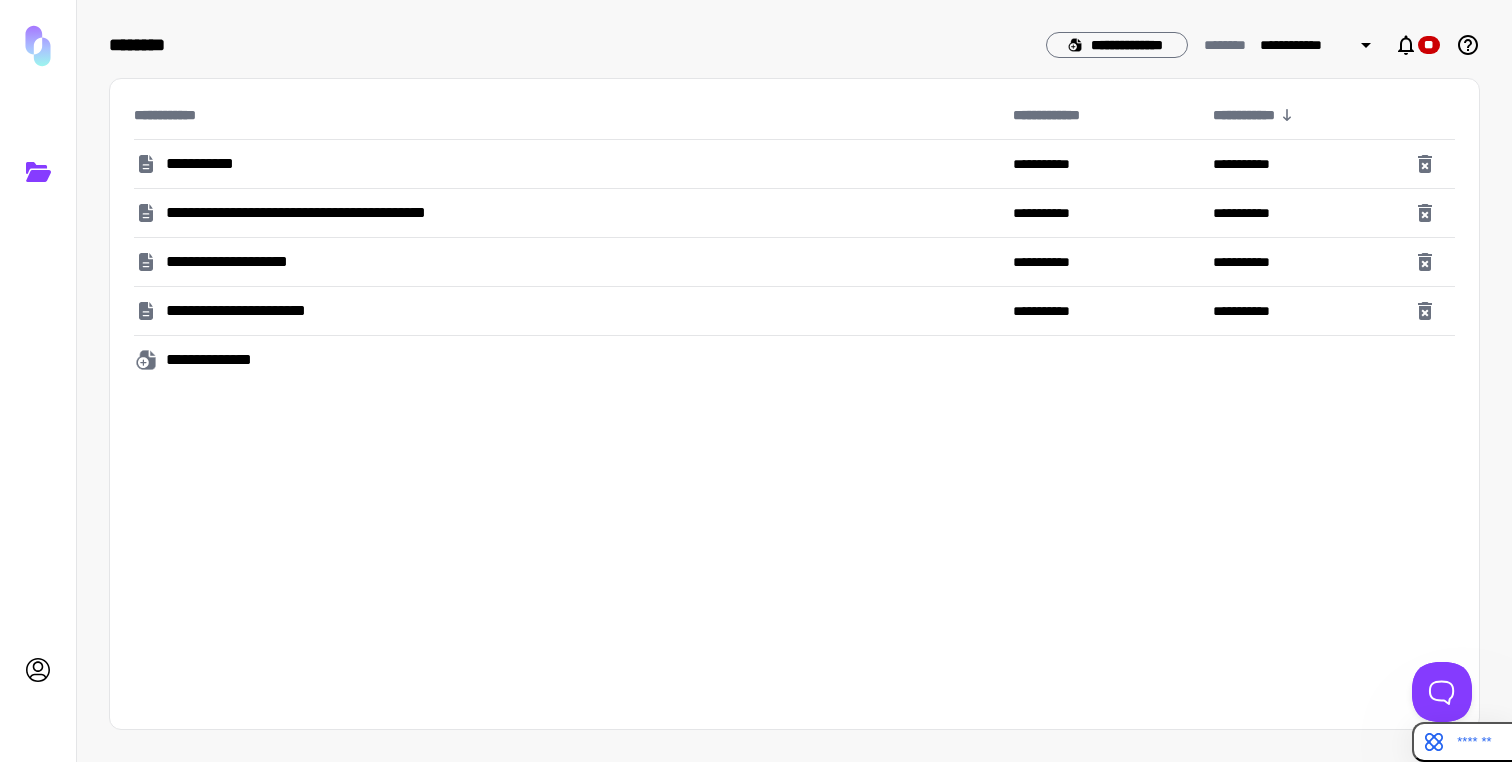 click on "**********" at bounding box center [569, 164] 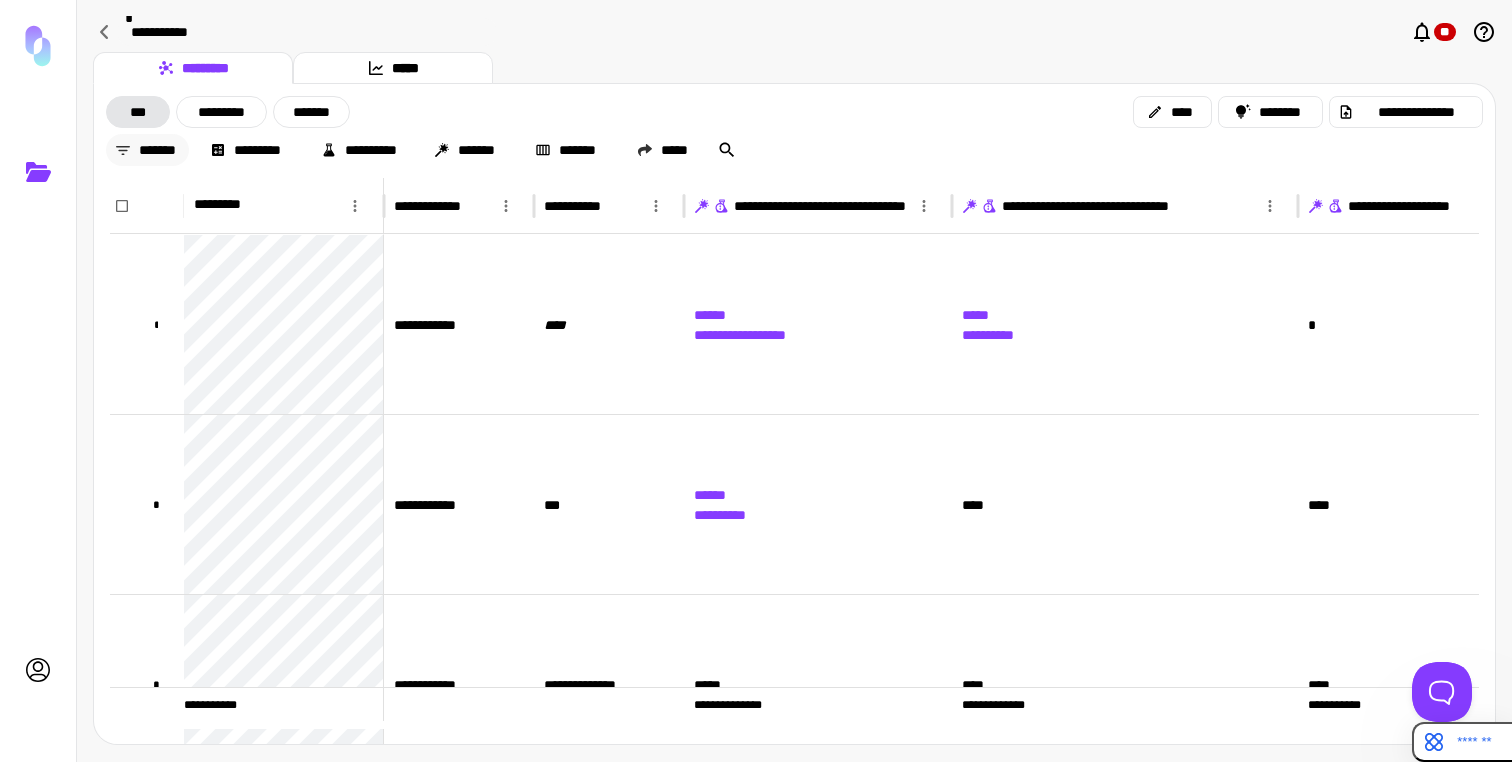 click on "*******" at bounding box center [147, 150] 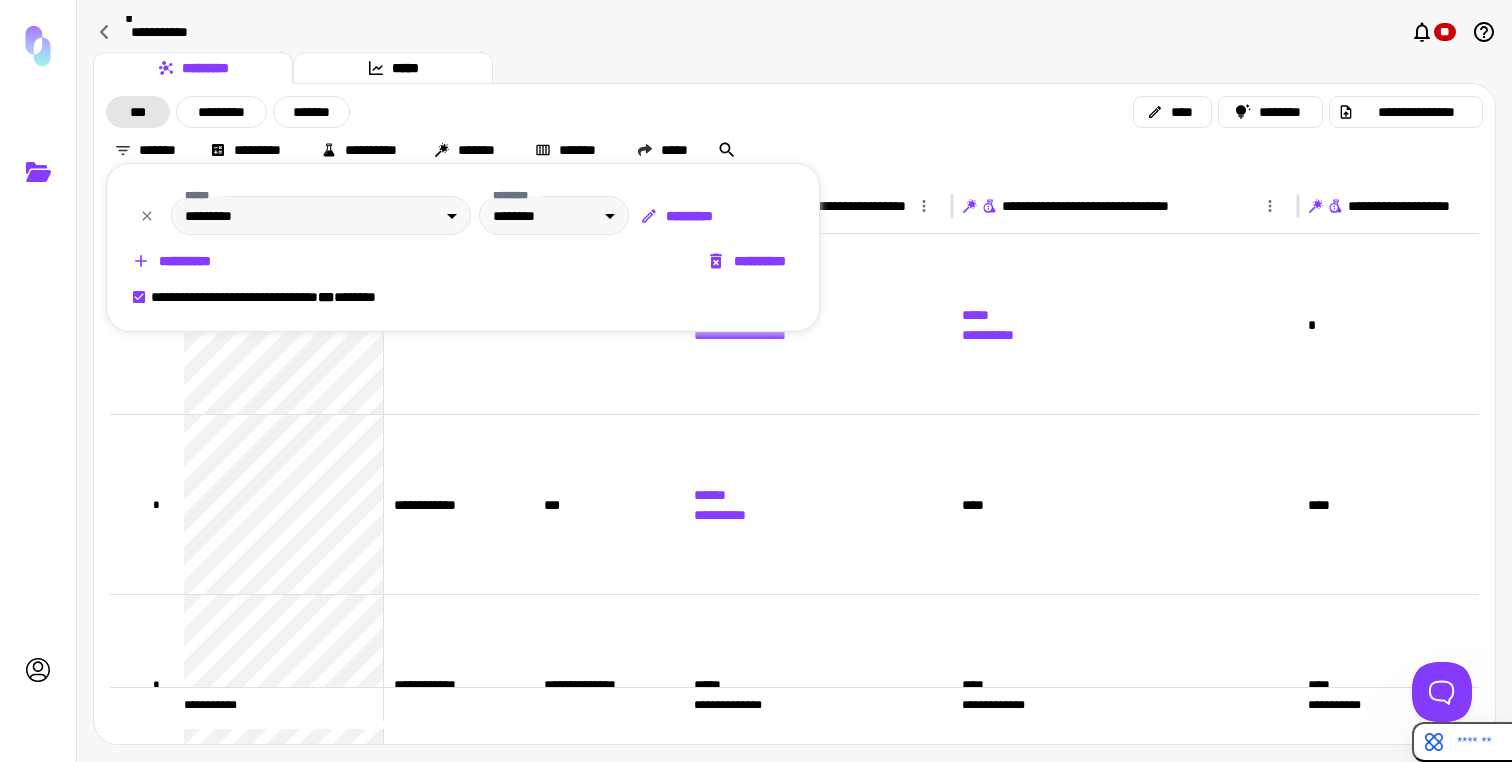click at bounding box center [756, 381] 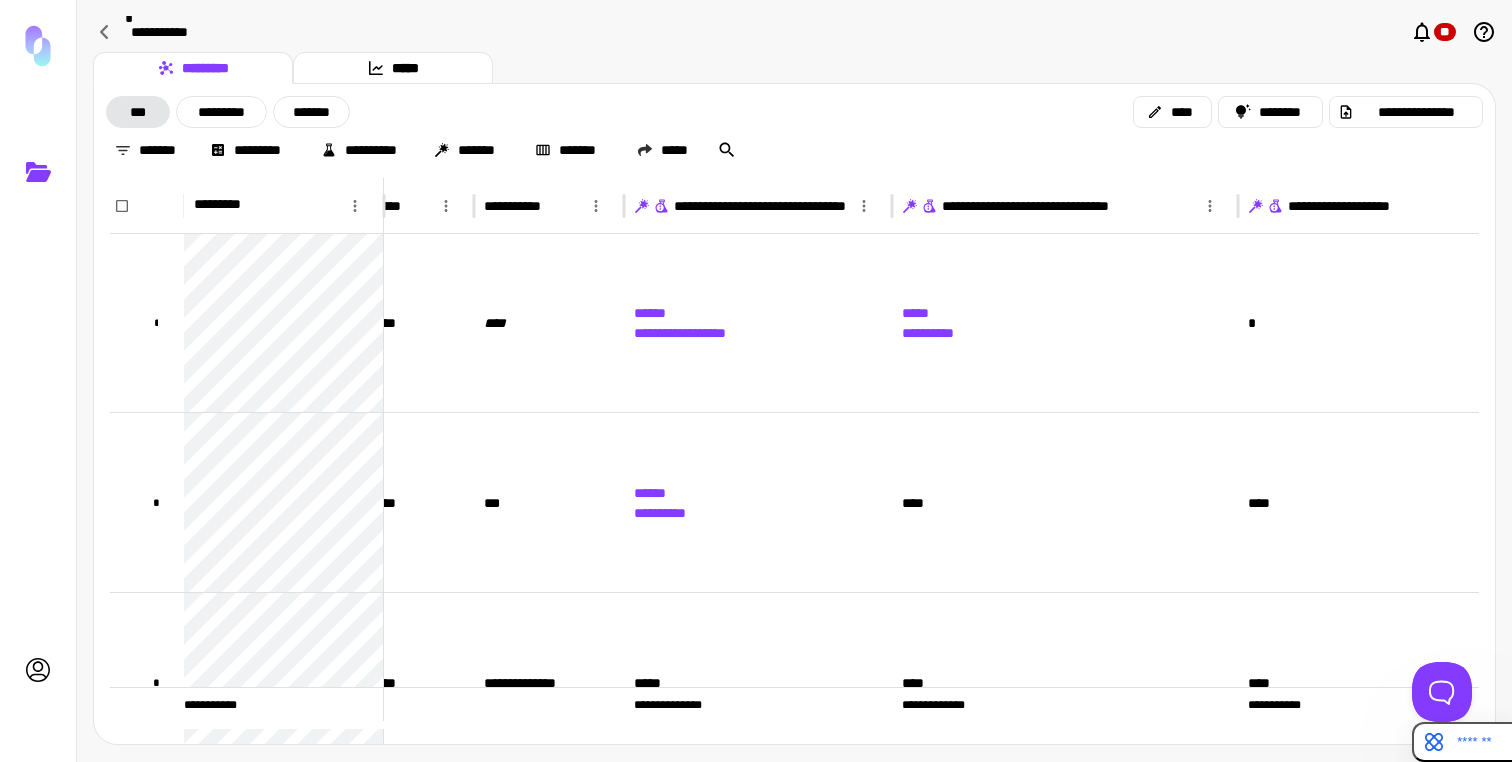 click 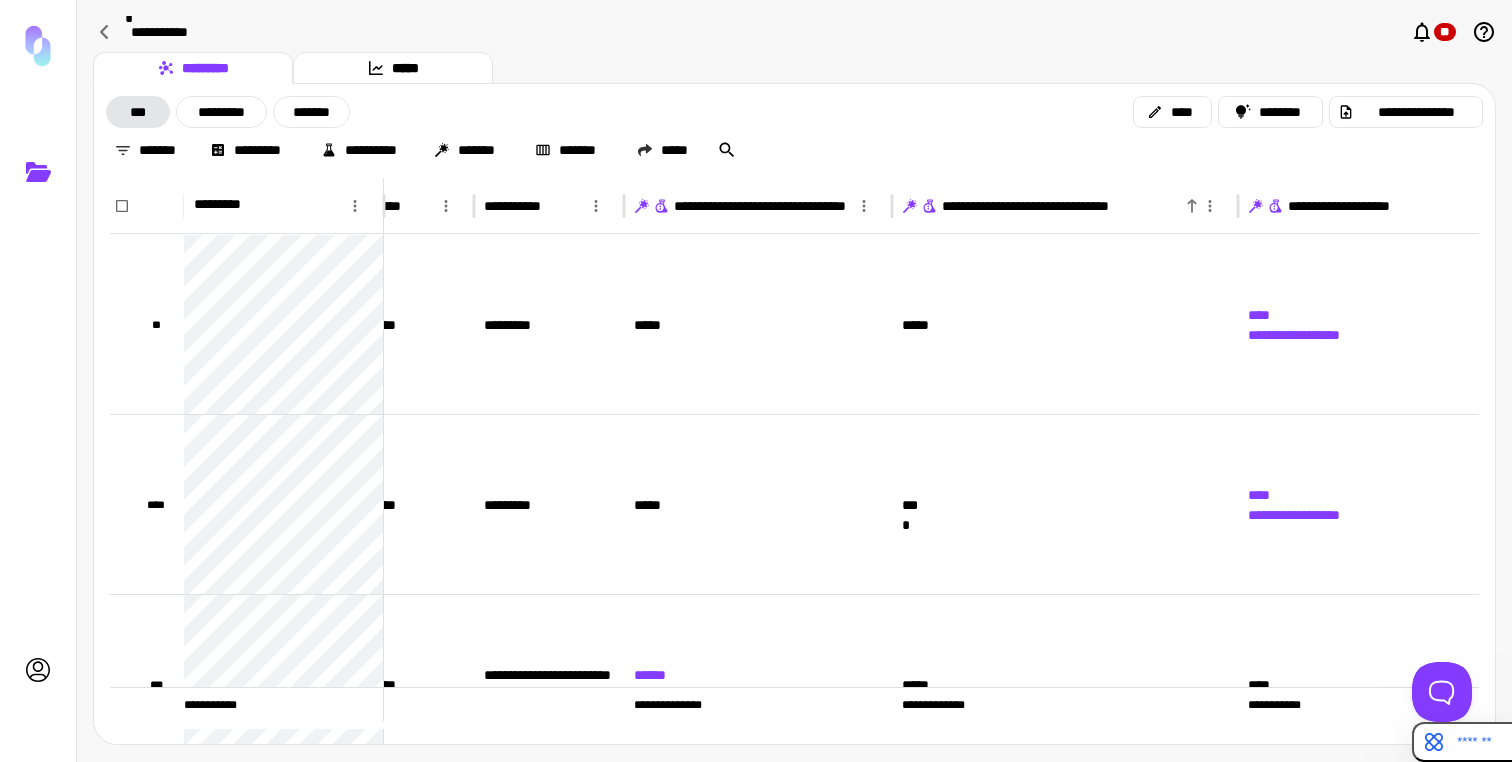 click 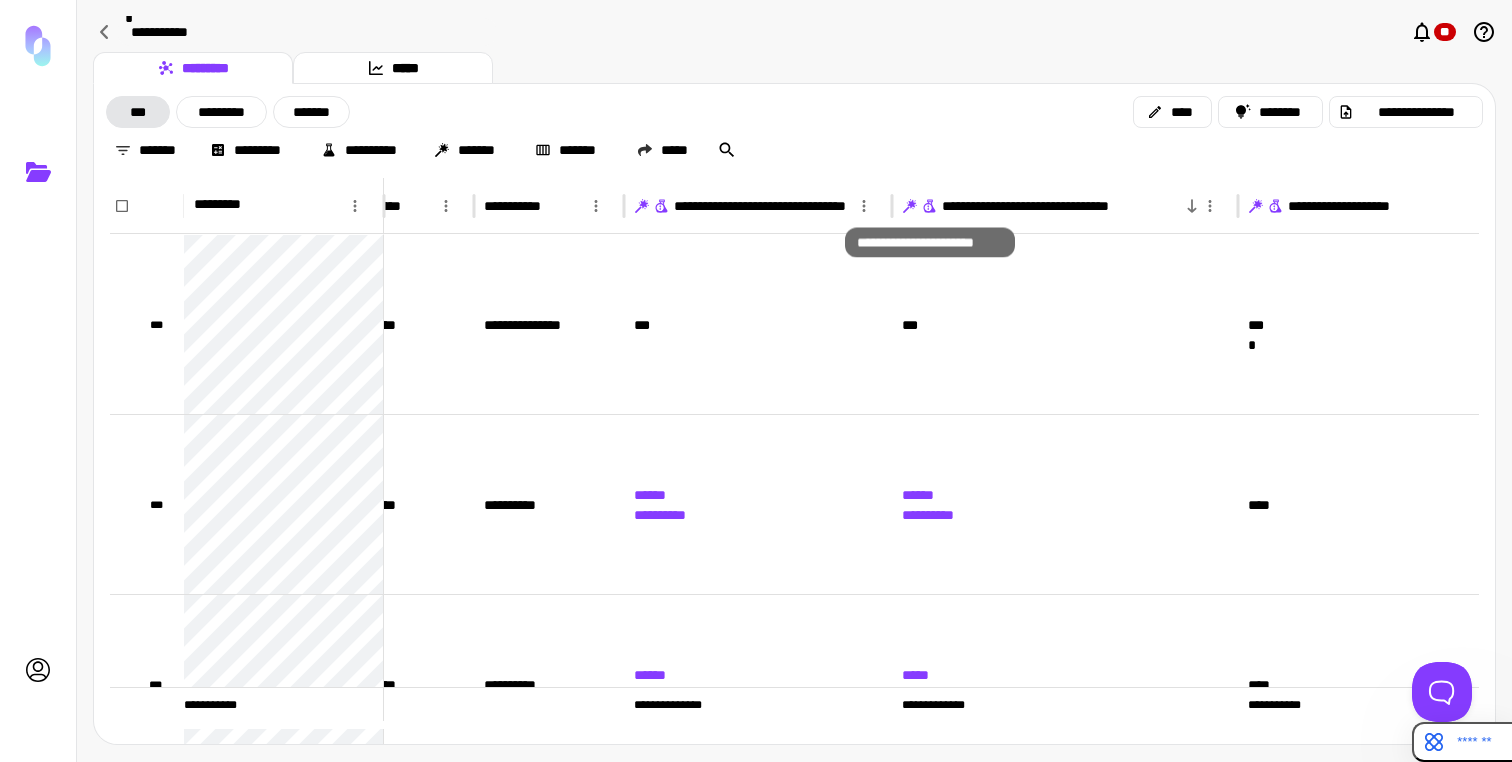 click 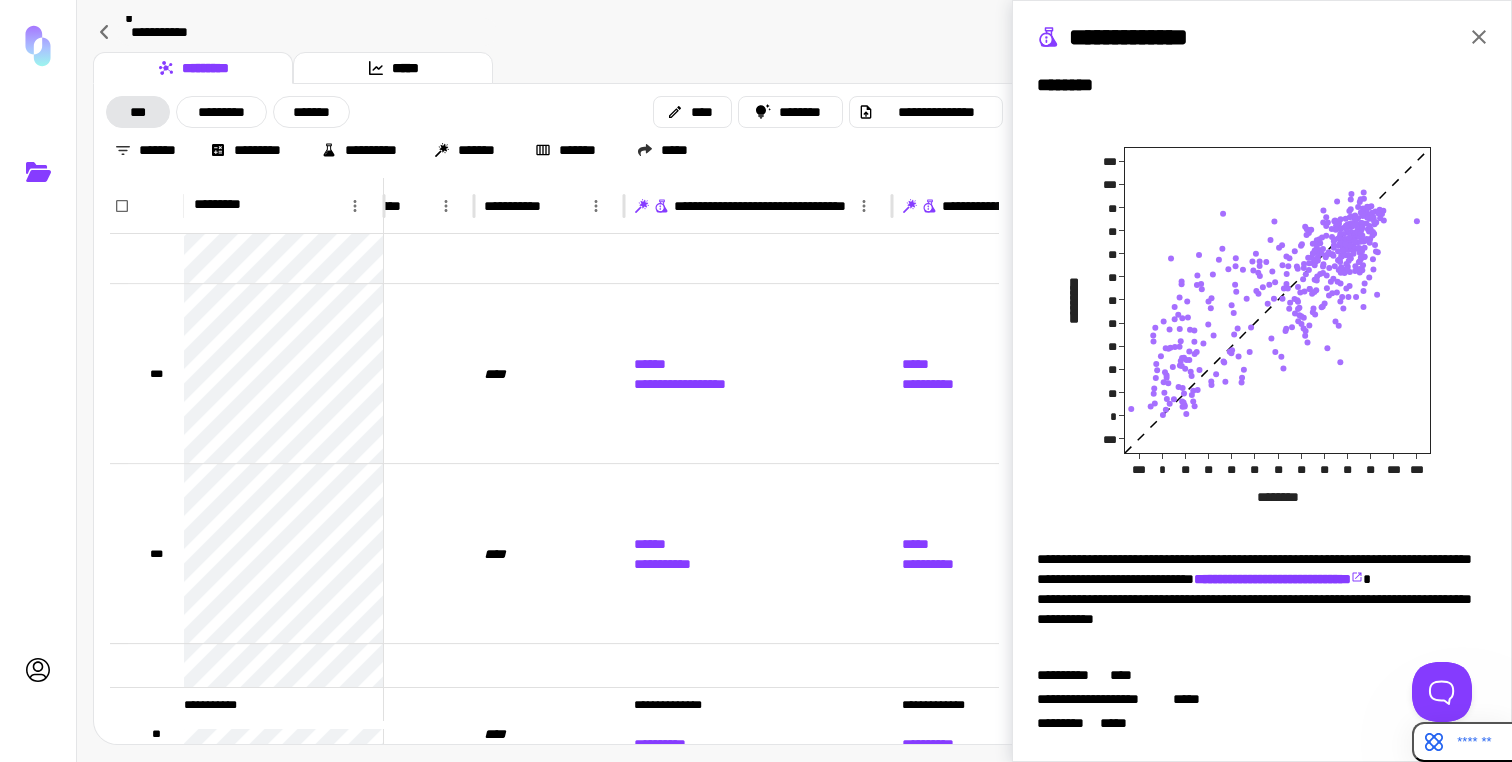 click 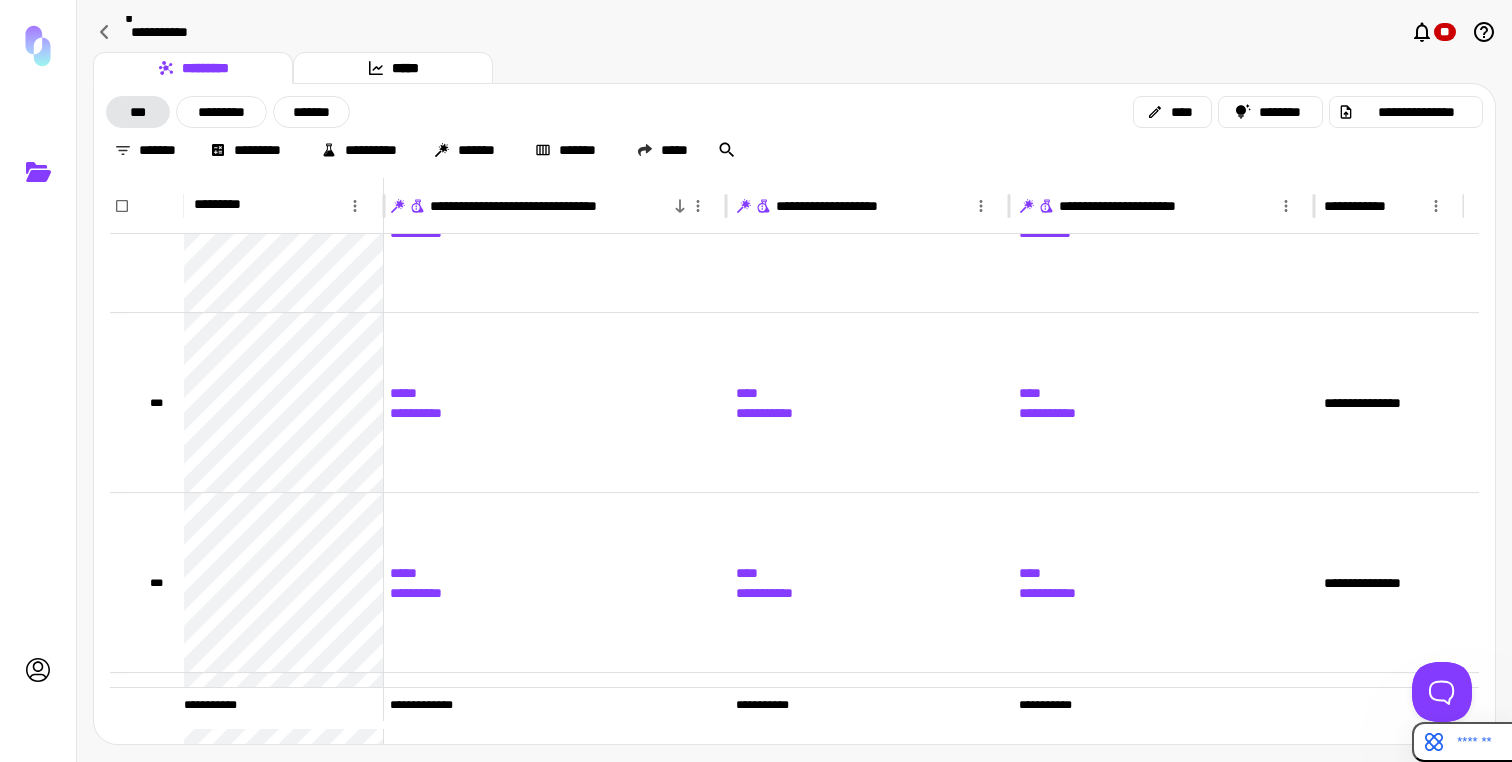 click 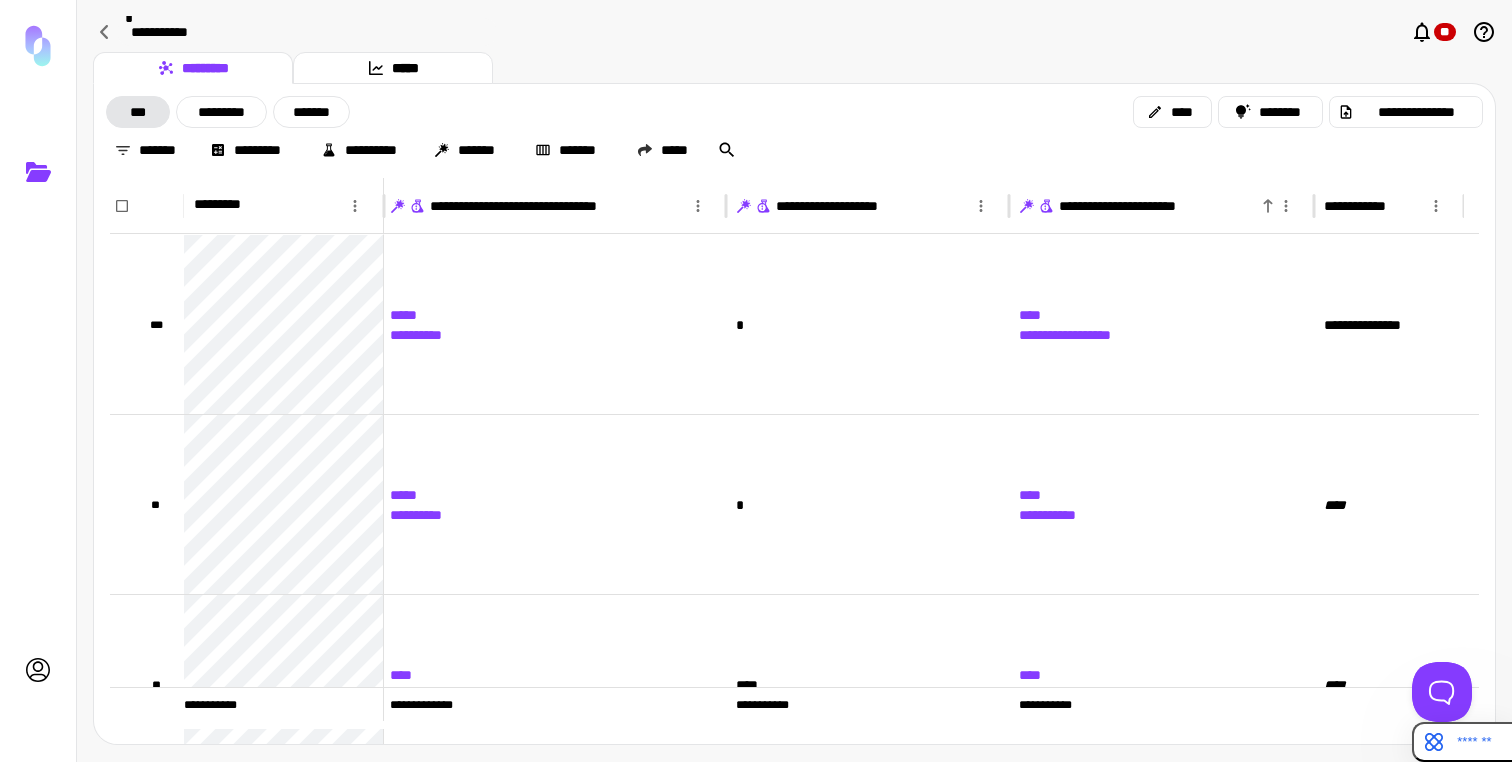click 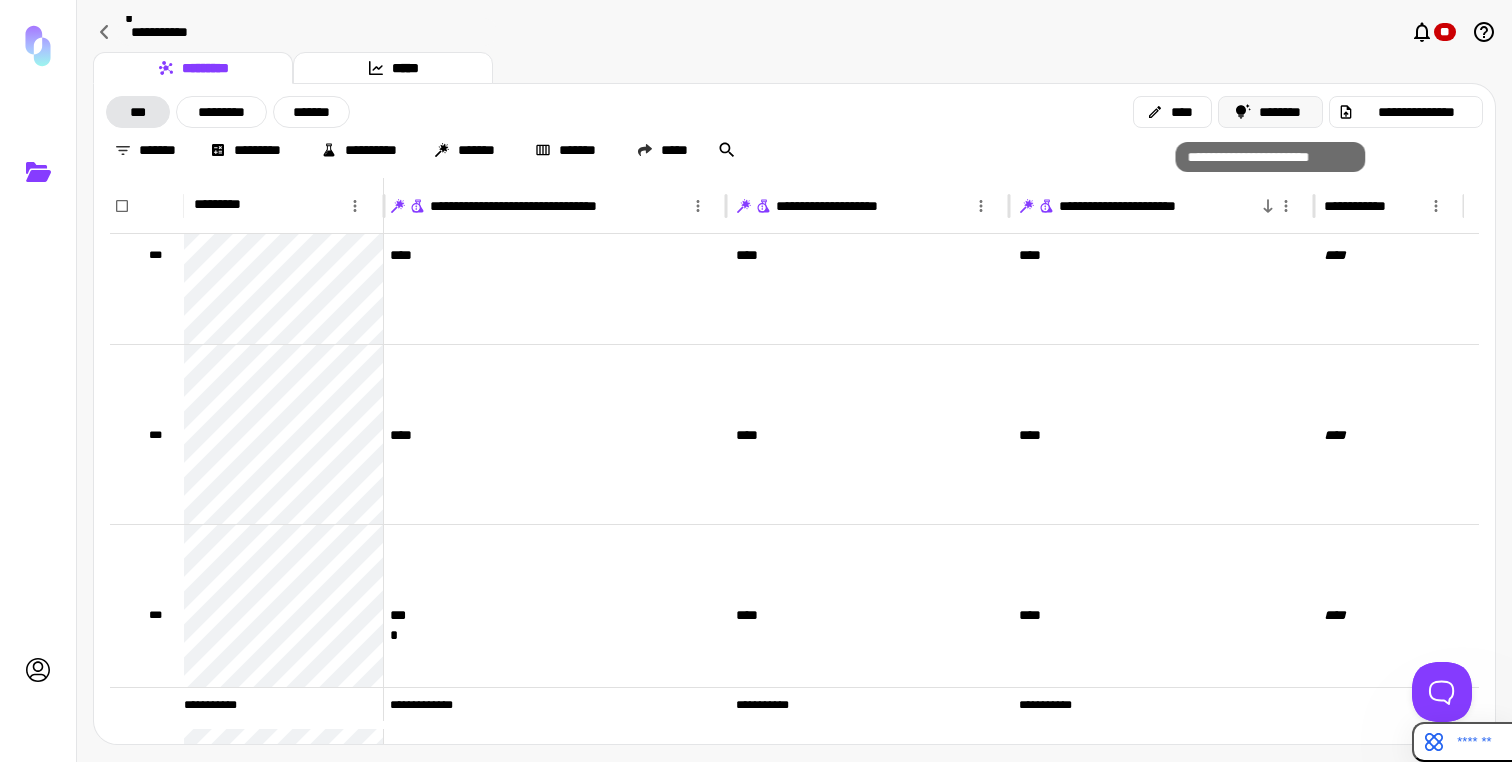 click on "********" at bounding box center (1271, 112) 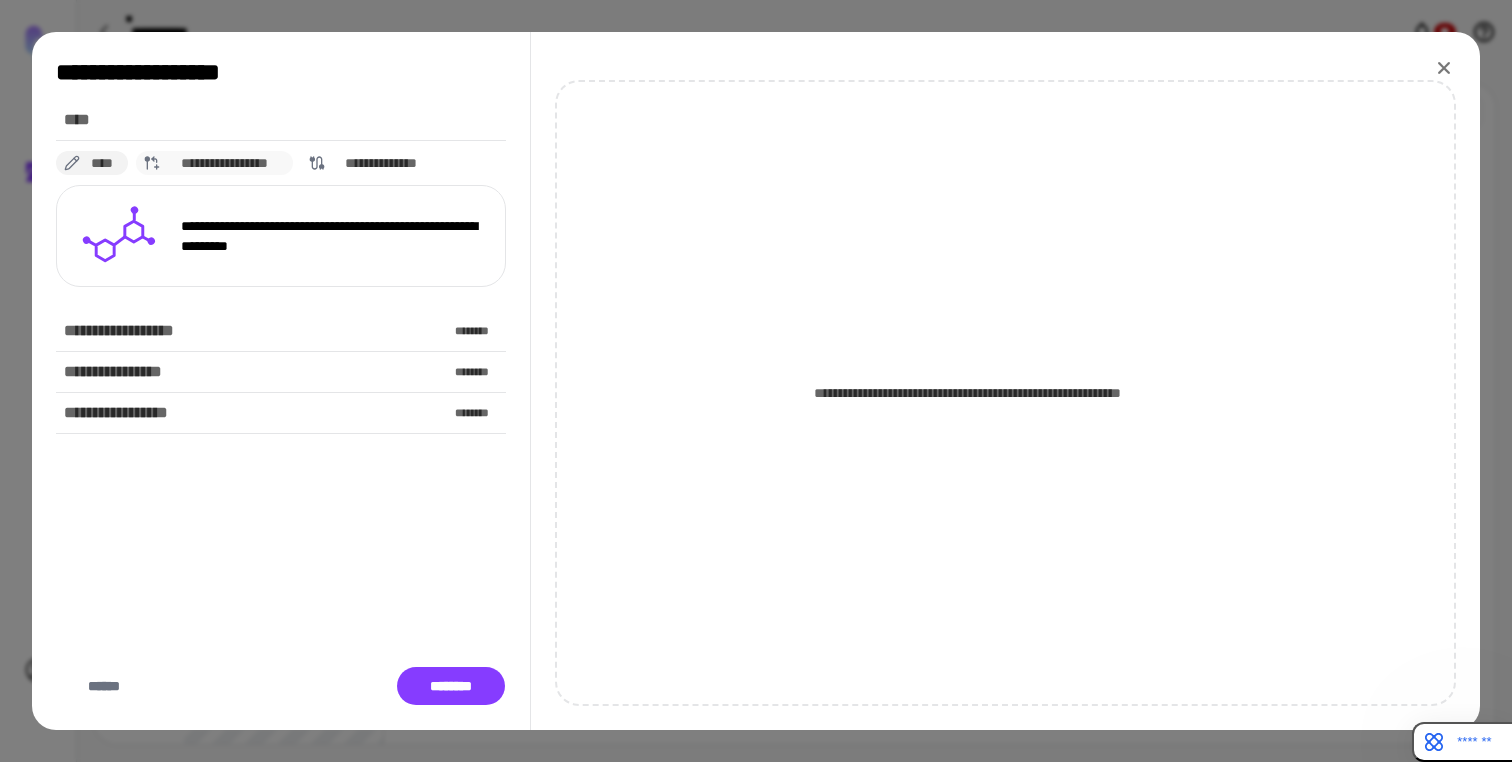 click on "**********" at bounding box center (225, 163) 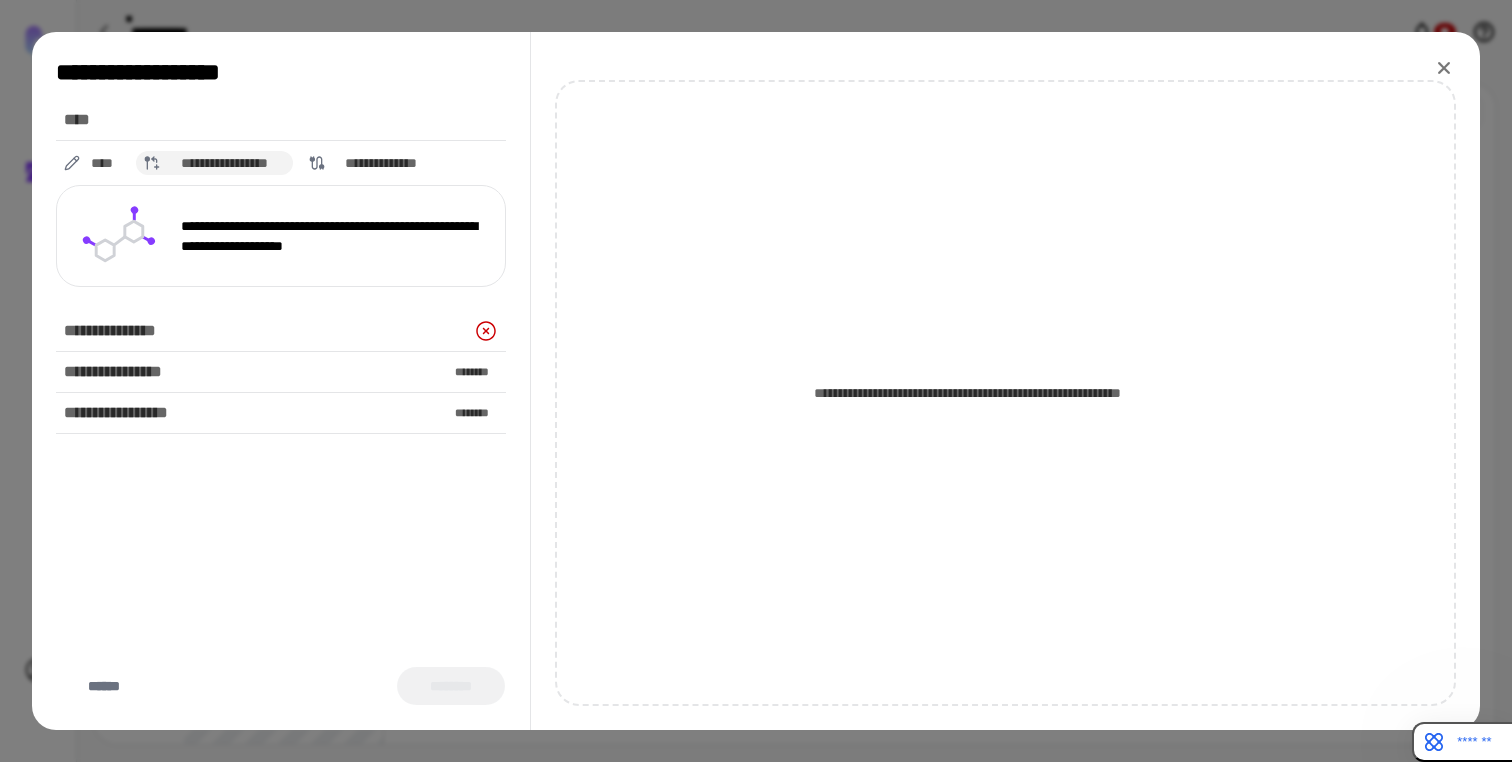 click on "**********" at bounding box center [331, 236] 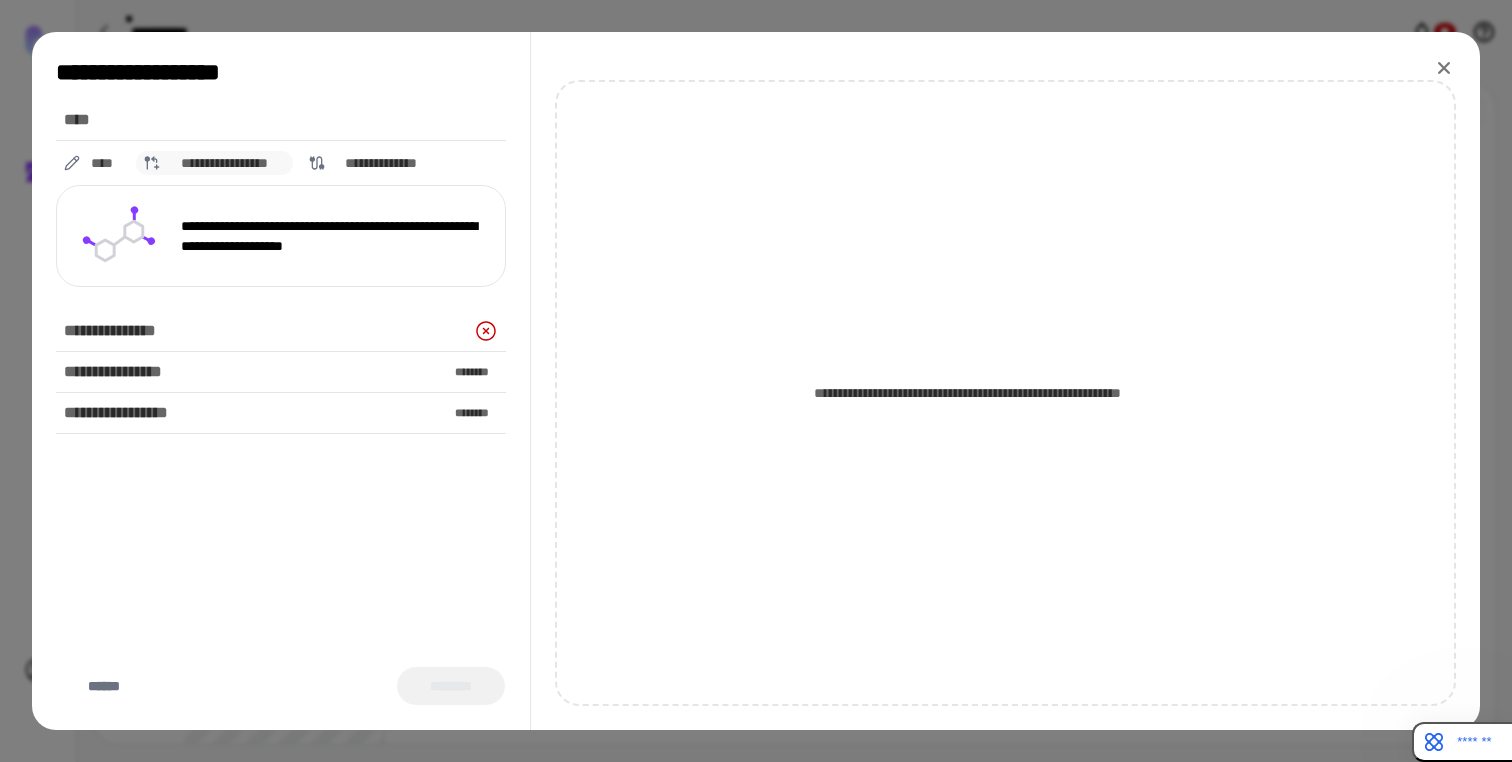 click on "**********" at bounding box center [225, 163] 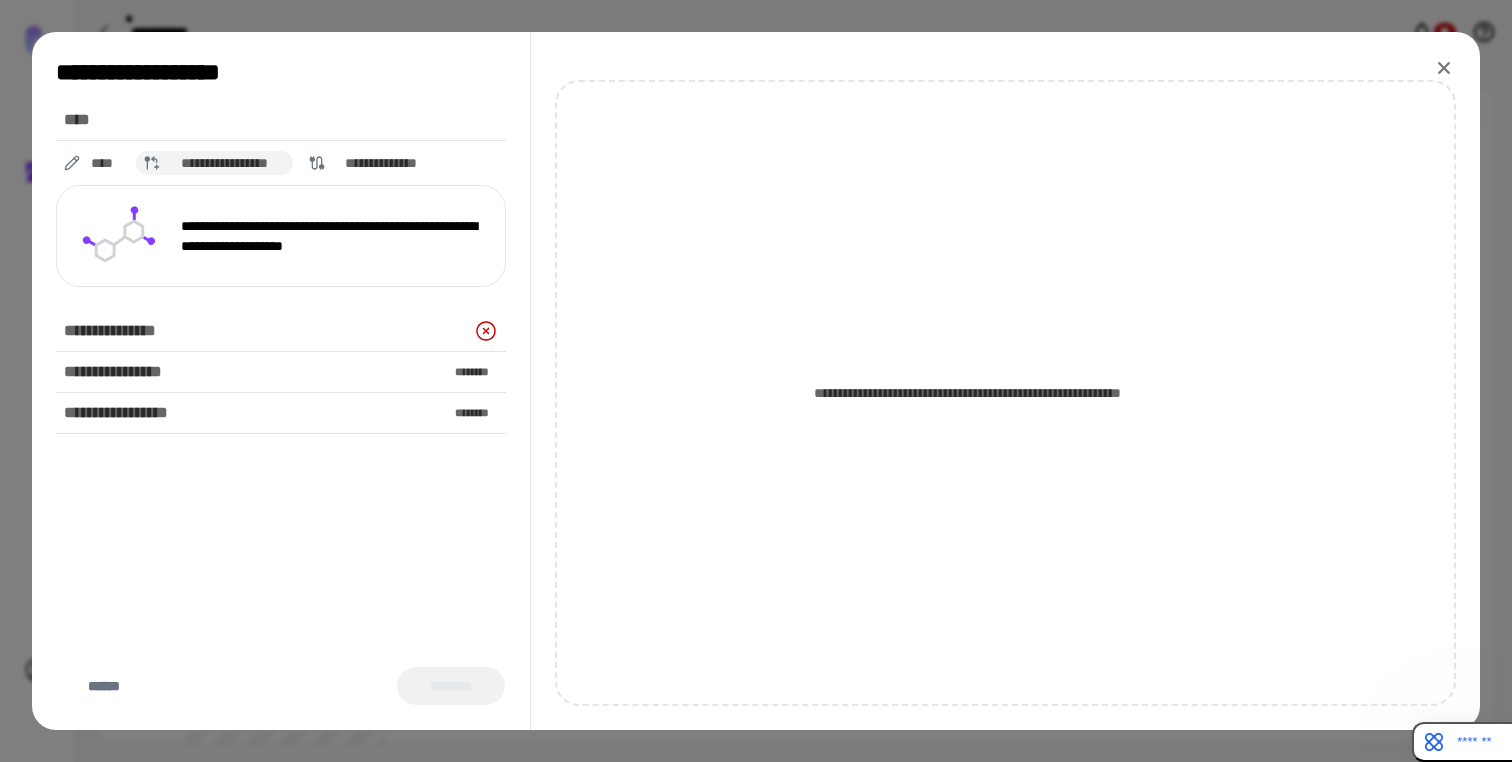 click 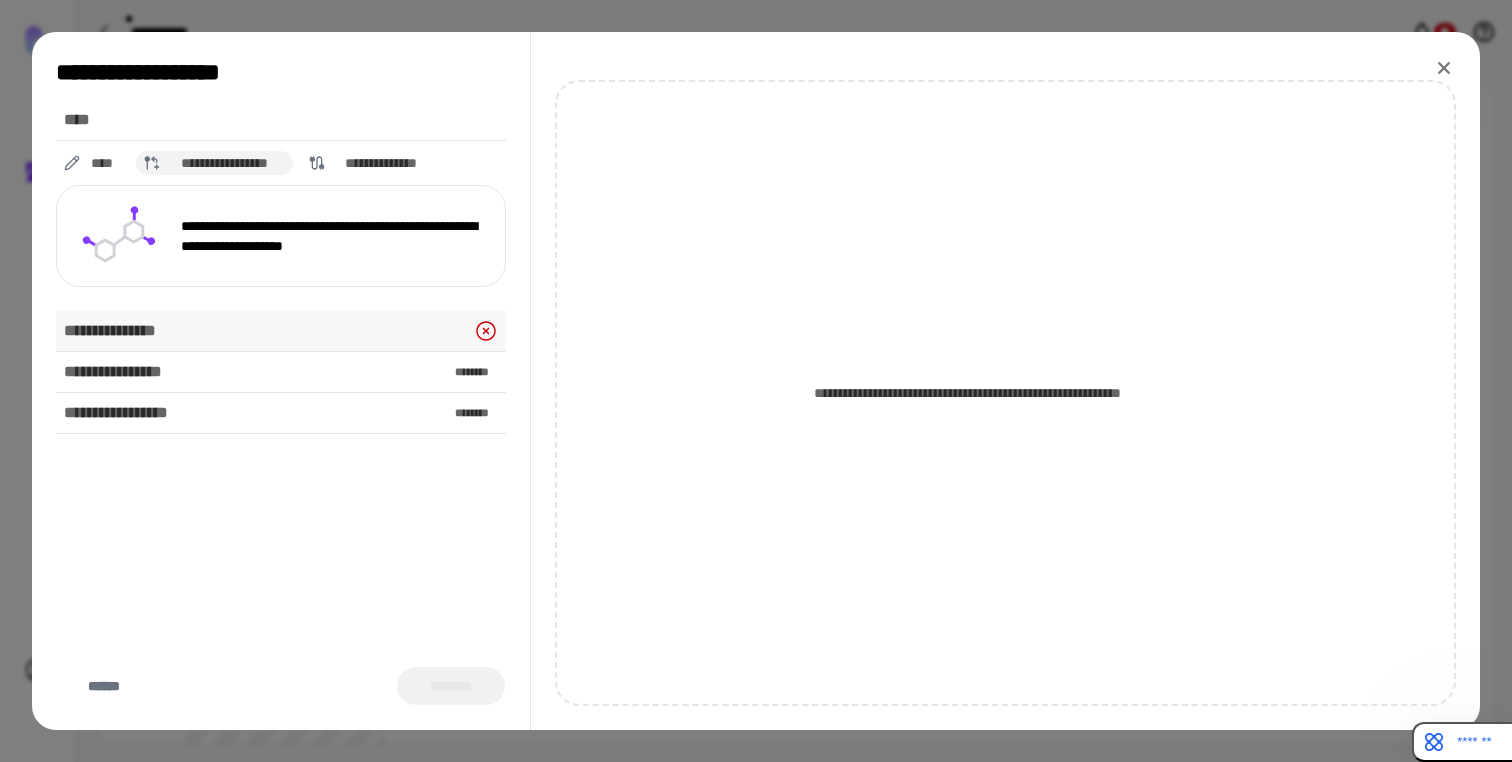 click on "**********" at bounding box center [281, 331] 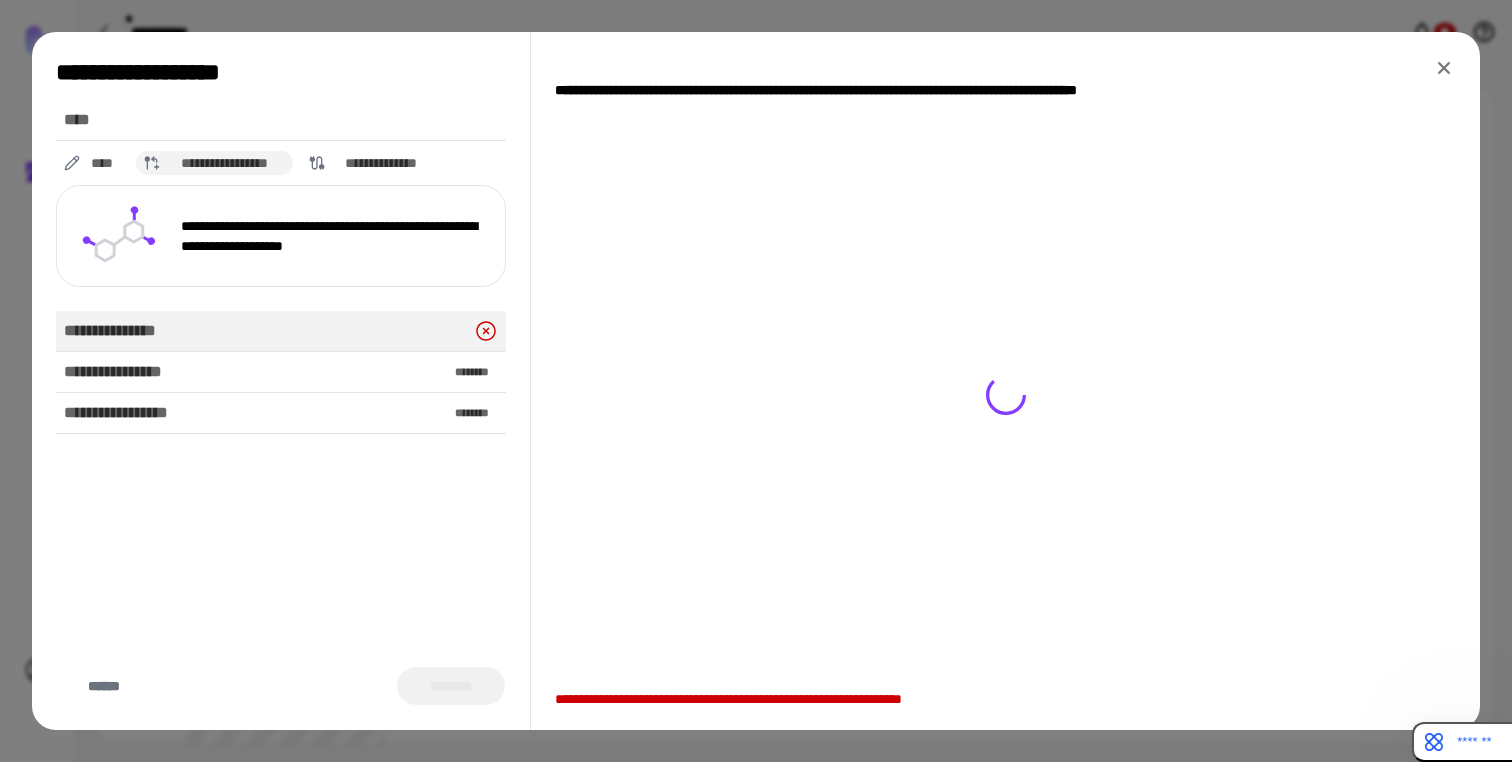 click on "**********" at bounding box center [281, 331] 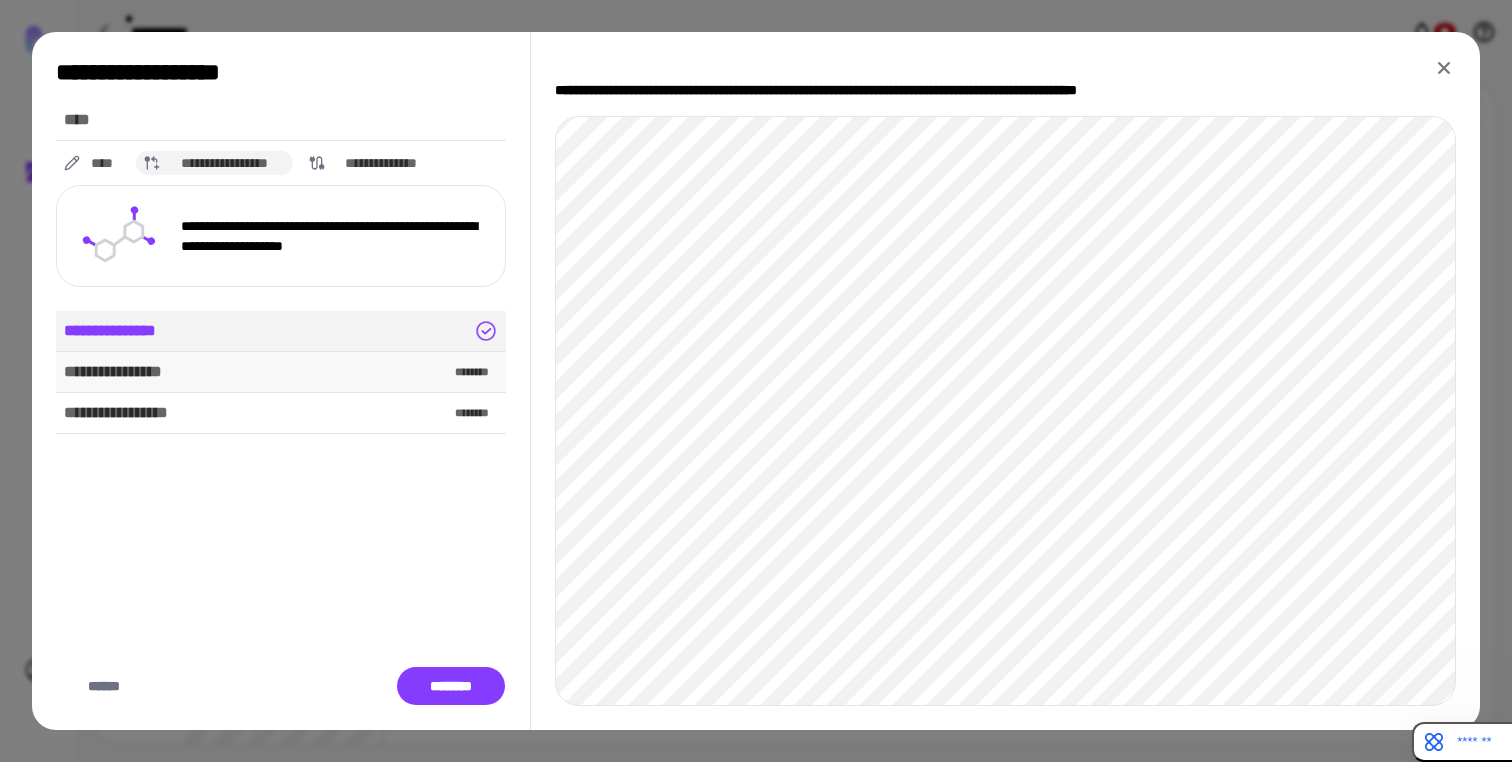 click on "**********" at bounding box center (281, 372) 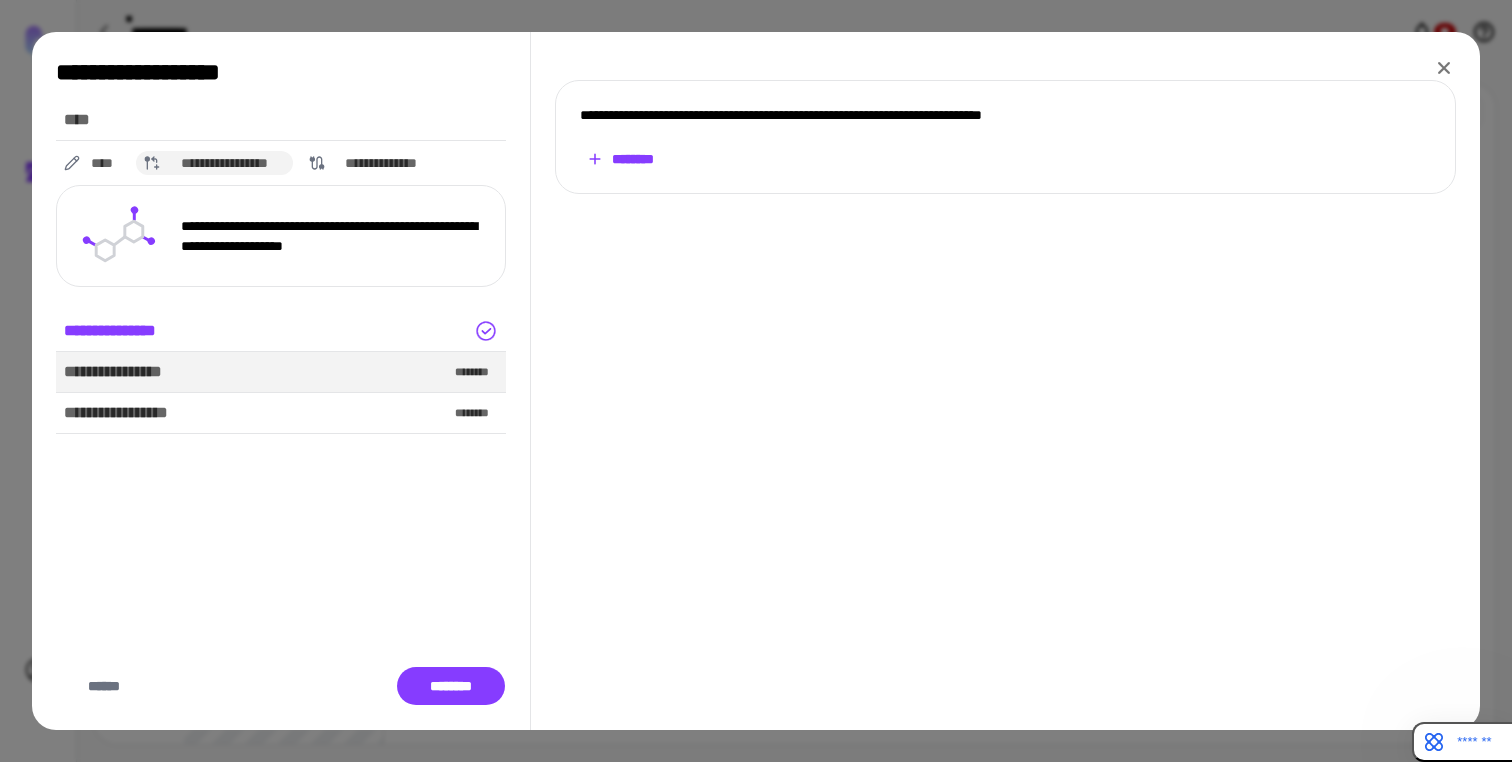 click on "********" at bounding box center (620, 159) 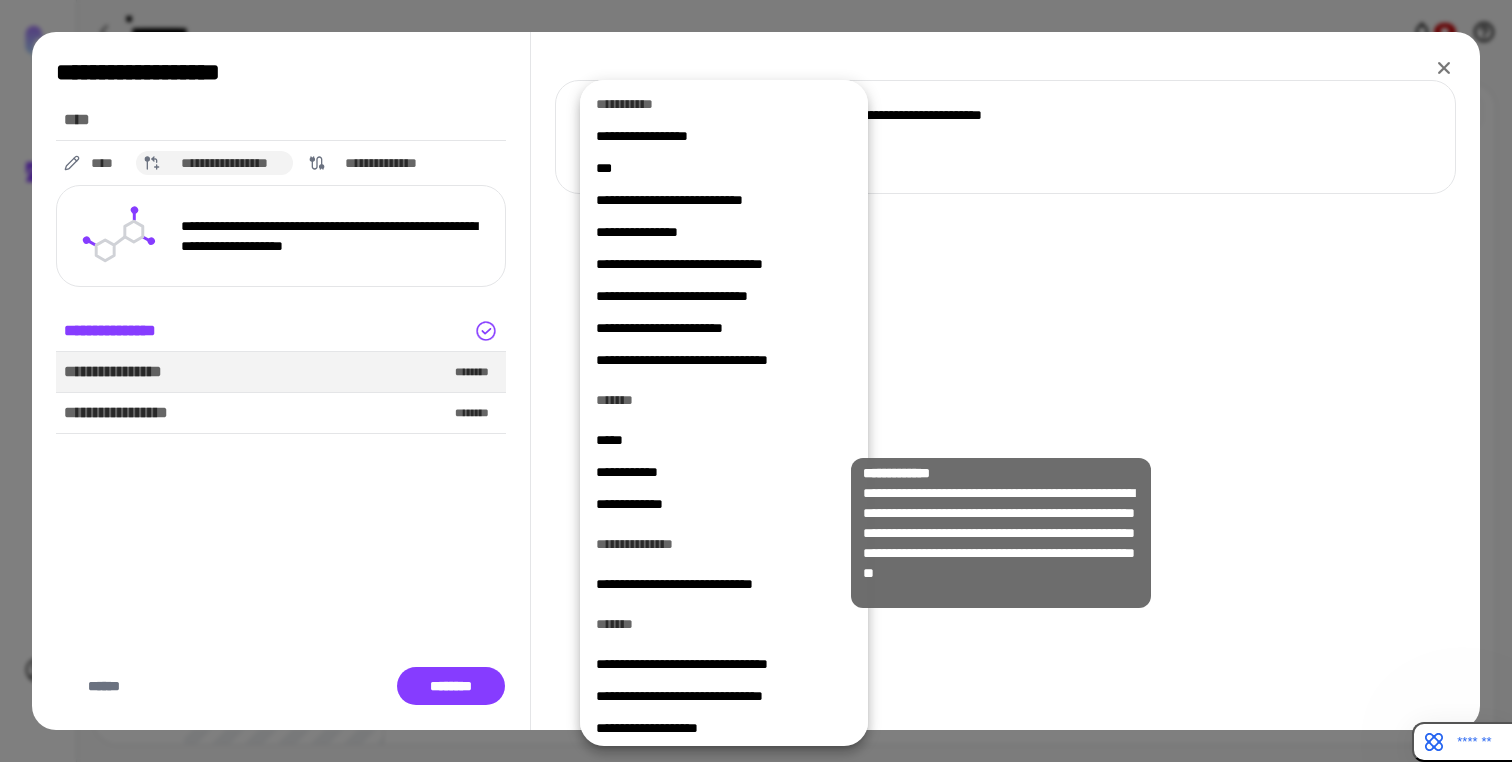 scroll, scrollTop: 86, scrollLeft: 0, axis: vertical 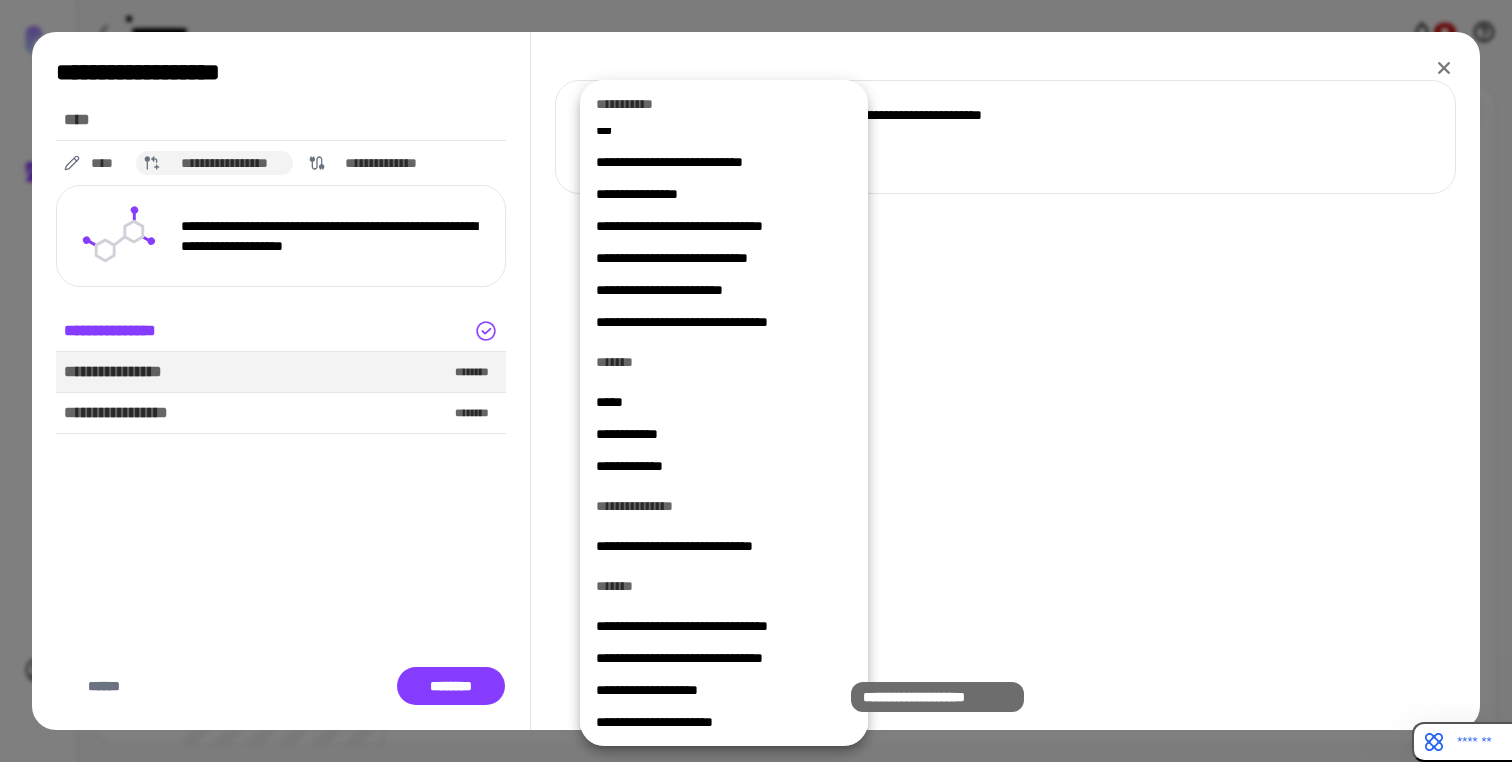click on "**********" at bounding box center (716, 690) 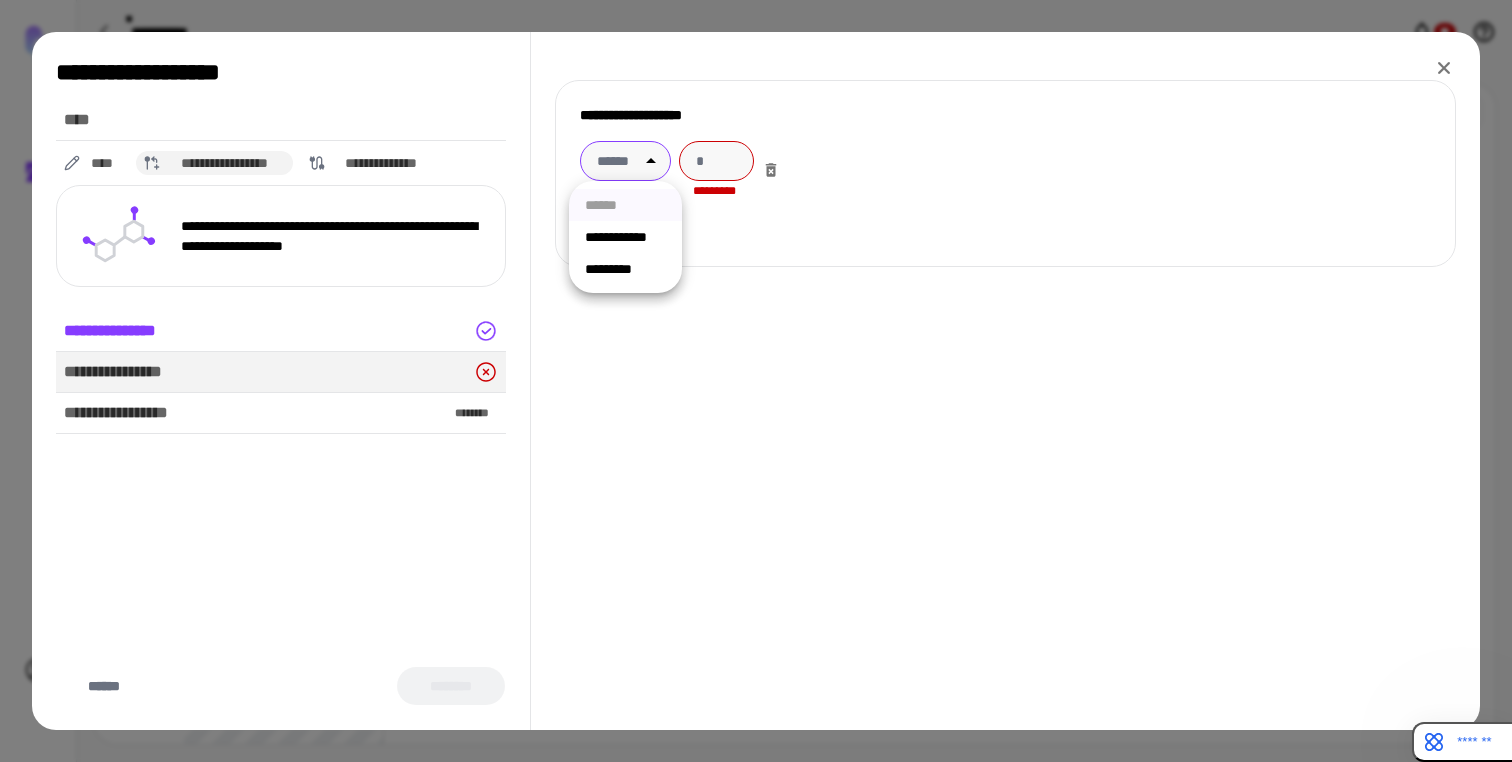 click on "**********" at bounding box center [756, 381] 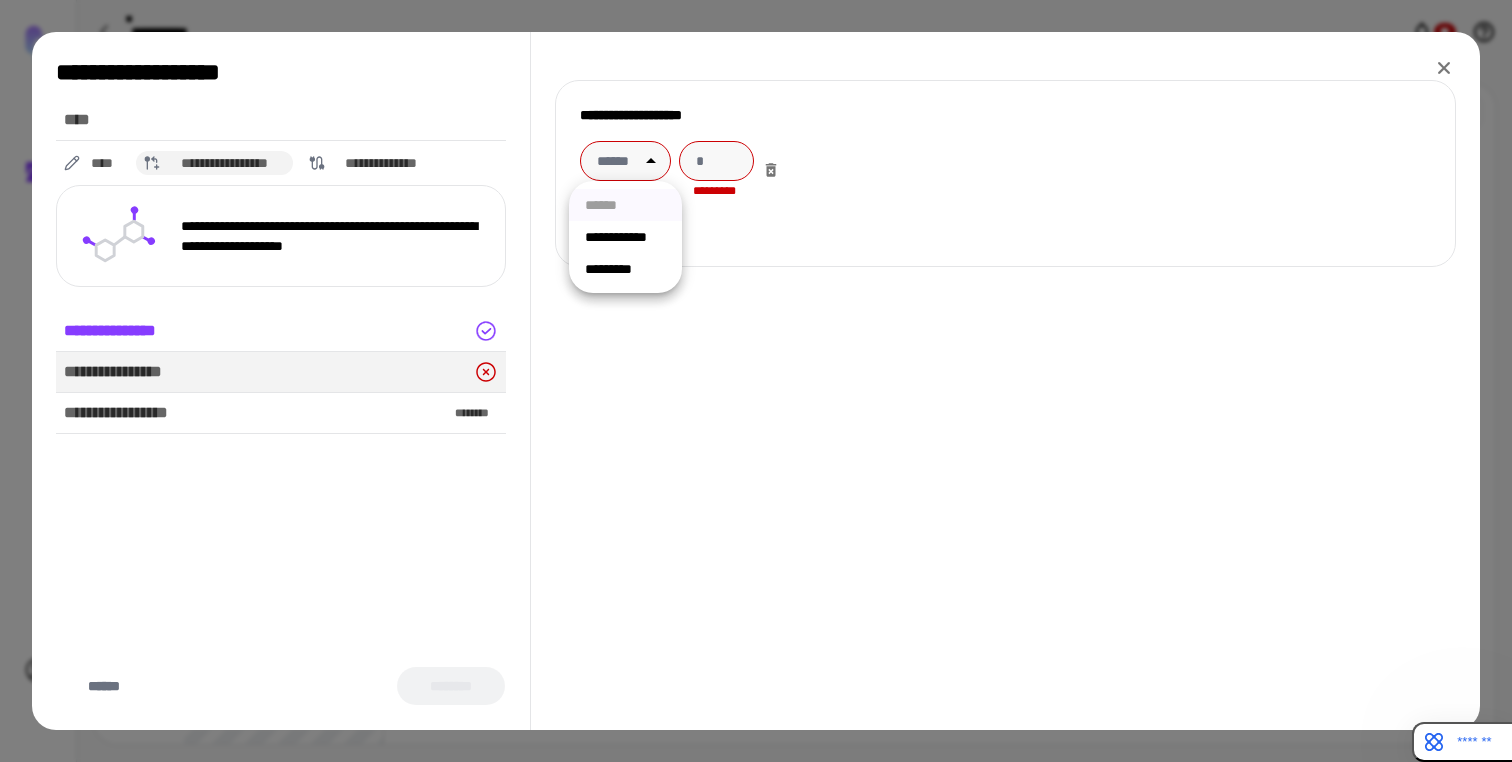 click on "**********" at bounding box center [625, 237] 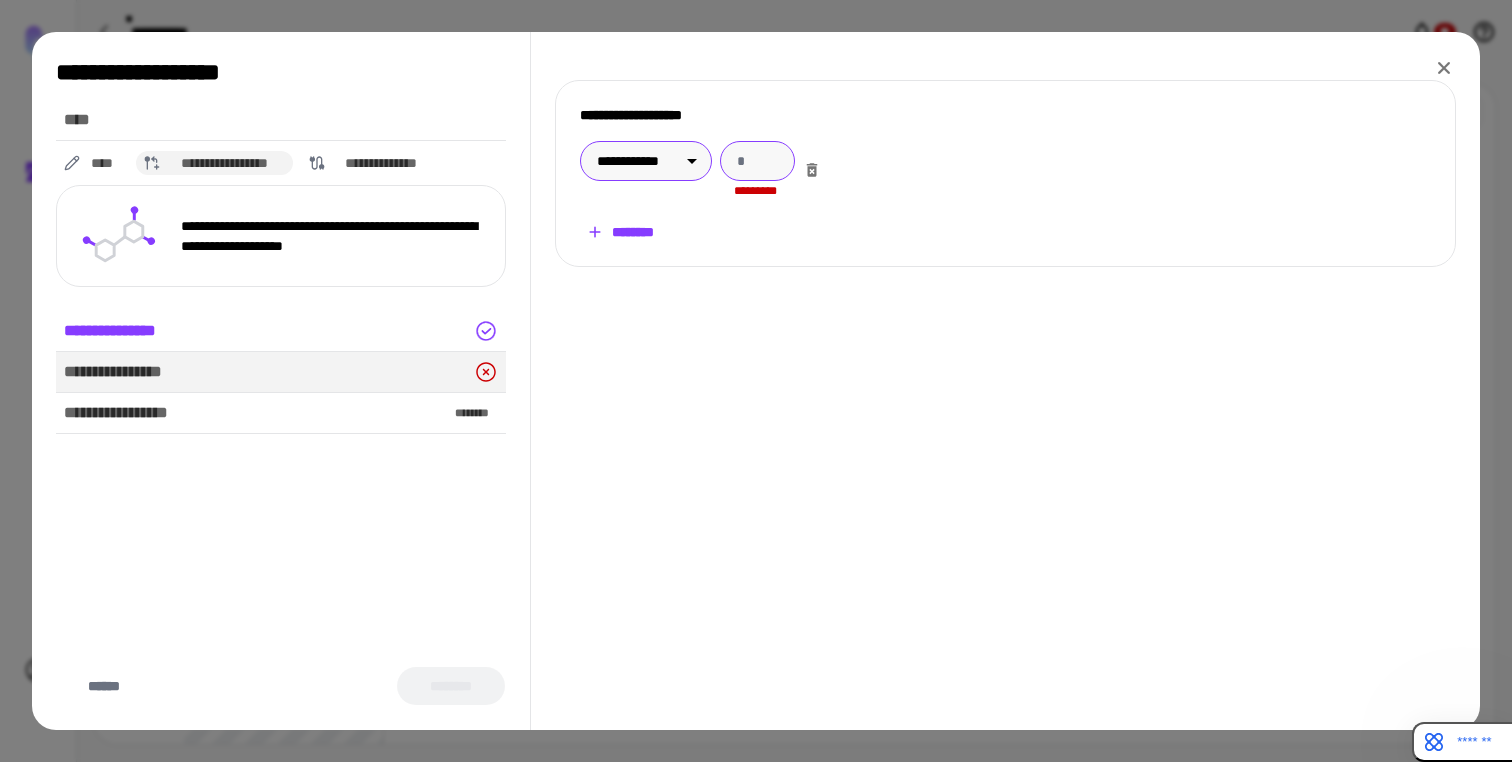 click at bounding box center [757, 161] 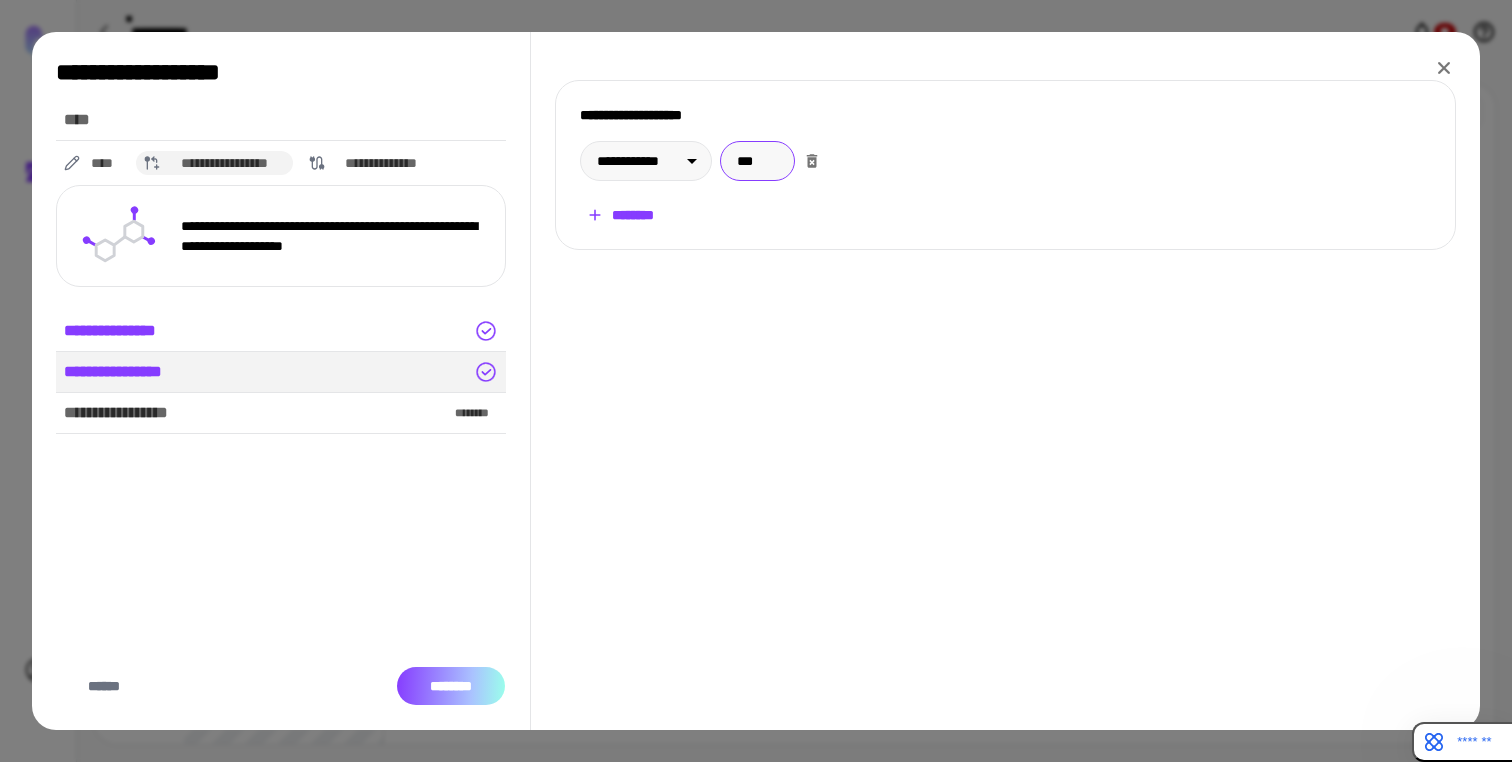 type on "***" 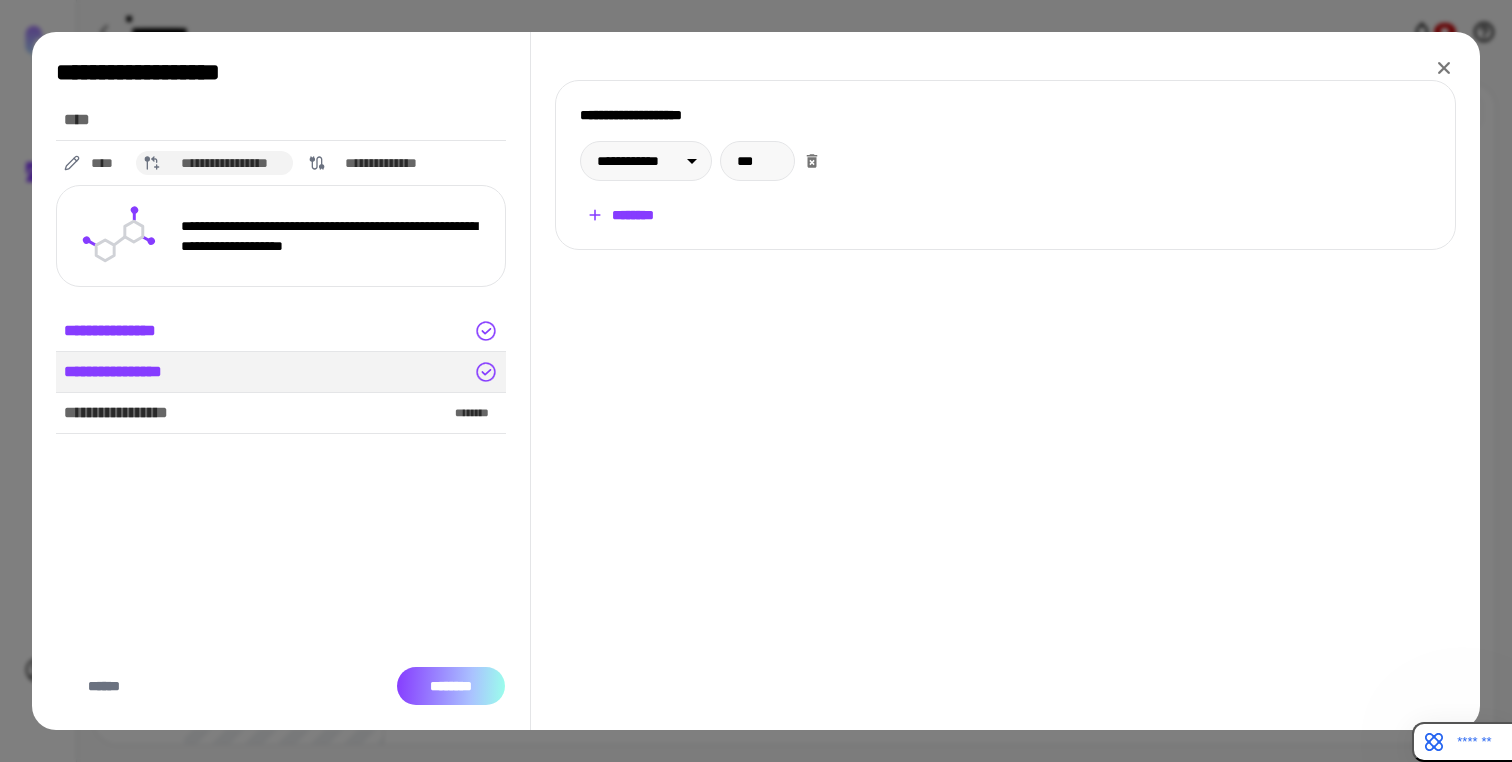 click on "********" at bounding box center [451, 686] 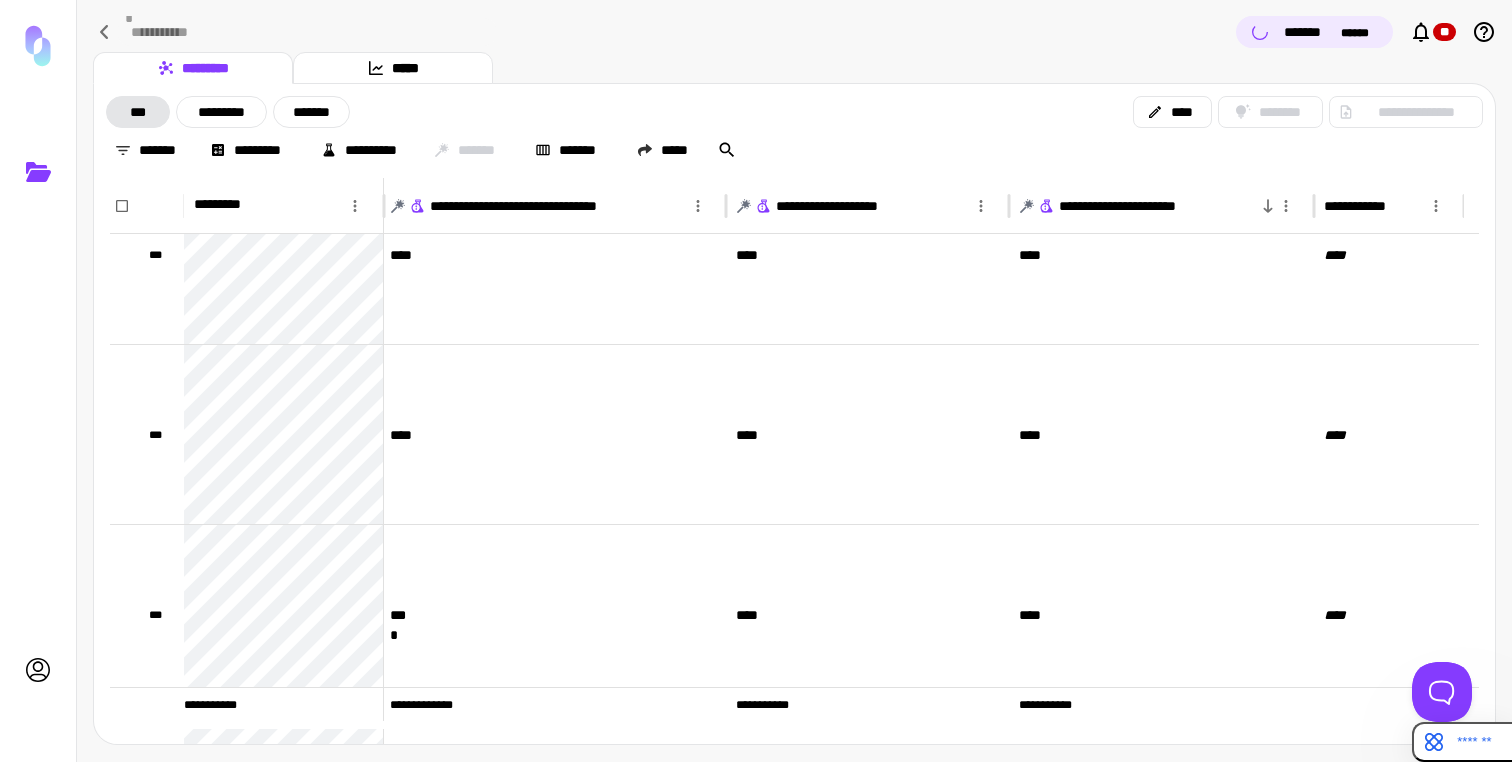 scroll, scrollTop: 120, scrollLeft: 572, axis: both 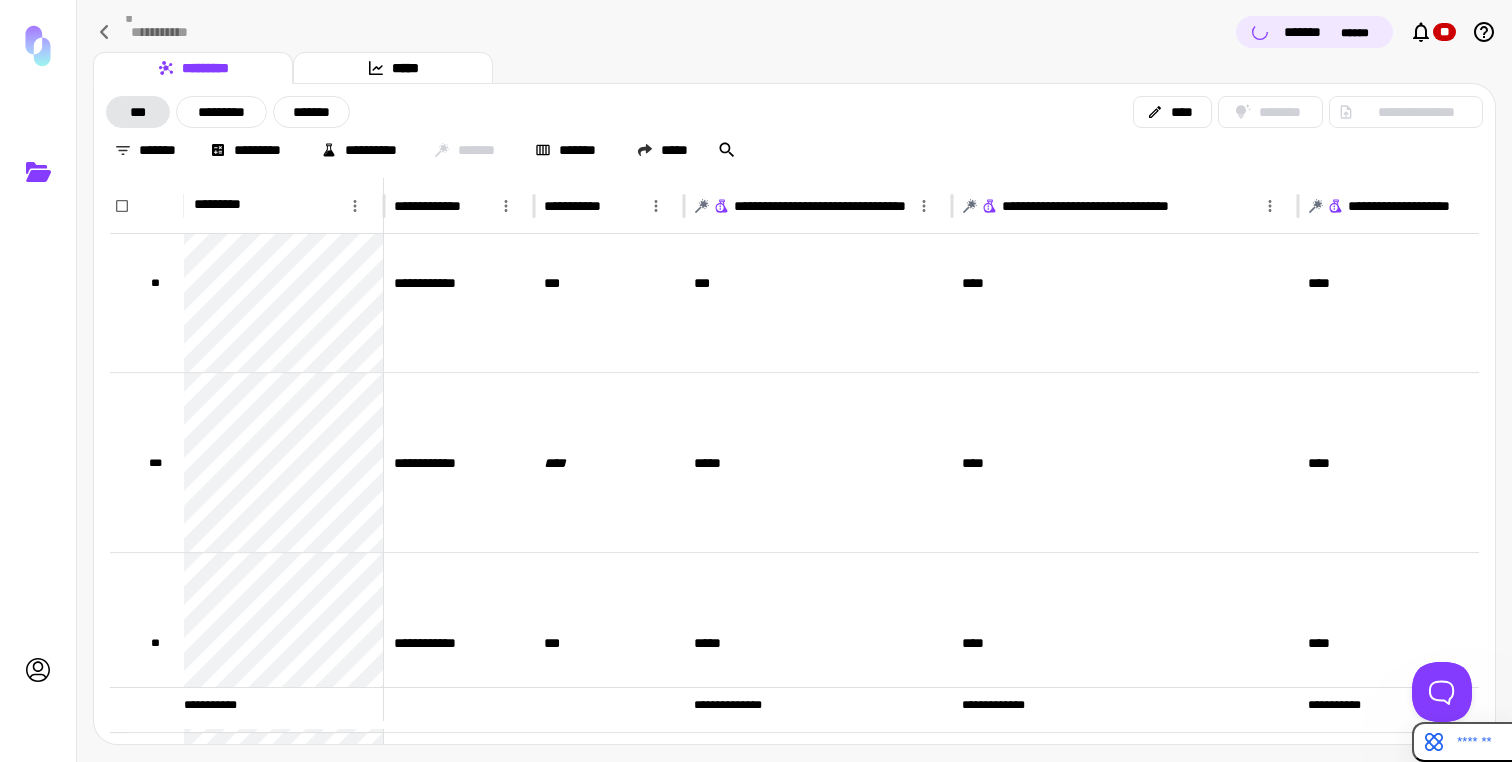 click 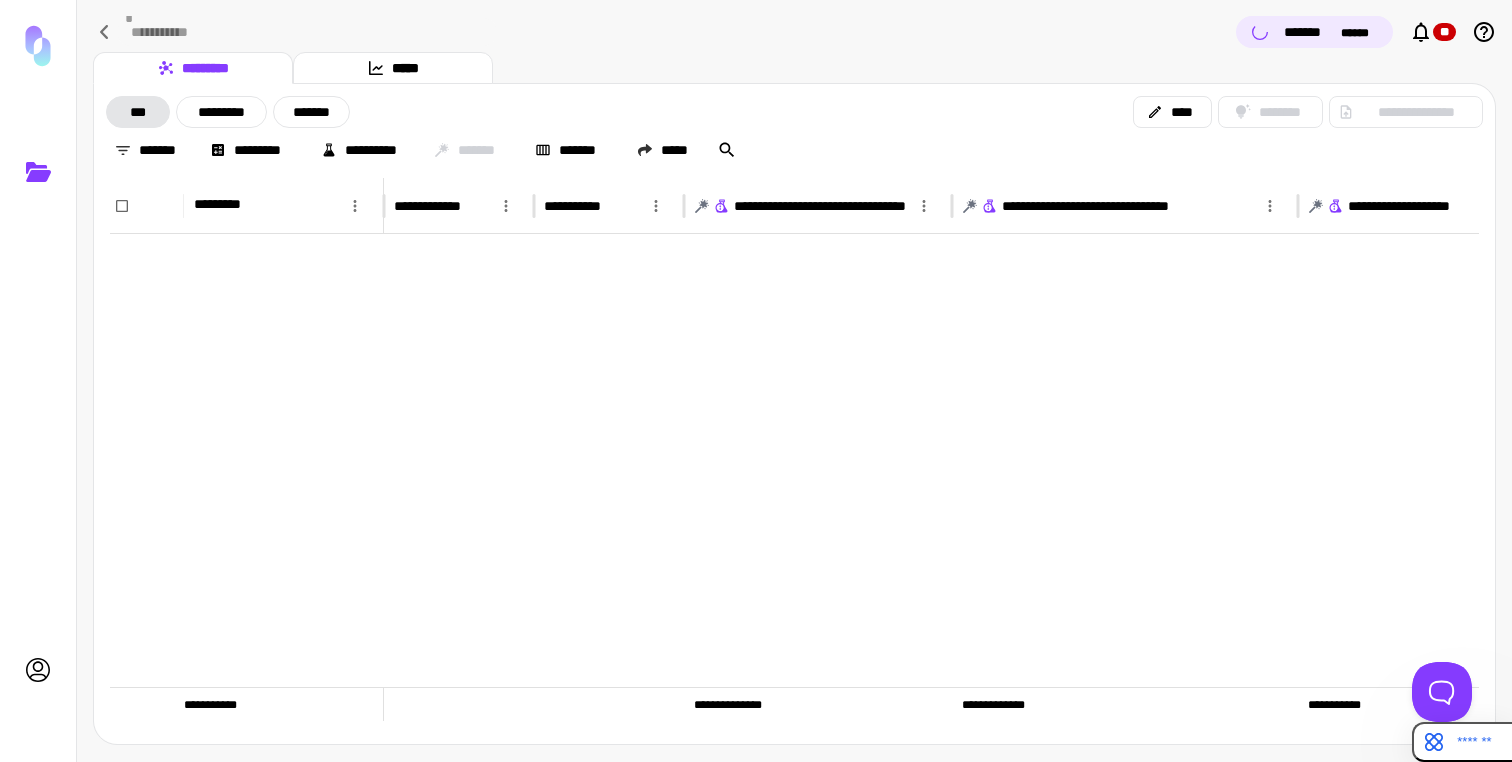 scroll, scrollTop: 0, scrollLeft: 0, axis: both 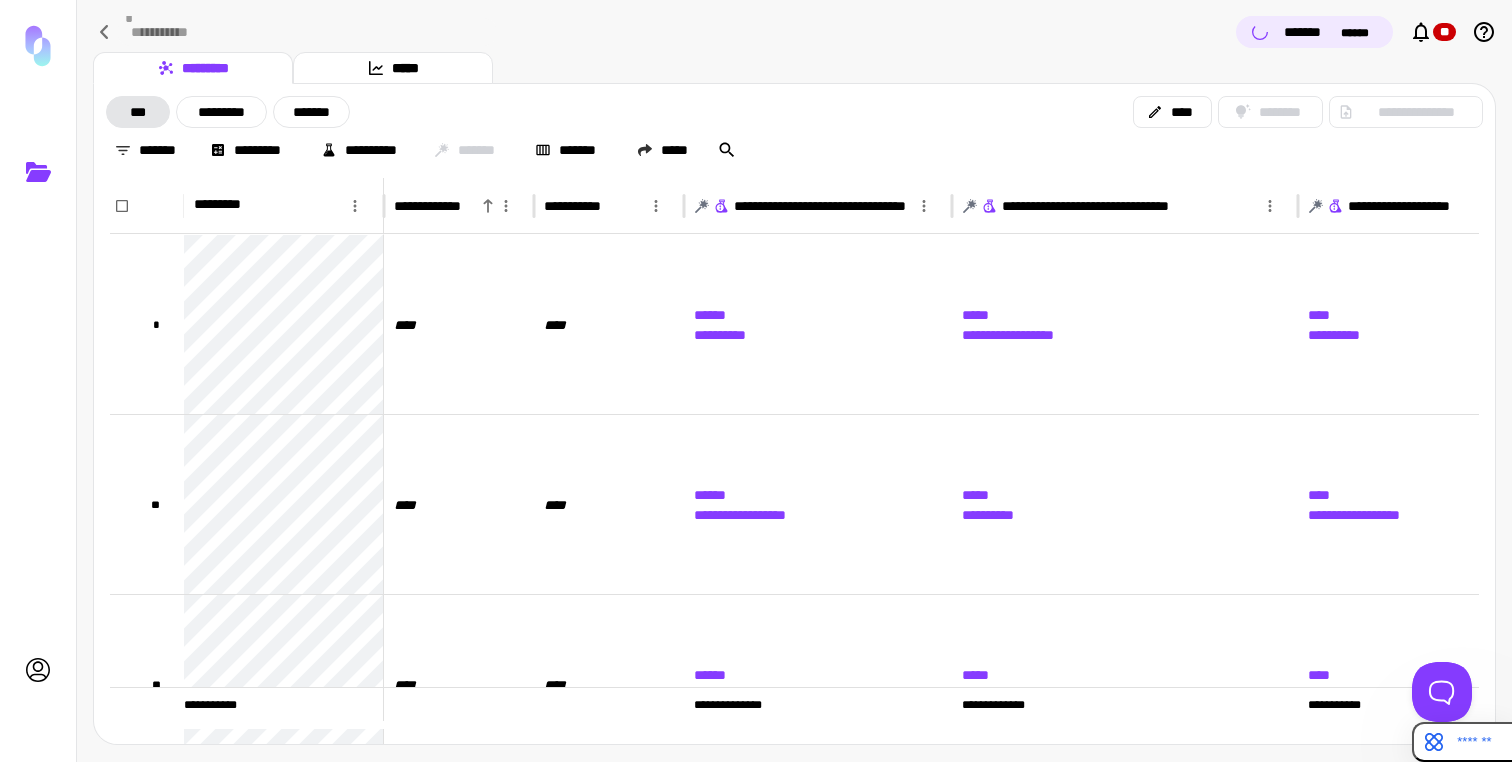 click 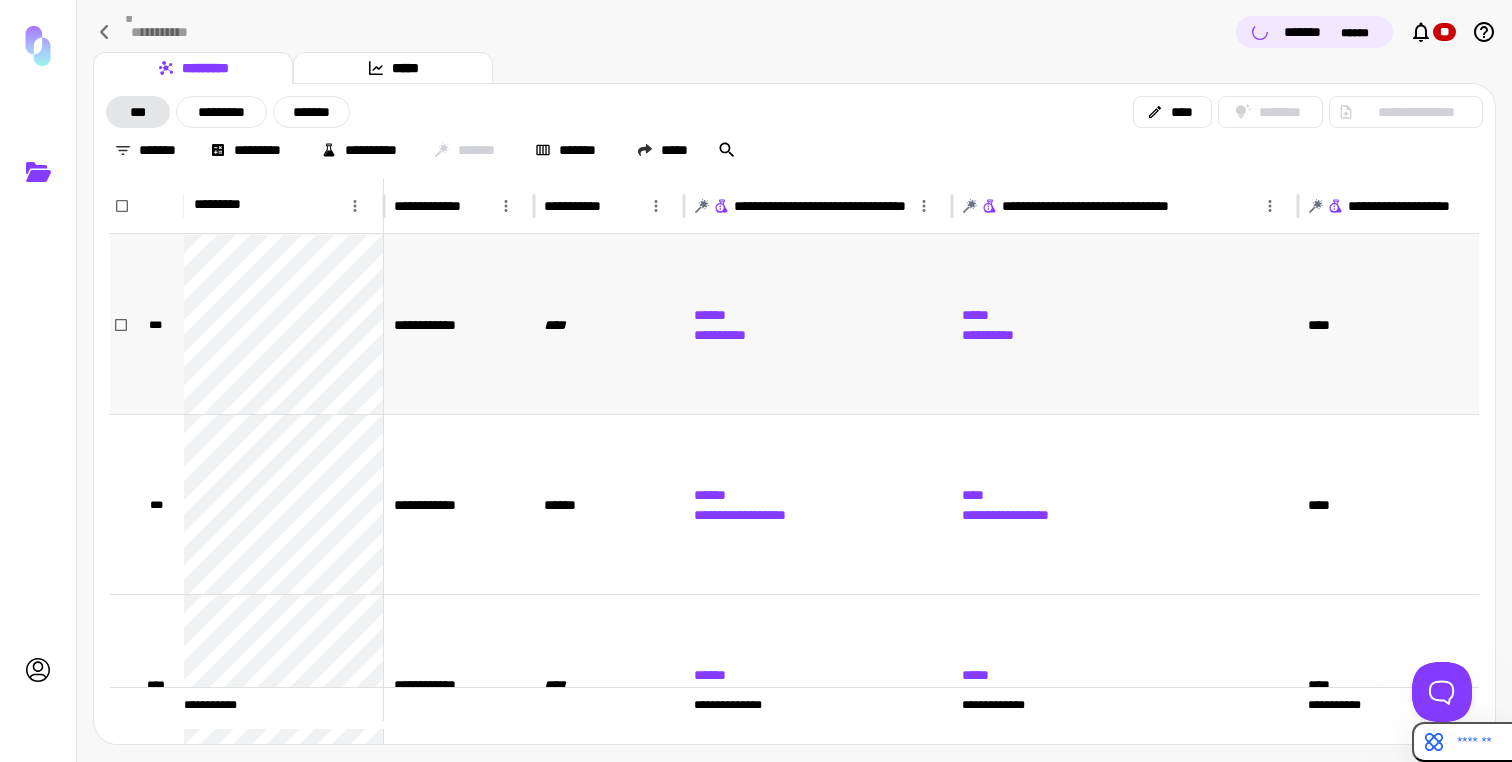scroll, scrollTop: 0, scrollLeft: 11, axis: horizontal 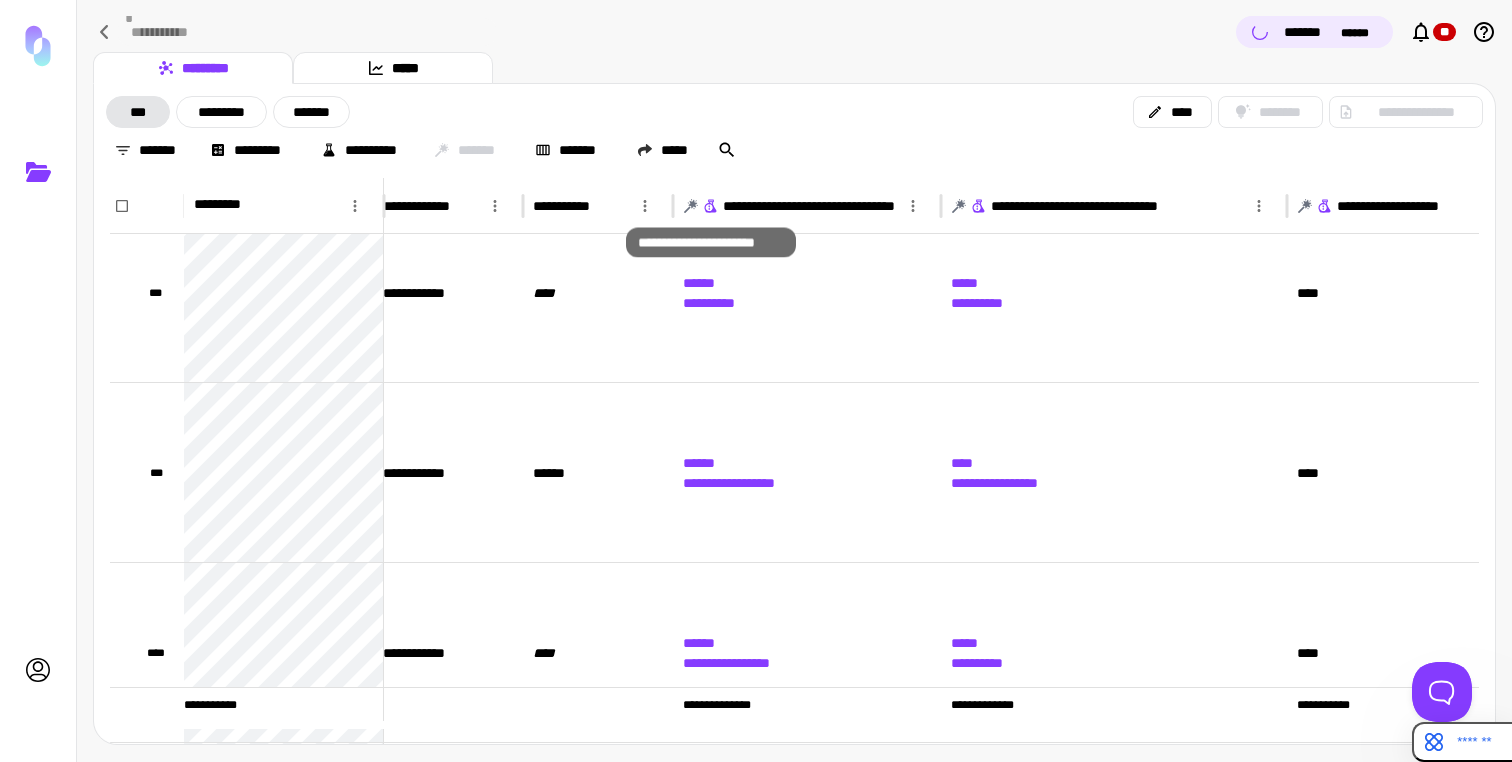 click 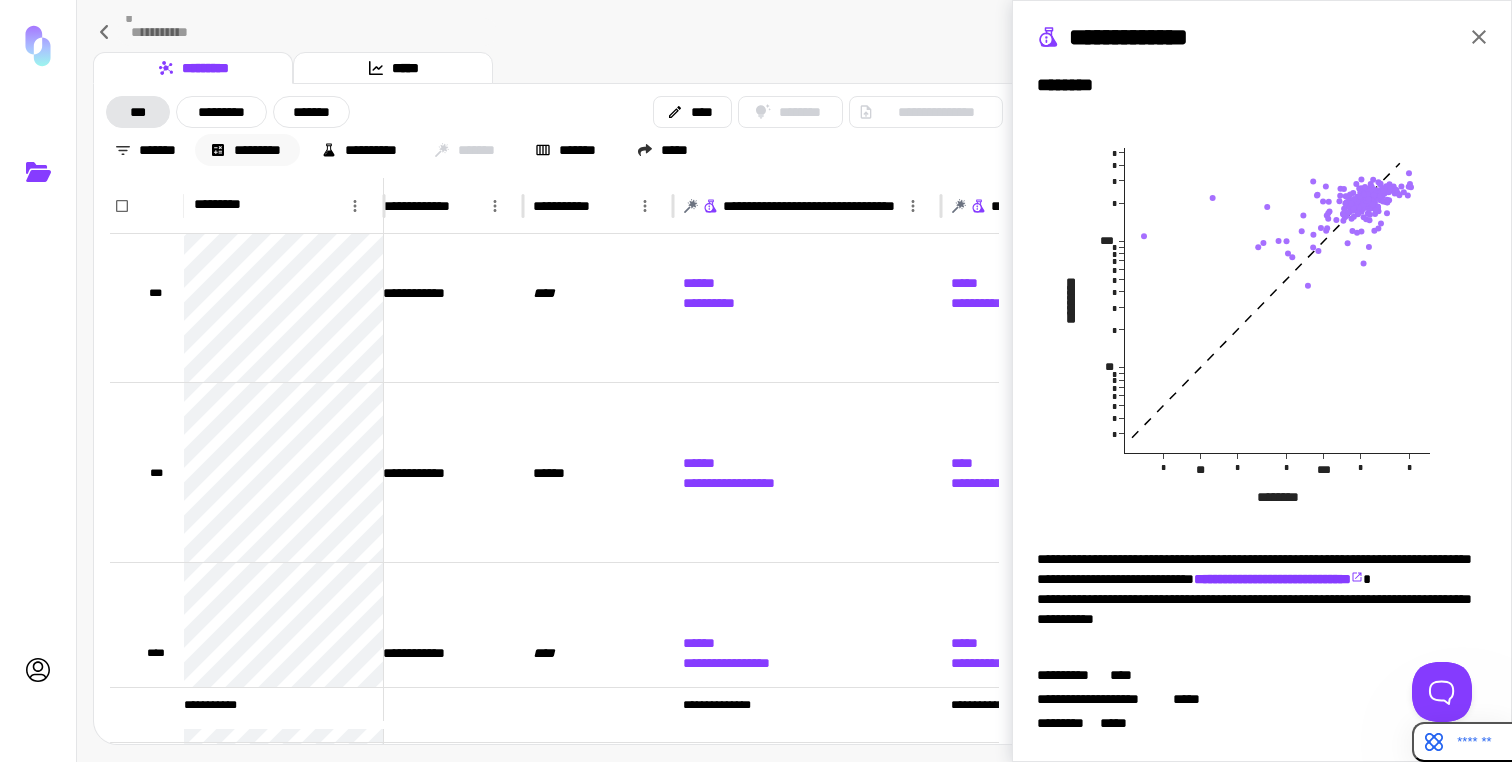 click on "*********" at bounding box center [247, 150] 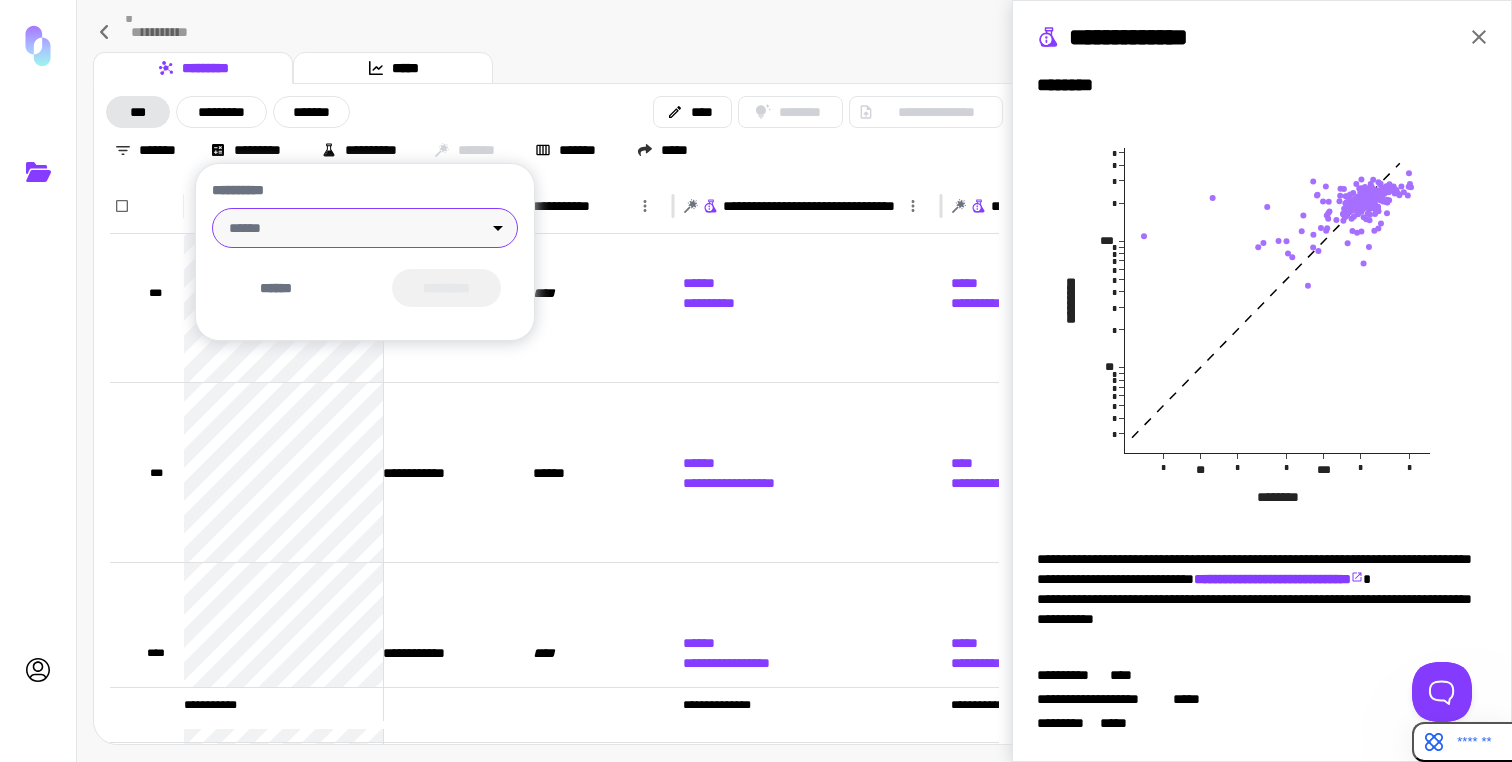 click on "**********" at bounding box center (756, 381) 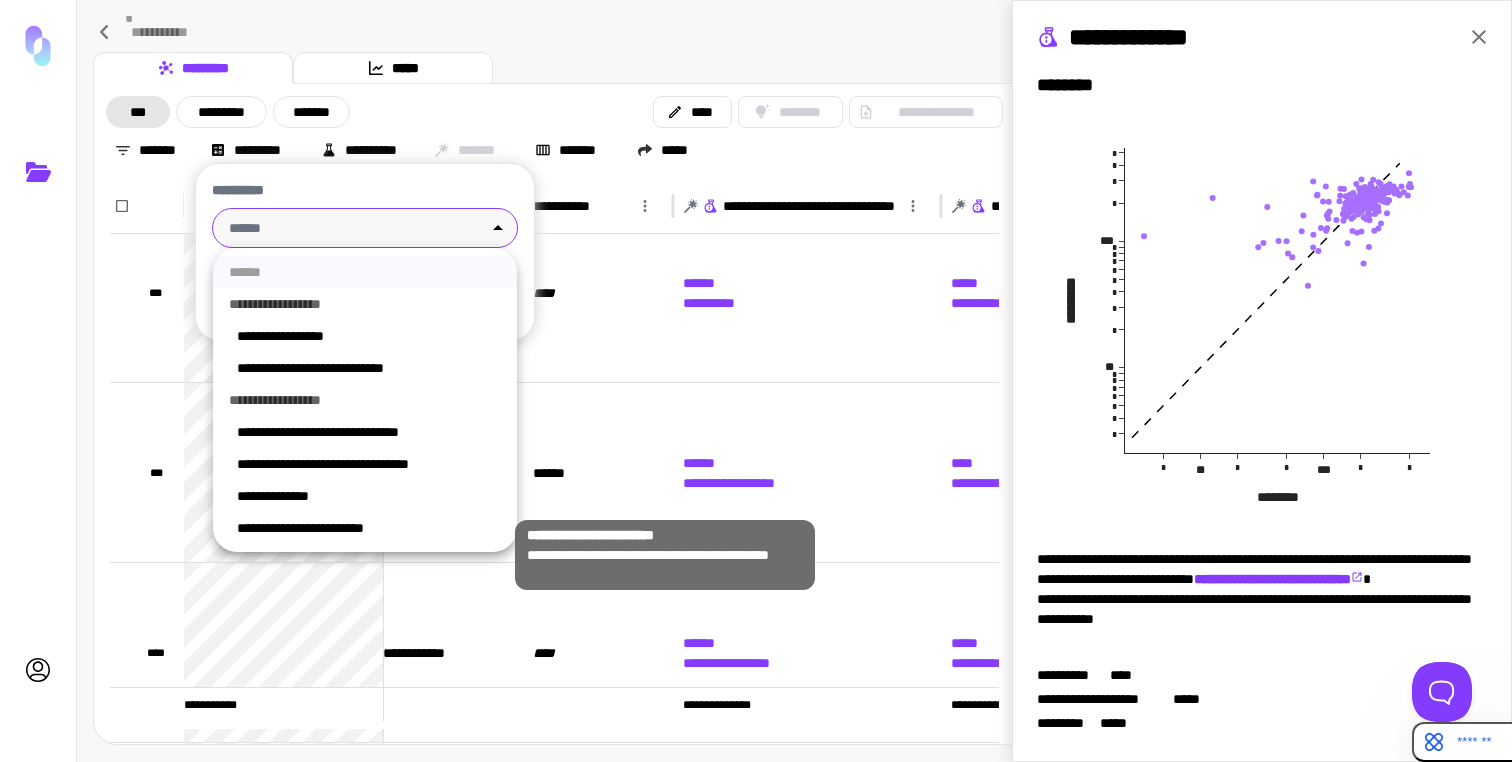 click on "**********" at bounding box center (369, 528) 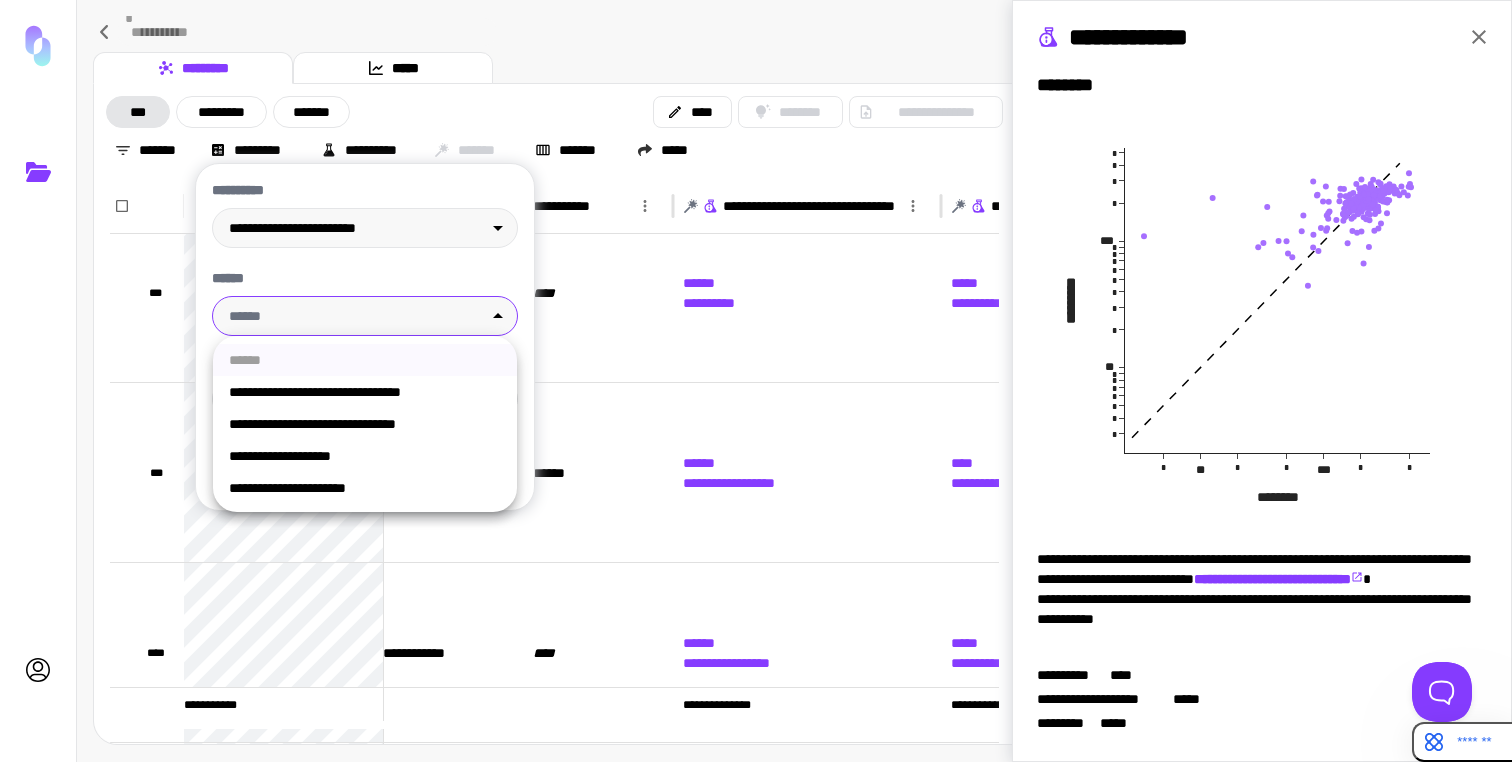 click on "**********" at bounding box center (756, 381) 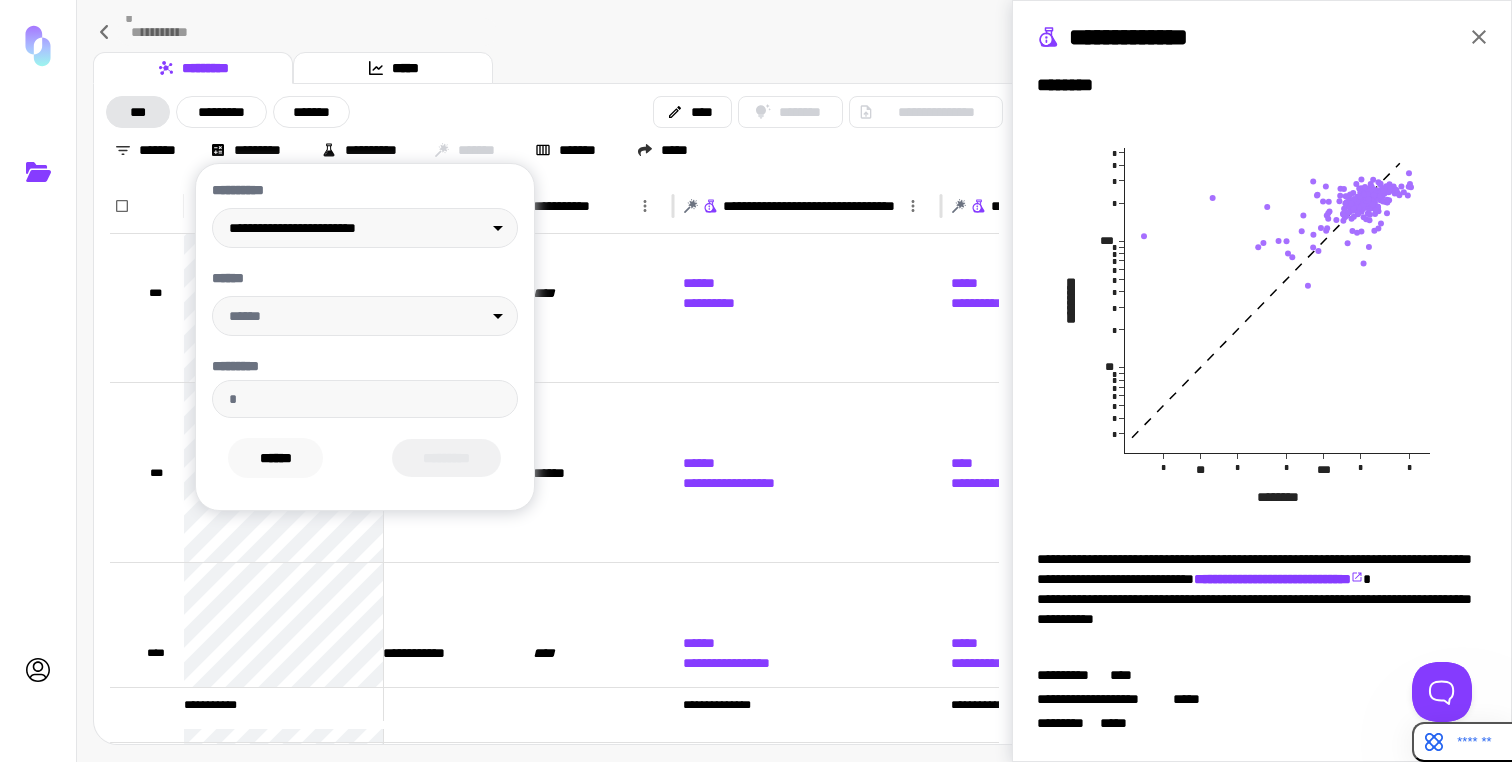 click on "******" at bounding box center (275, 458) 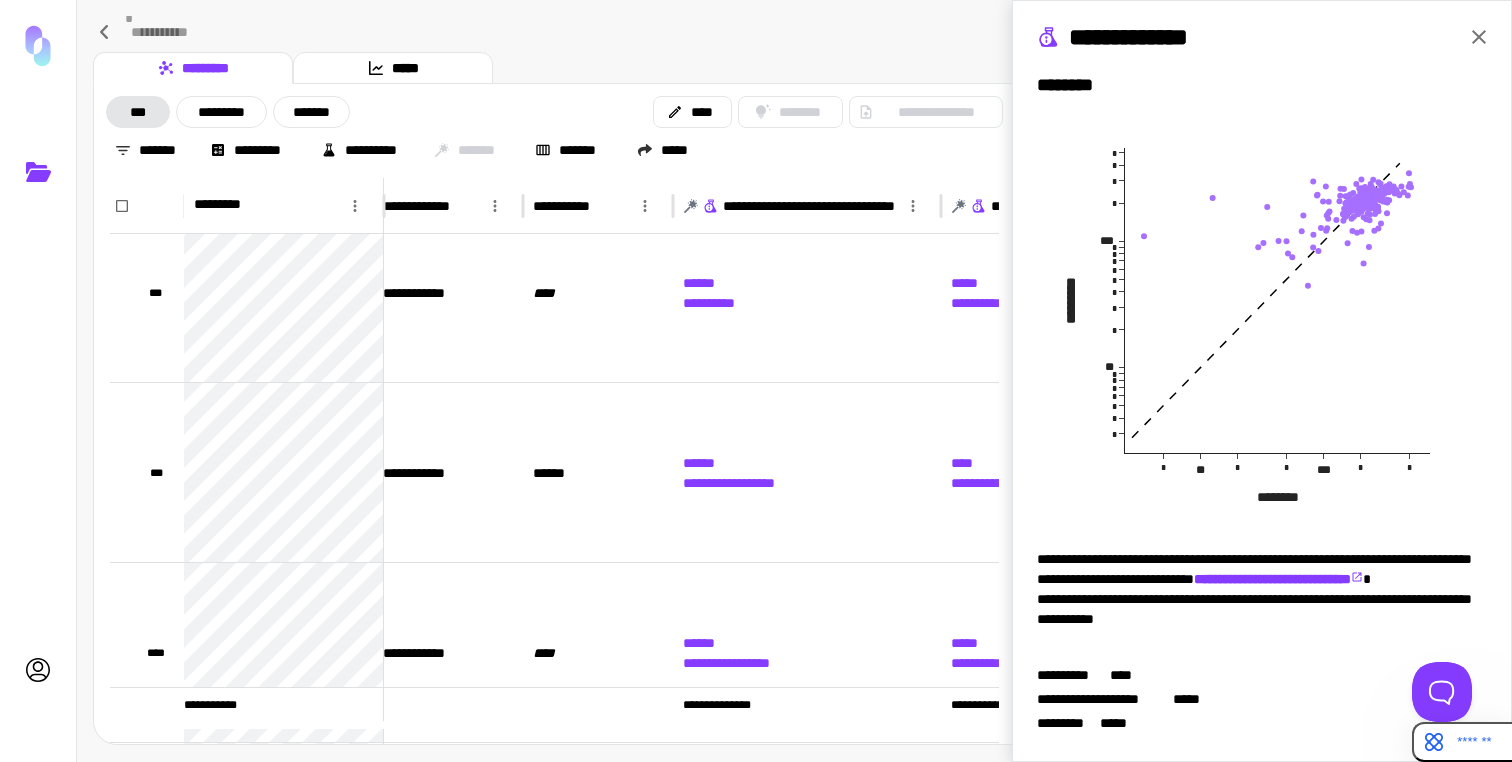 click 